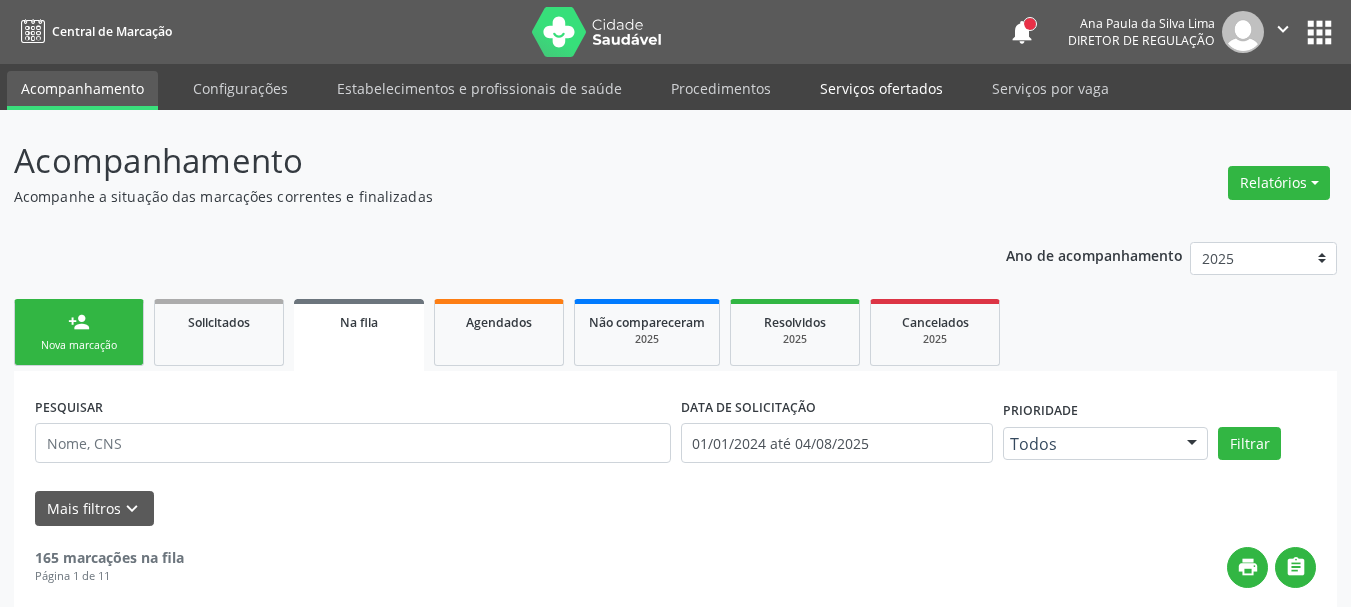 scroll, scrollTop: 0, scrollLeft: 0, axis: both 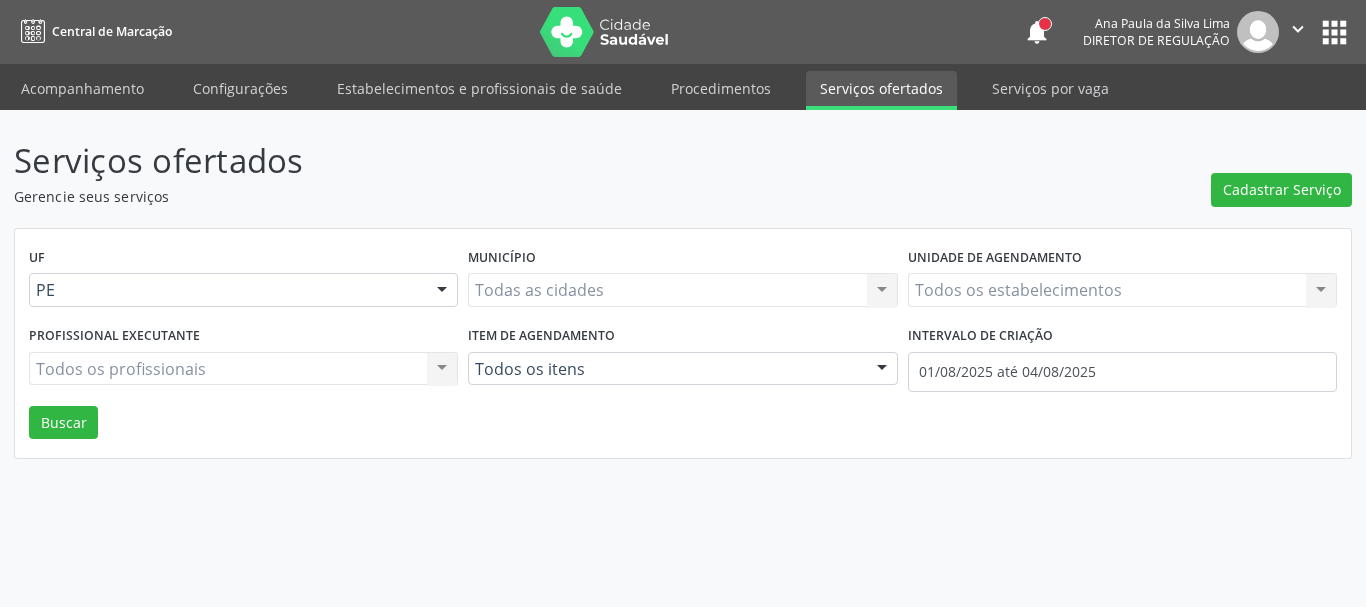 click on "Todos os estabelecimentos         Todos os estabelecimentos
Nenhum resultado encontrado para: "   "
Não há nenhuma opção para ser exibida." at bounding box center [1122, 290] 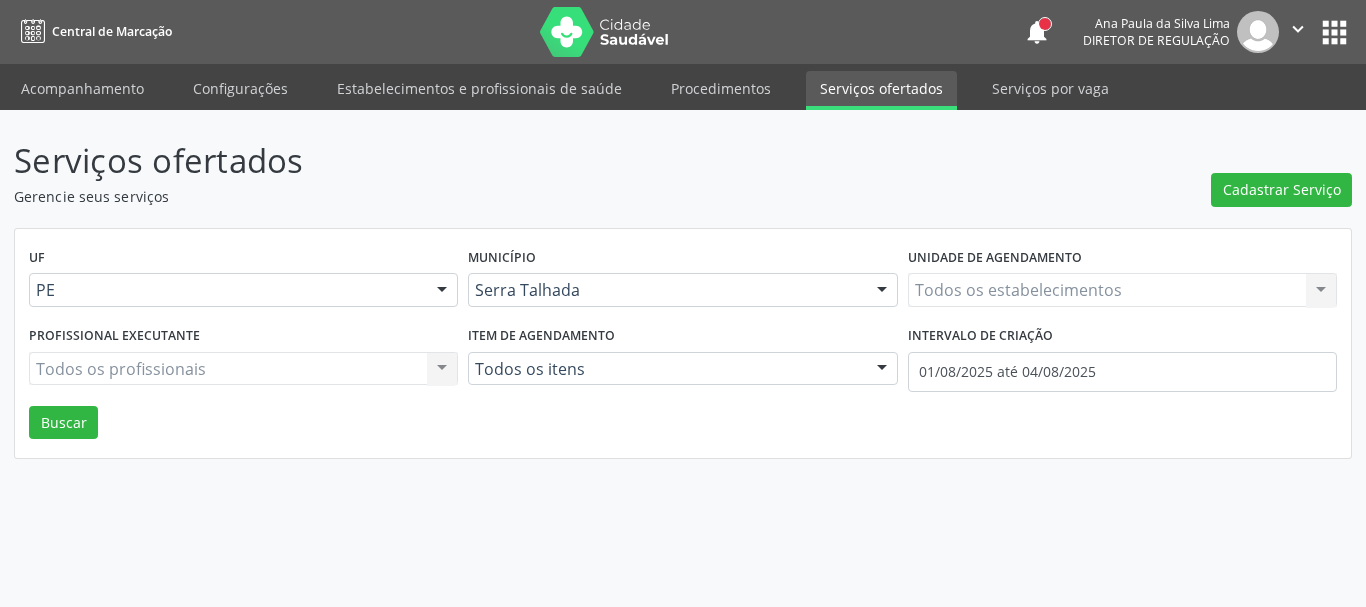 click on "Todos os estabelecimentos         Todos os estabelecimentos
Nenhum resultado encontrado para: "   "
Não há nenhuma opção para ser exibida." at bounding box center (1122, 290) 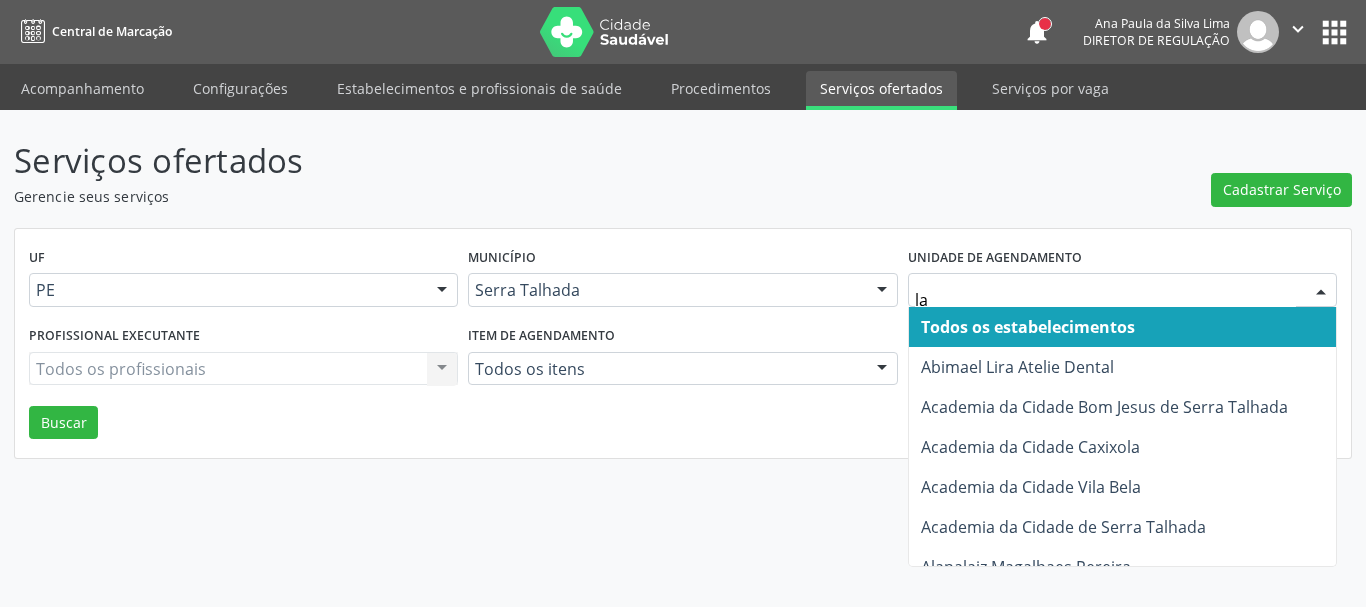 type on "lab" 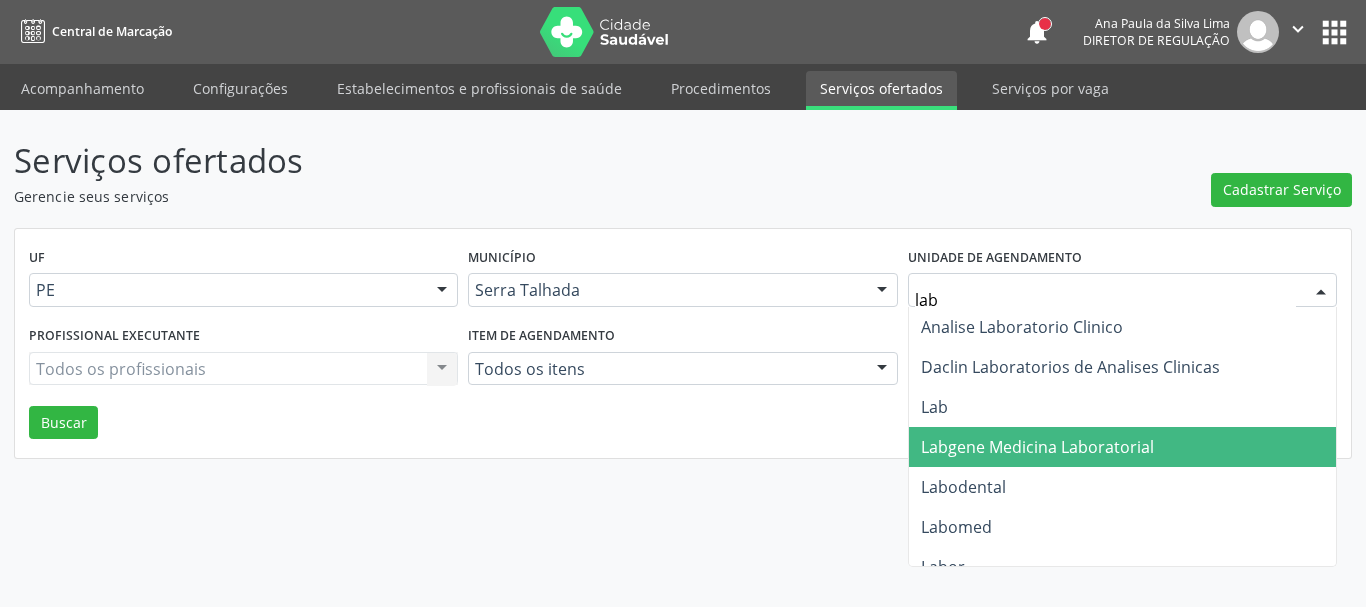 click on "Labgene Medicina Laboratorial" at bounding box center [1037, 447] 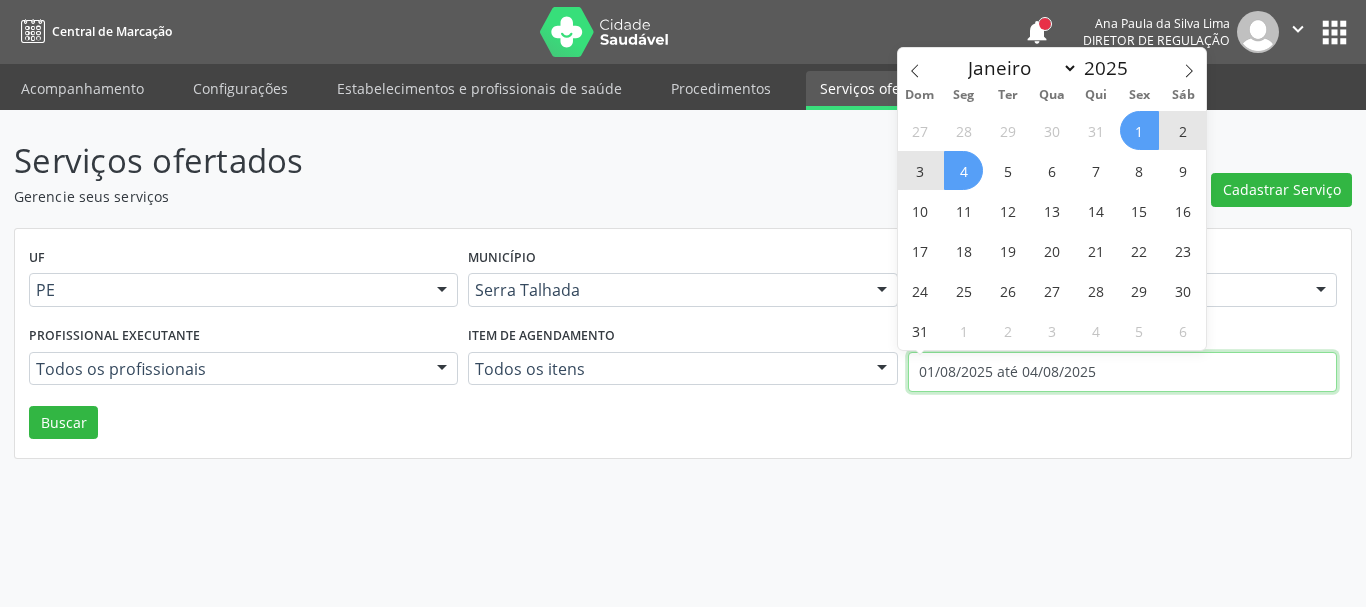 click on "01/08/2025 até 04/08/2025" at bounding box center [1122, 372] 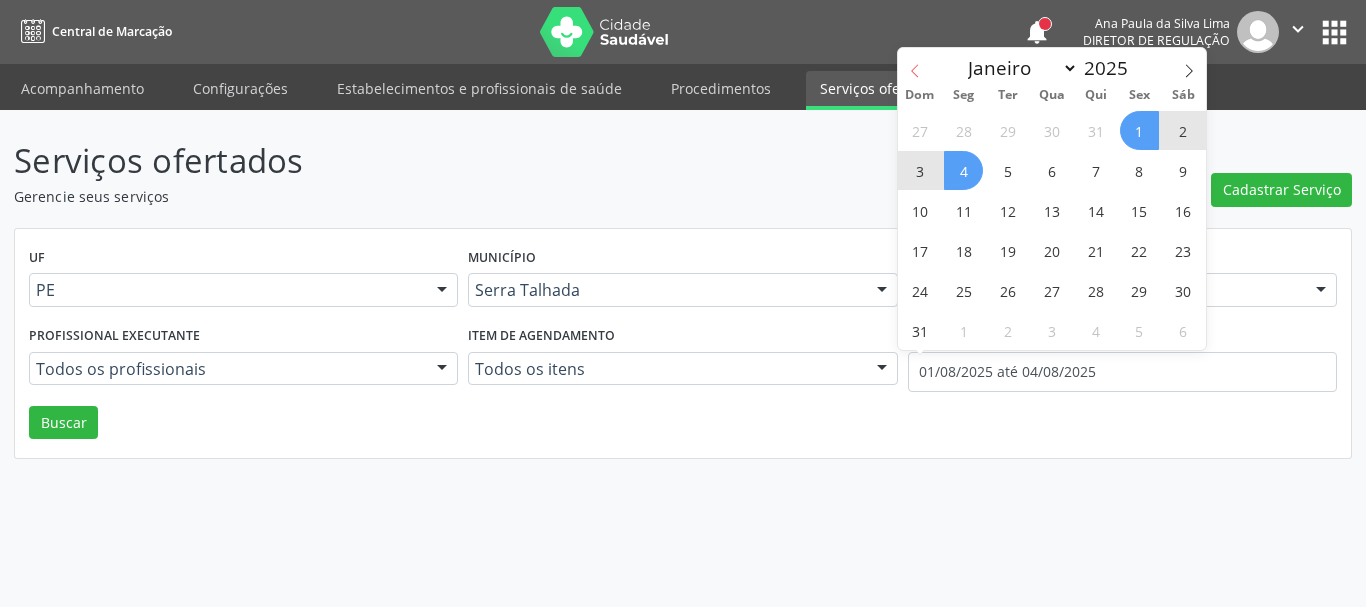 click at bounding box center [915, 65] 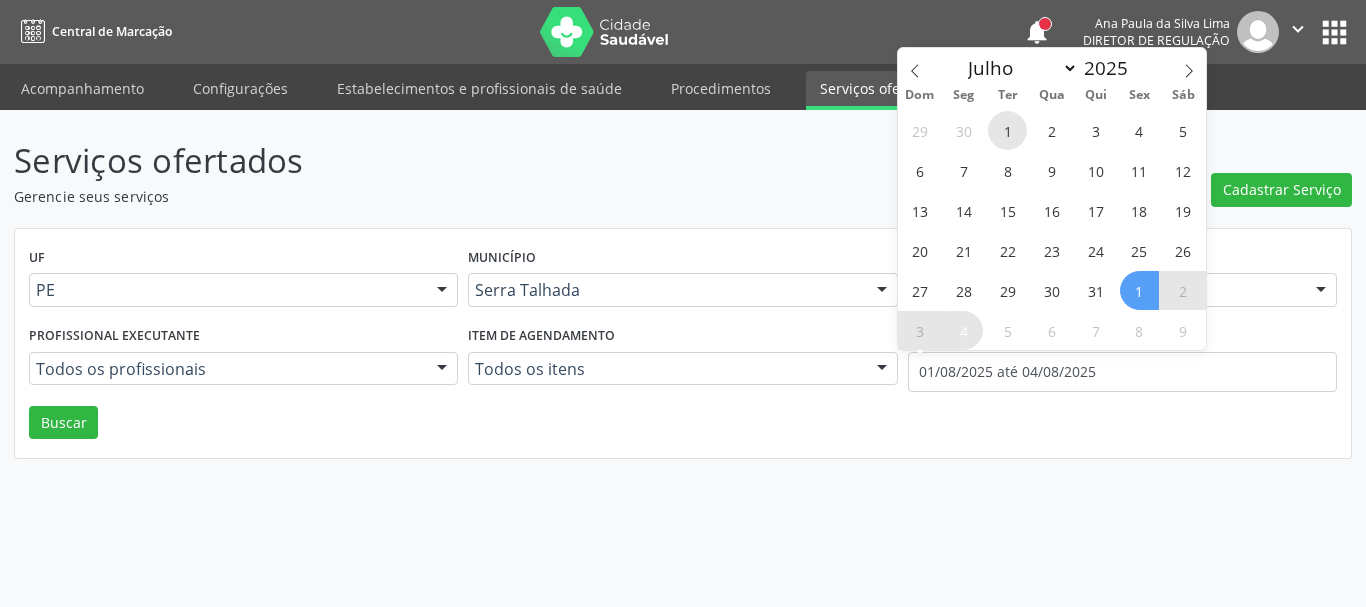 click on "1" at bounding box center (1007, 130) 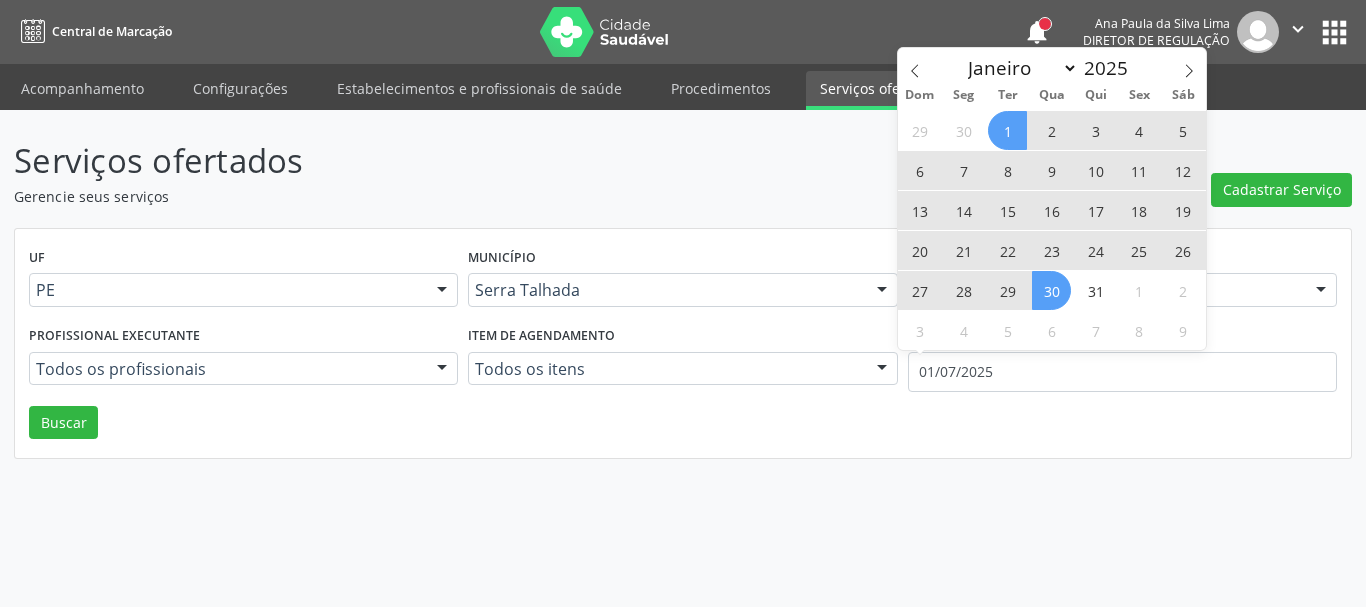 click on "30" at bounding box center [1051, 290] 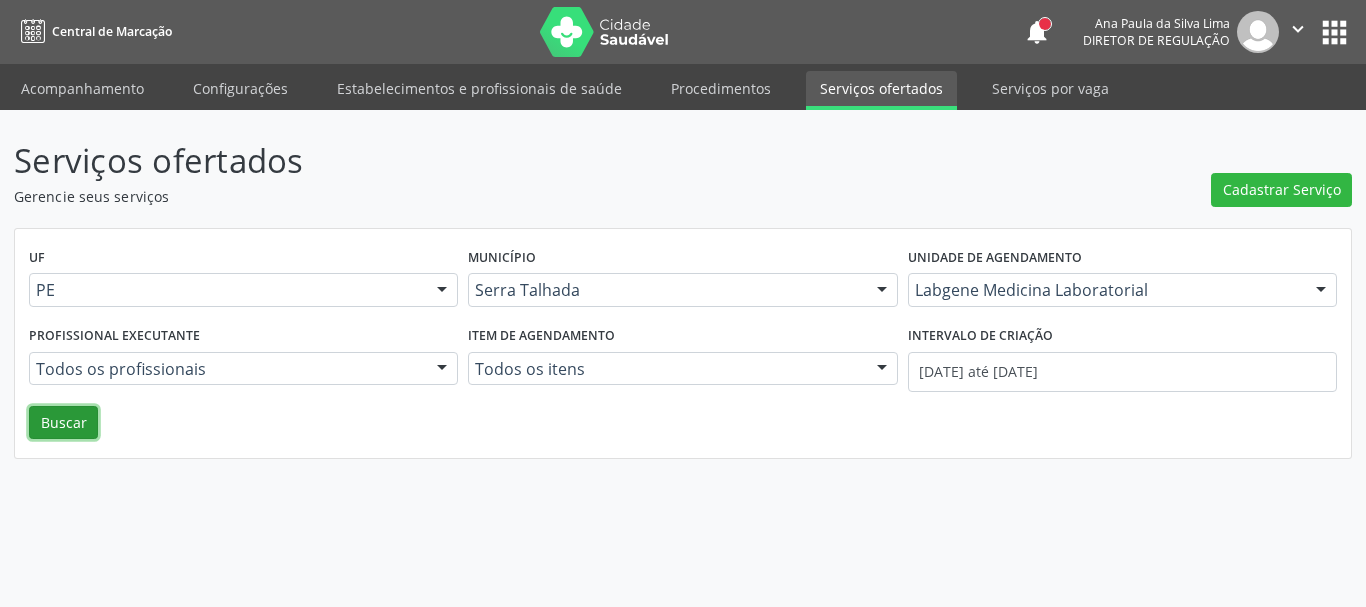 click on "Buscar" at bounding box center [63, 423] 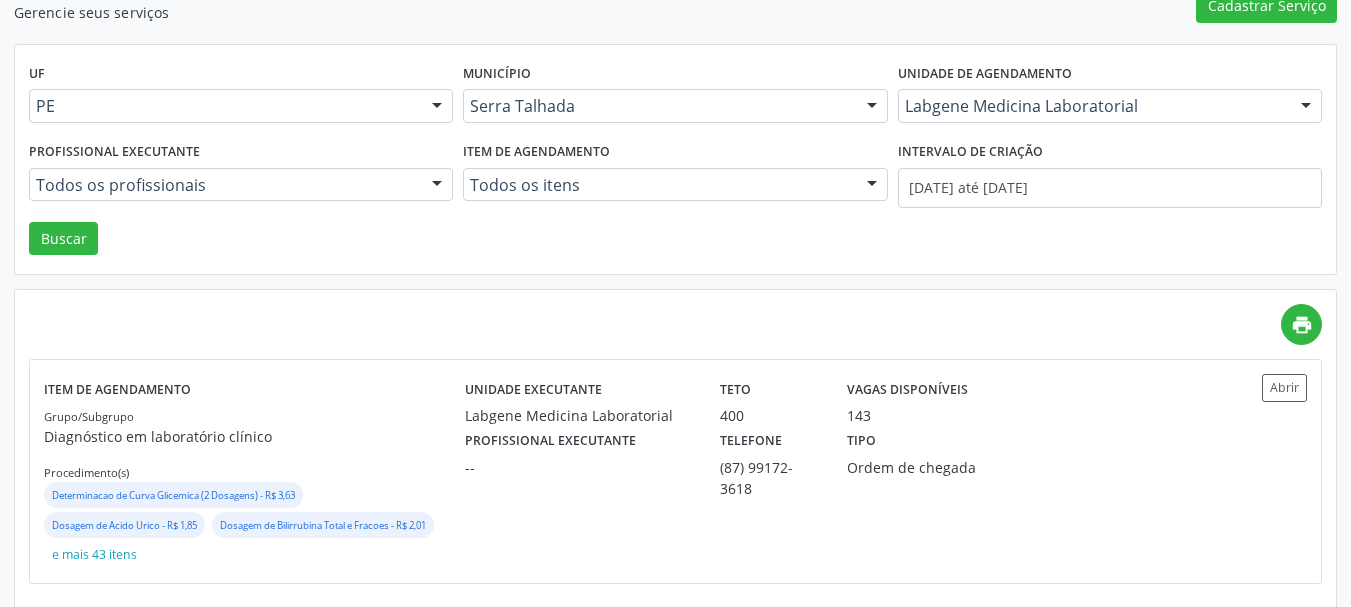 scroll, scrollTop: 200, scrollLeft: 0, axis: vertical 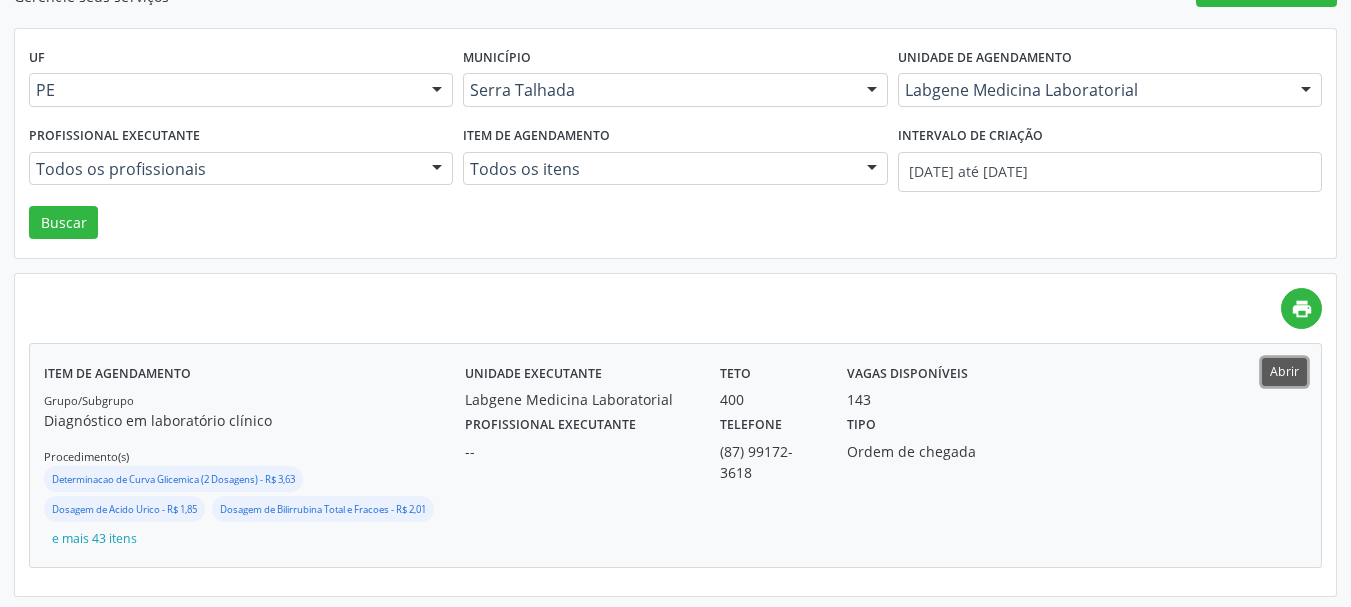click on "Abrir" at bounding box center (1284, 371) 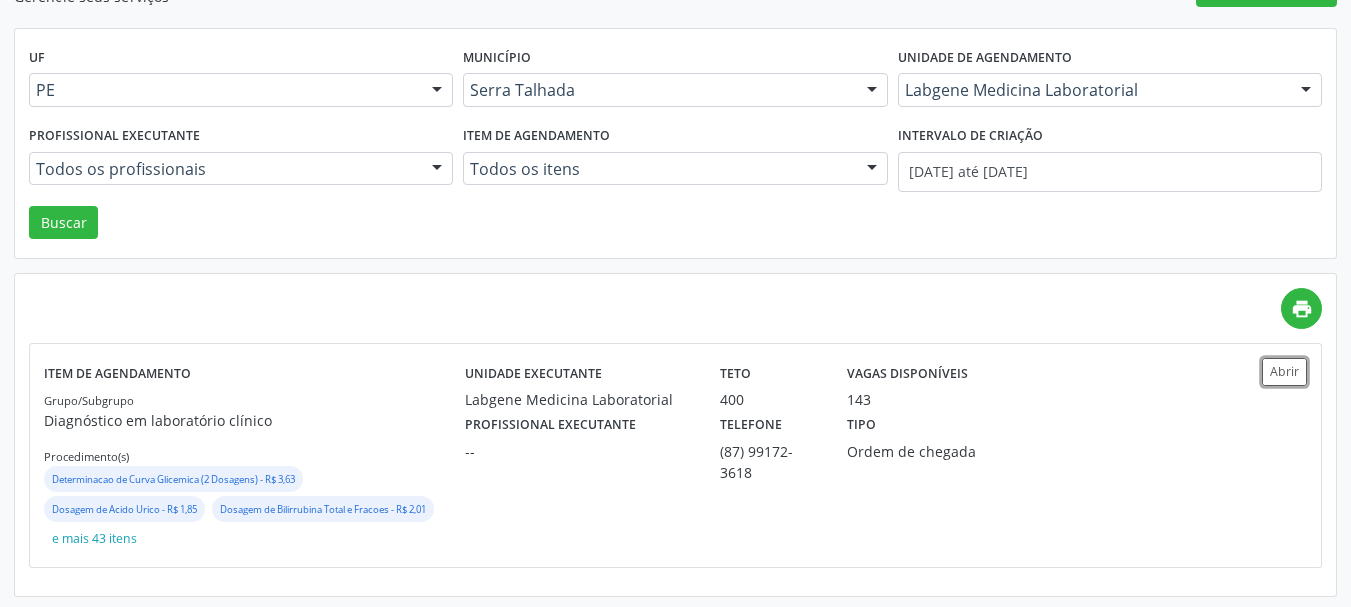 scroll, scrollTop: 0, scrollLeft: 0, axis: both 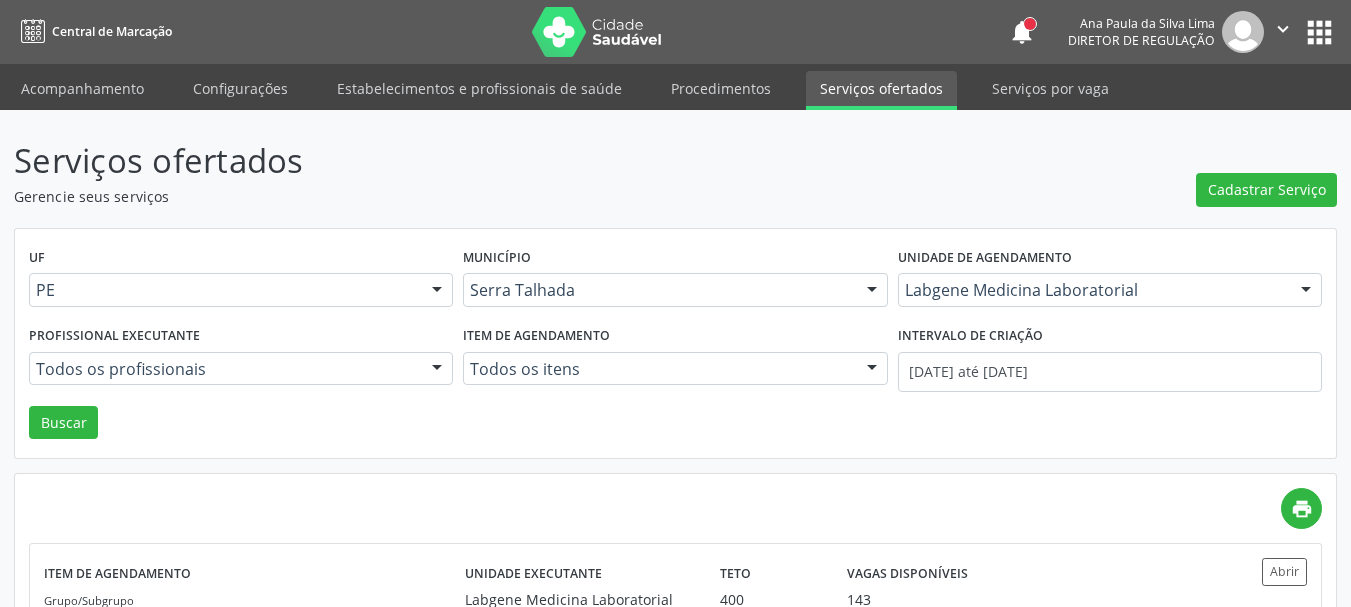 click on "apps" at bounding box center (1319, 32) 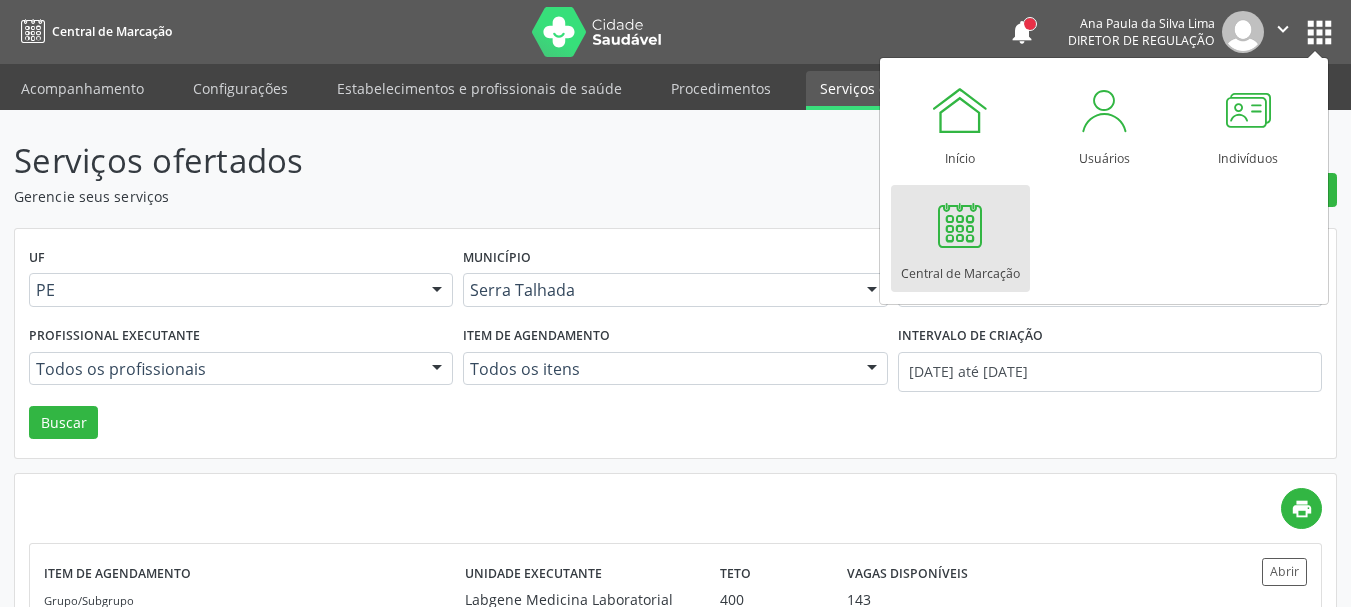 click at bounding box center [960, 225] 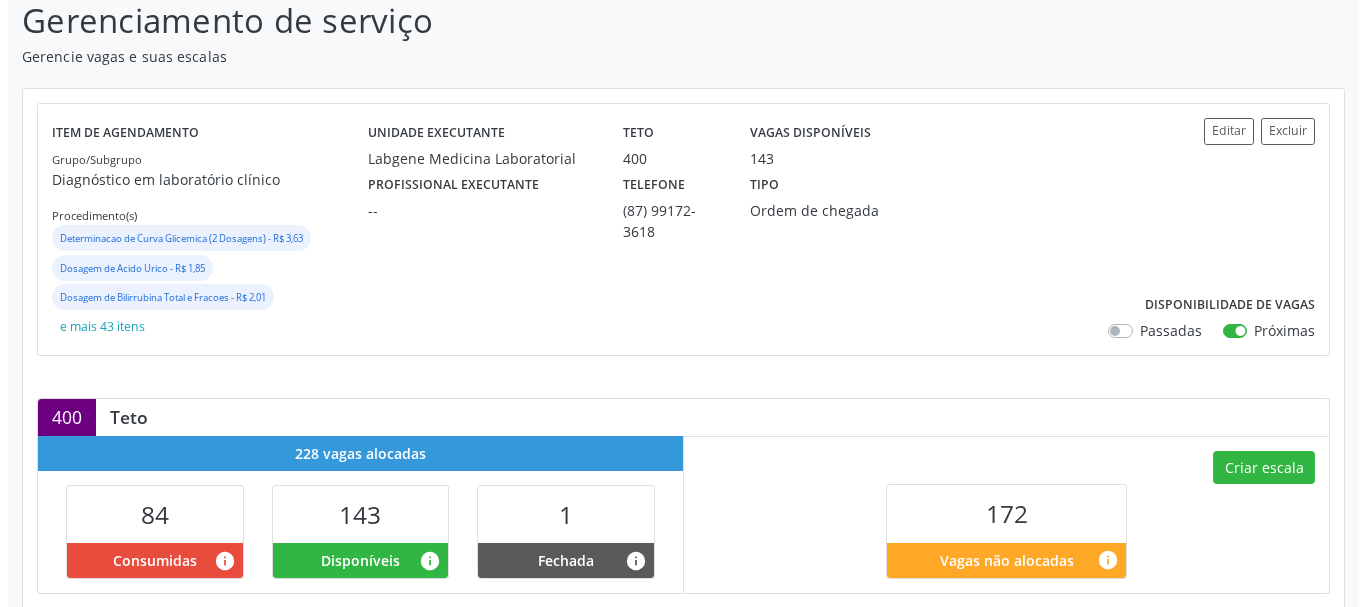 scroll, scrollTop: 242, scrollLeft: 0, axis: vertical 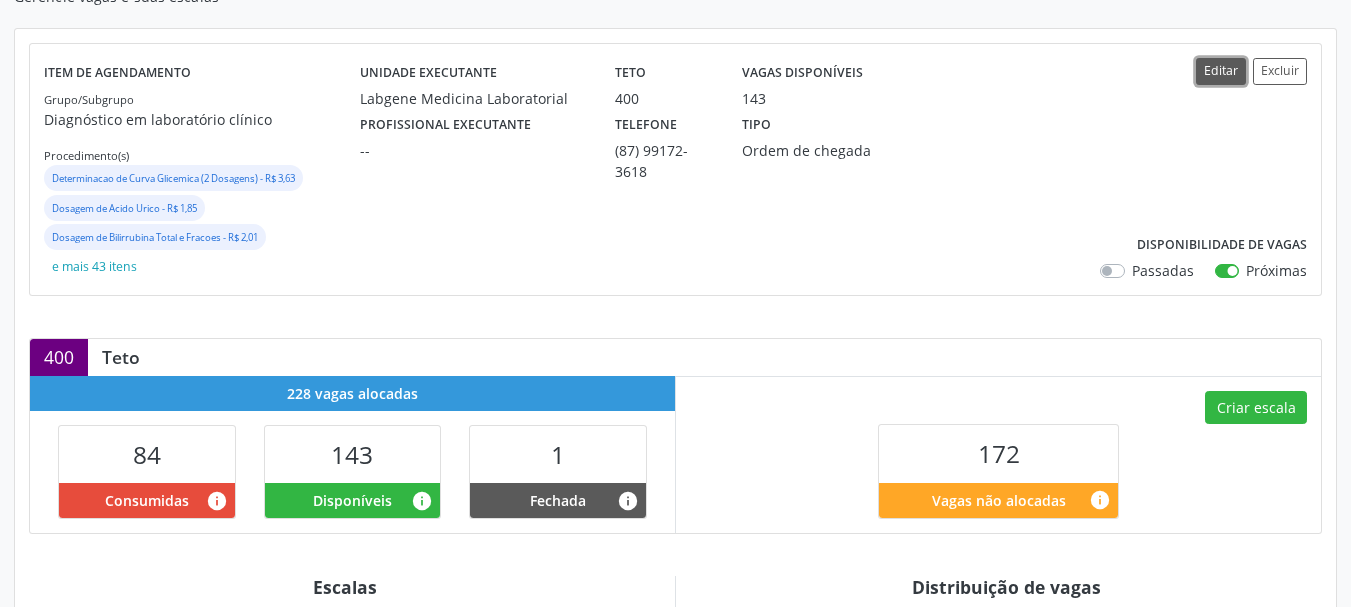click on "Editar" at bounding box center (1221, 71) 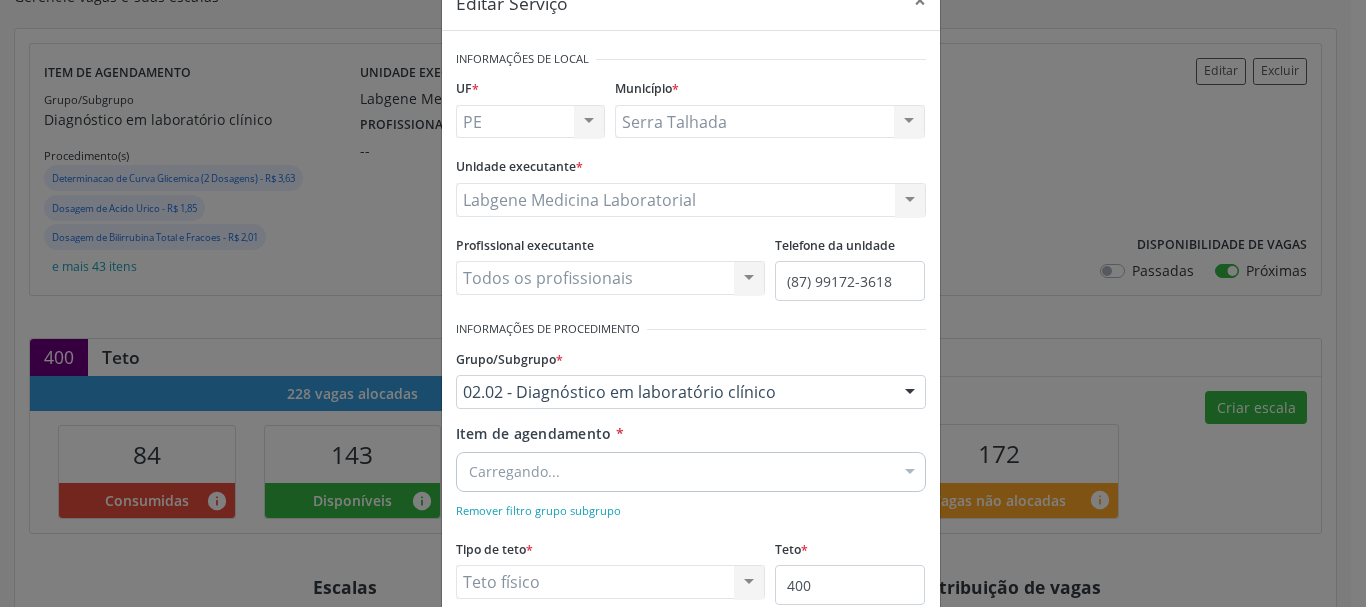 scroll, scrollTop: 200, scrollLeft: 0, axis: vertical 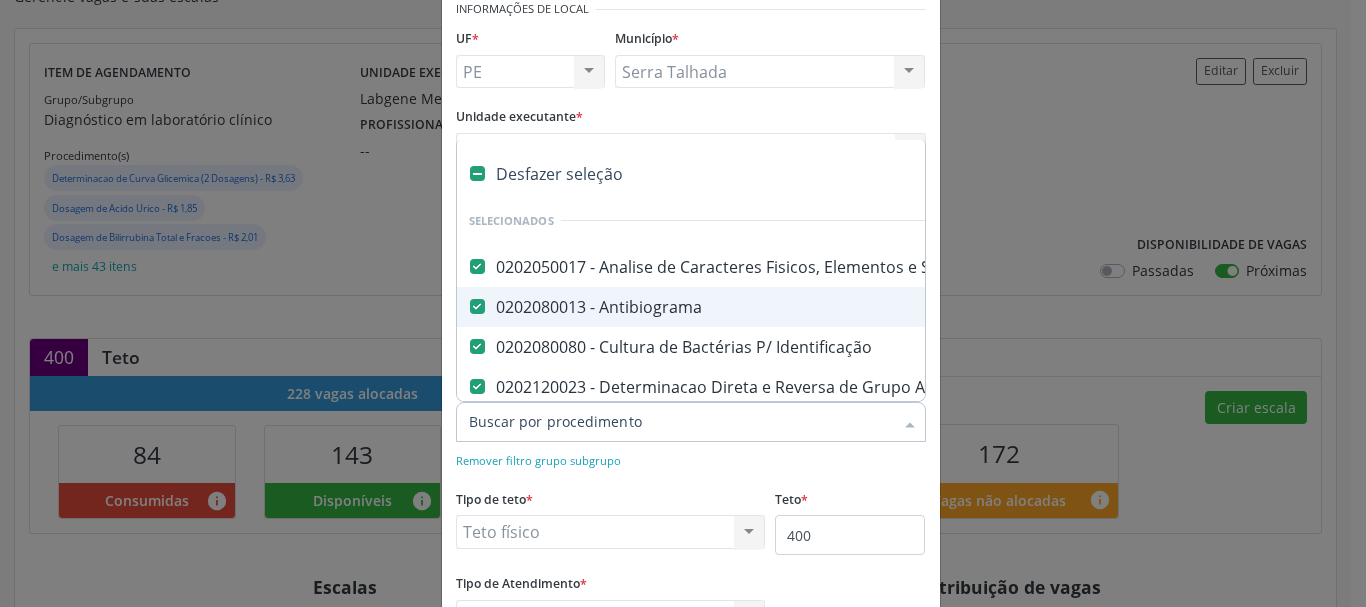 type on "f" 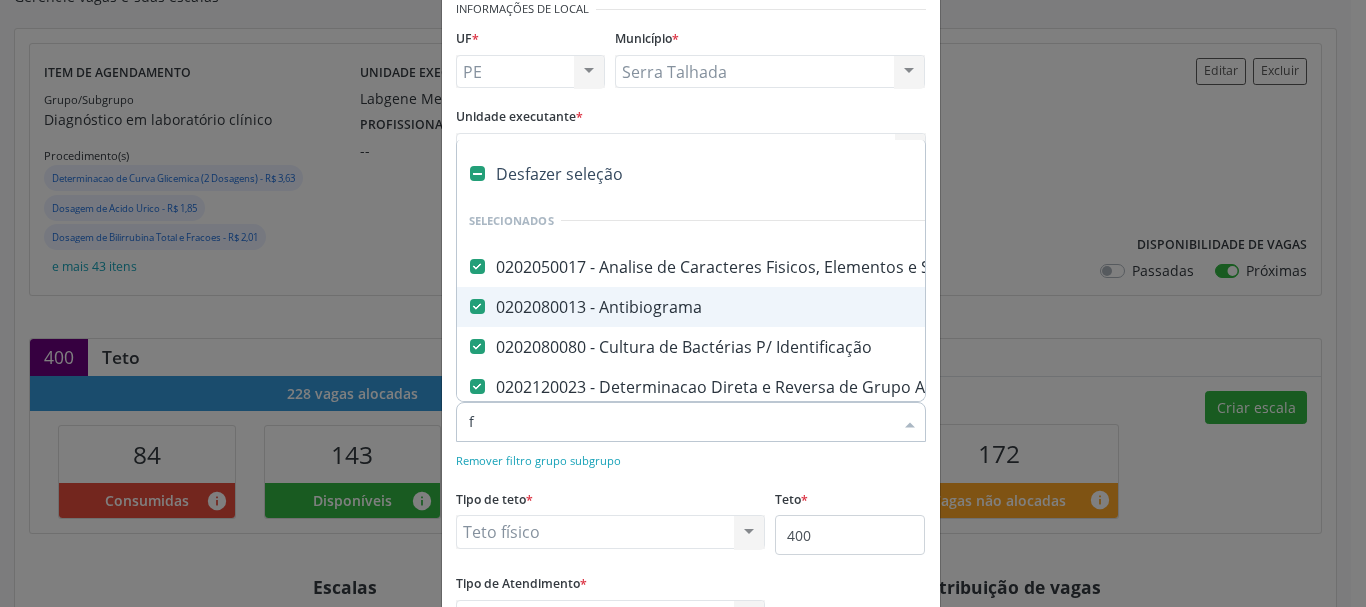 checkbox on "false" 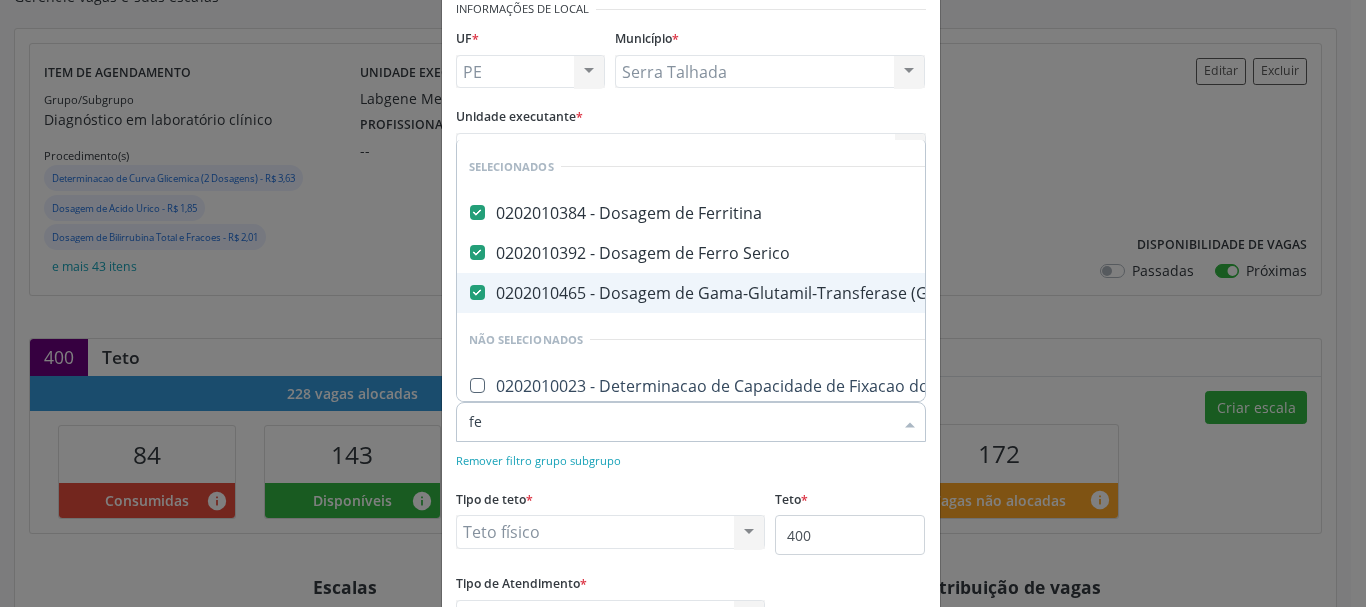 type on "f" 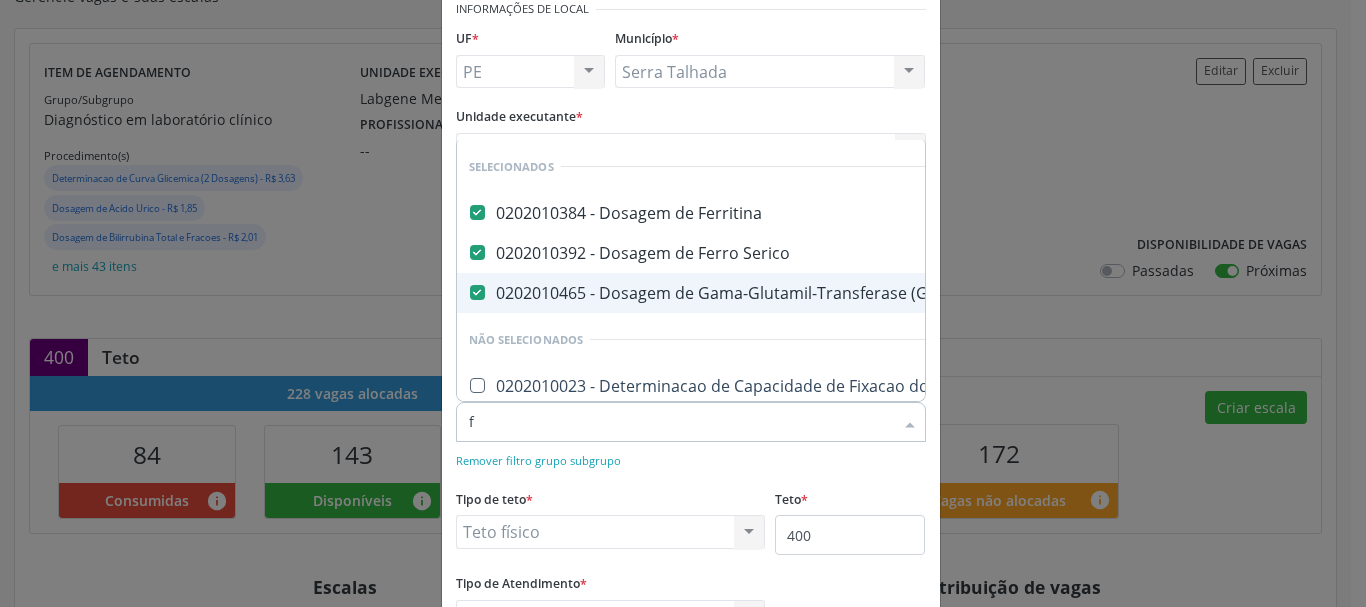 checkbox on "true" 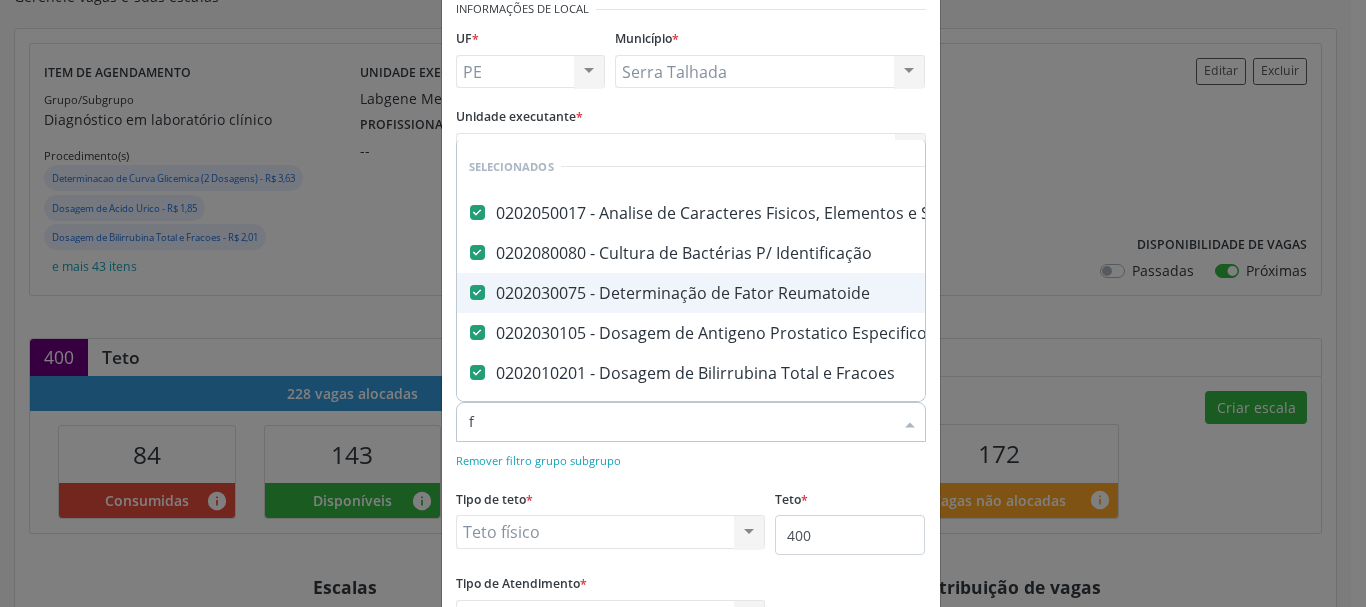 type 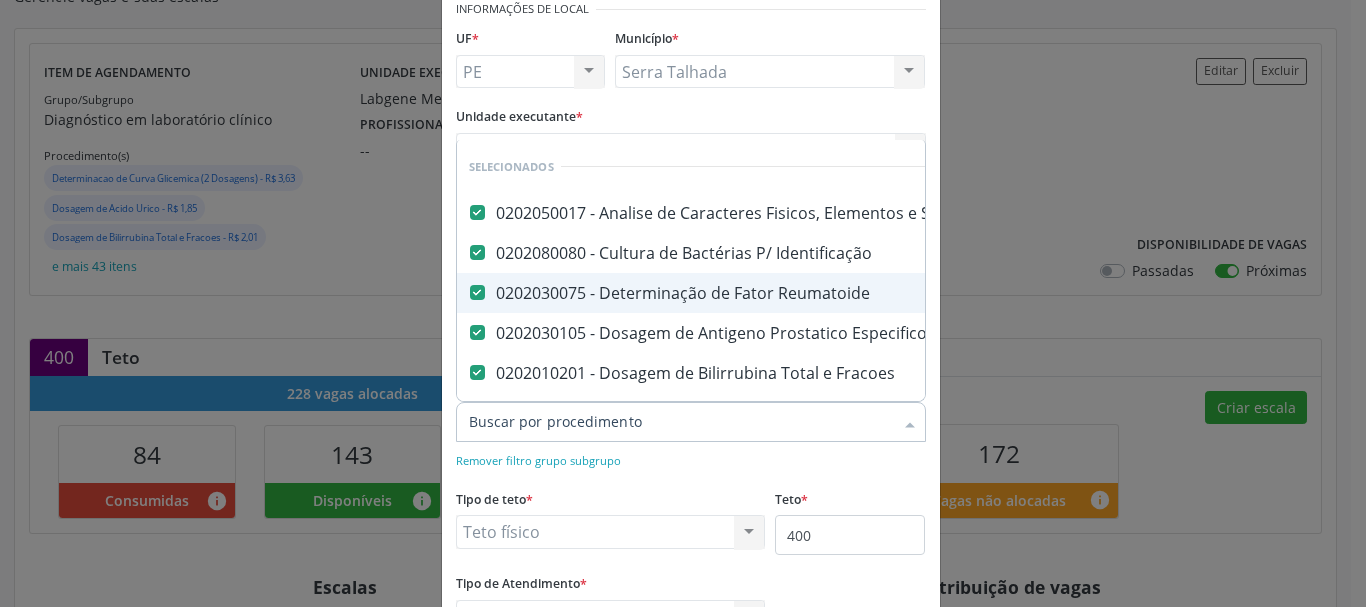 checkbox on "true" 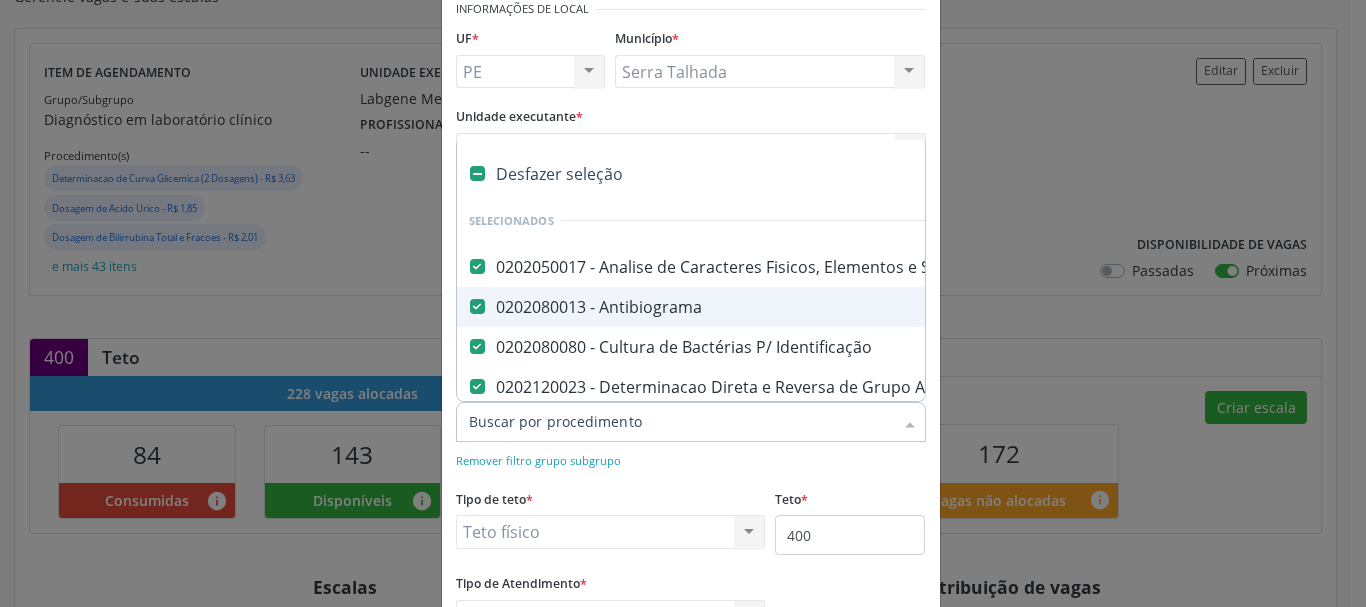 type on "v" 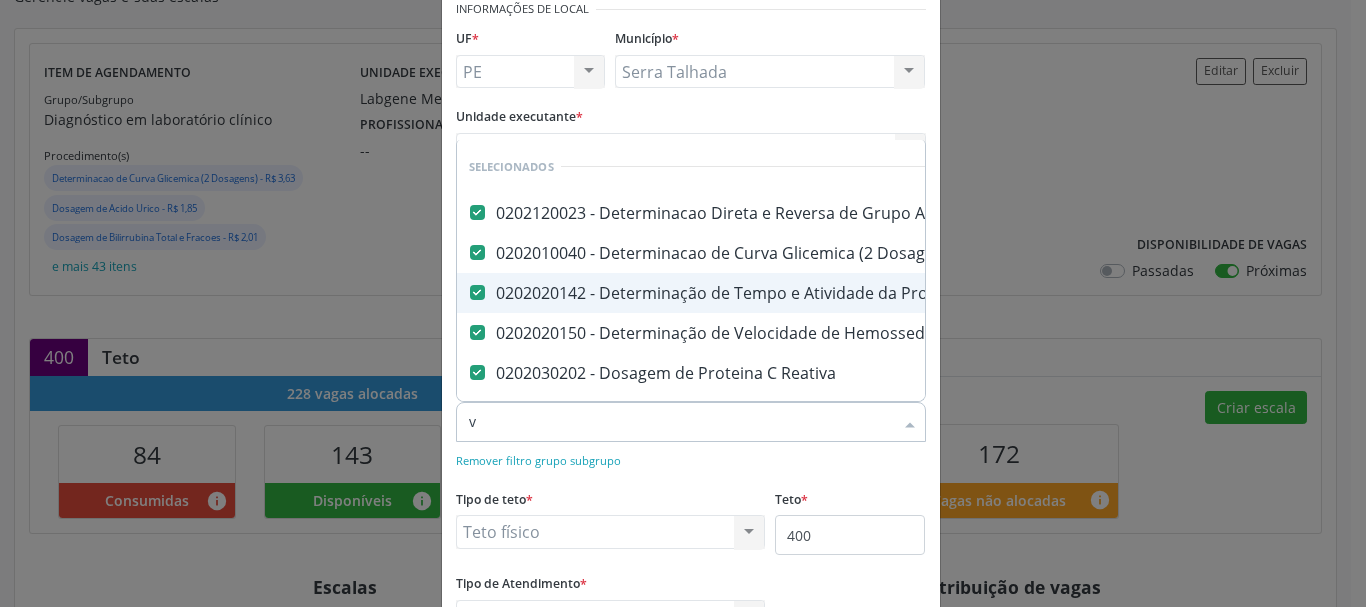 type on "vi" 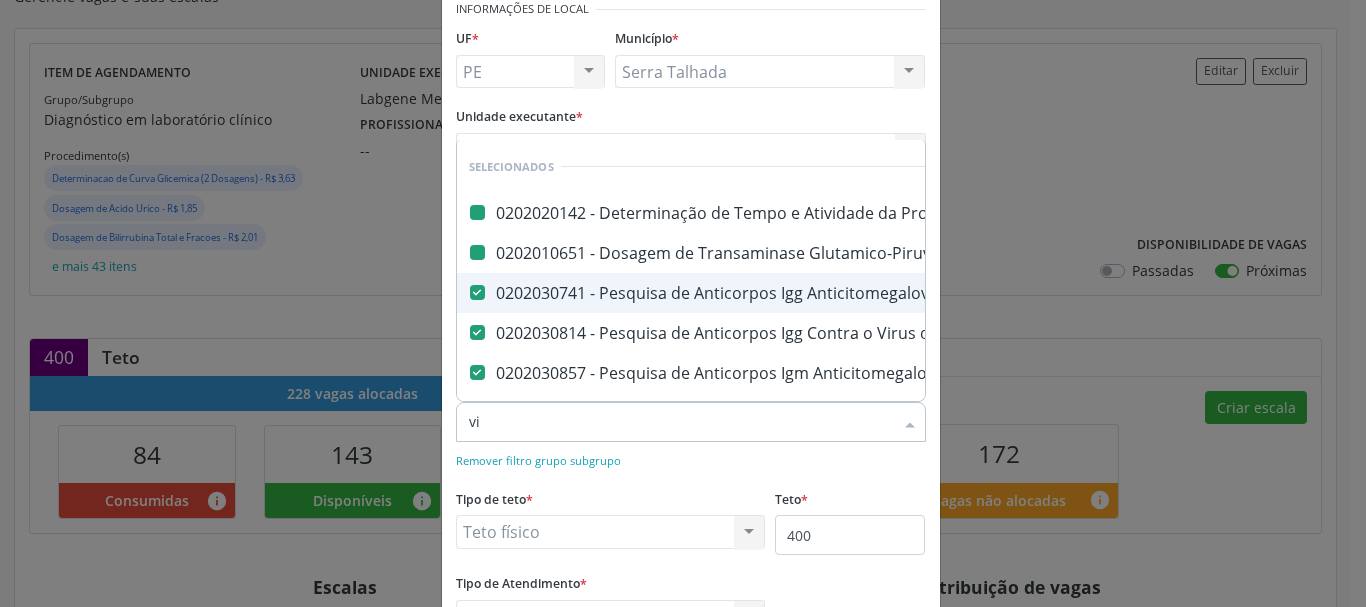 type on "vit" 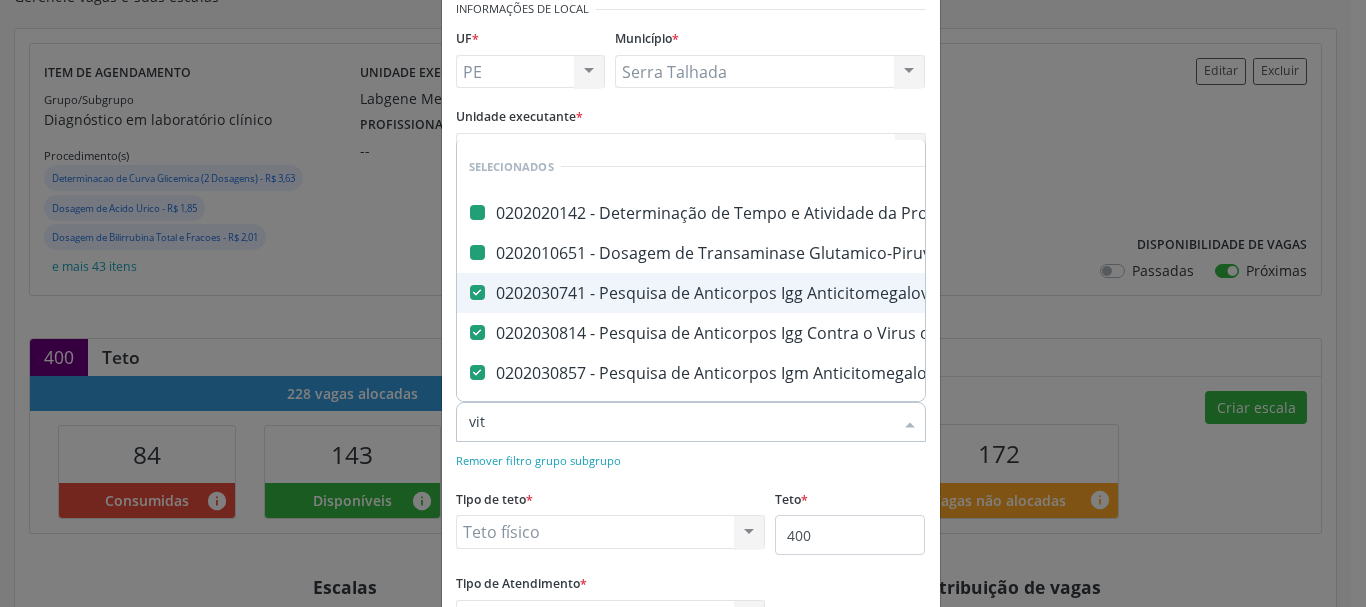 type on "vita" 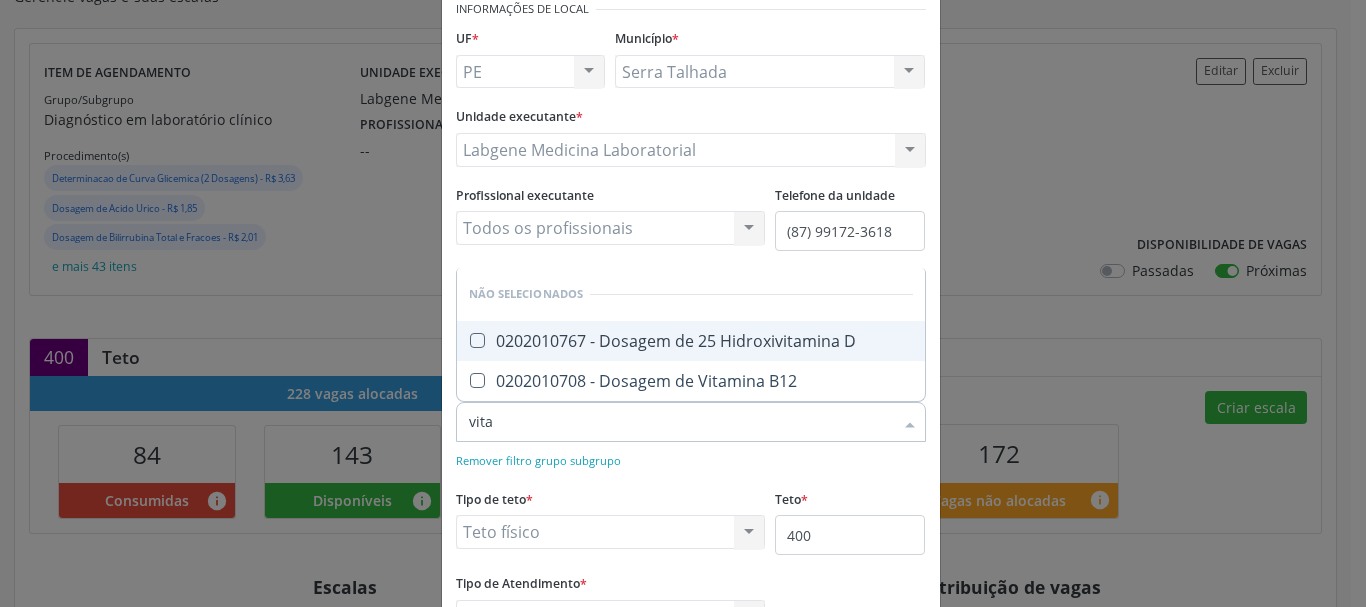 click on "0202010767 - Dosagem de 25 Hidroxivitamina D" at bounding box center [691, 341] 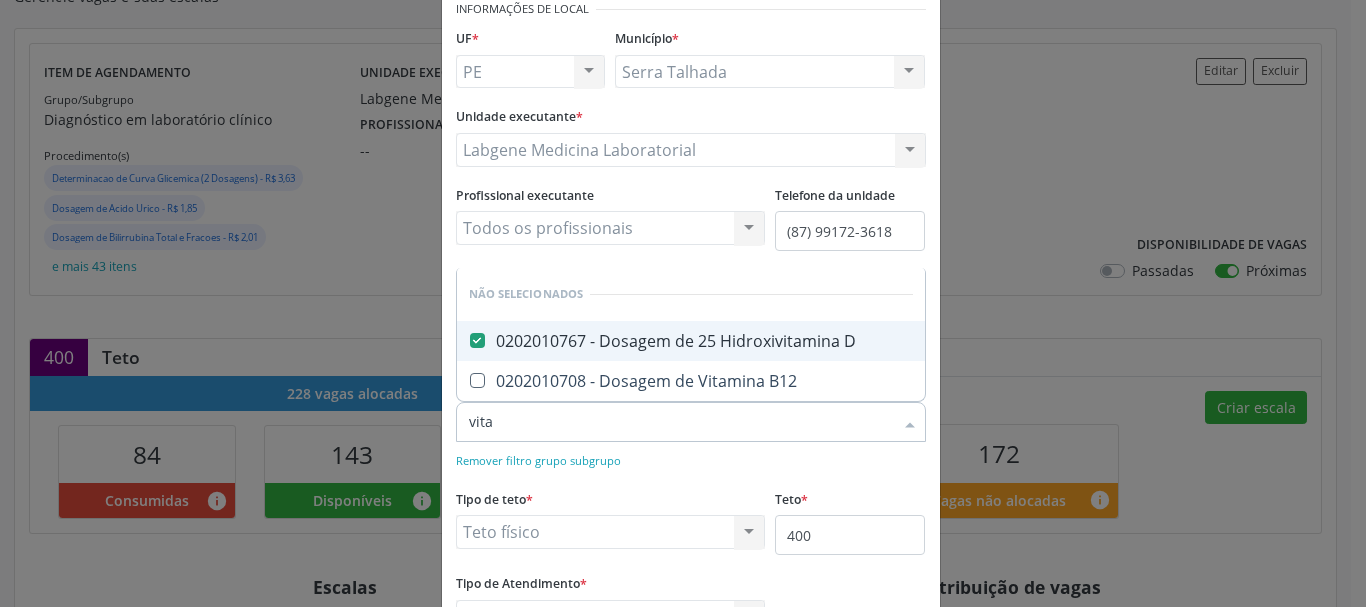click on "0202010767 - Dosagem de 25 Hidroxivitamina D" at bounding box center [691, 341] 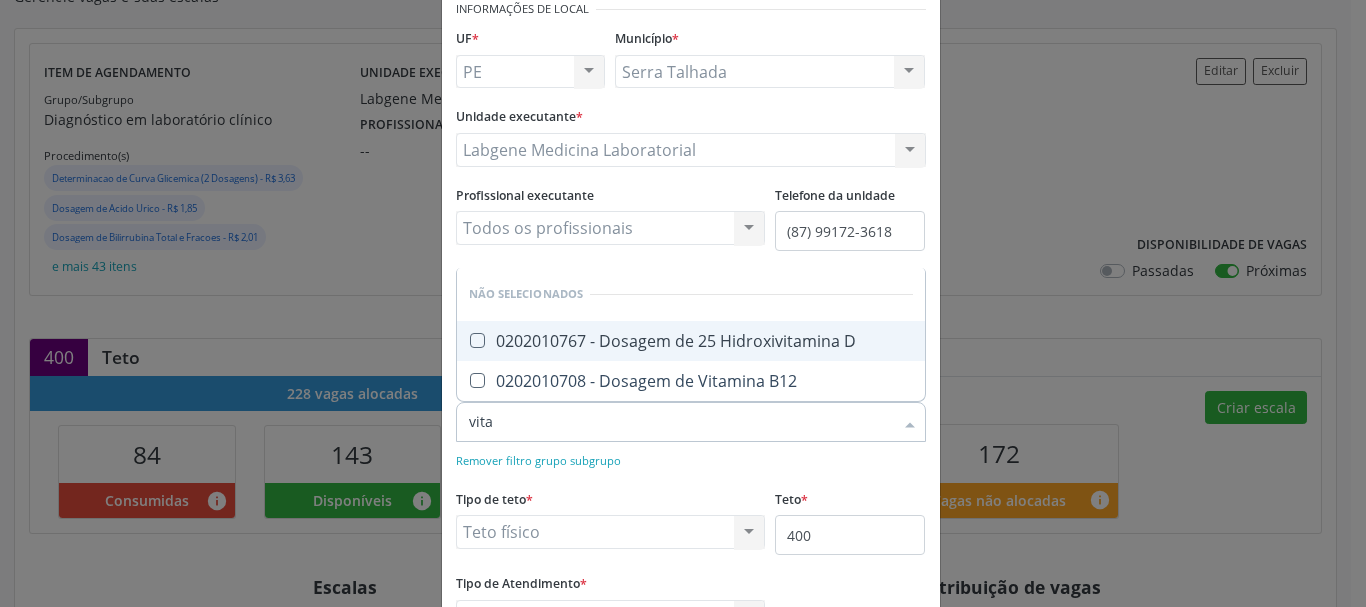 click on "0202010767 - Dosagem de 25 Hidroxivitamina D" at bounding box center (691, 341) 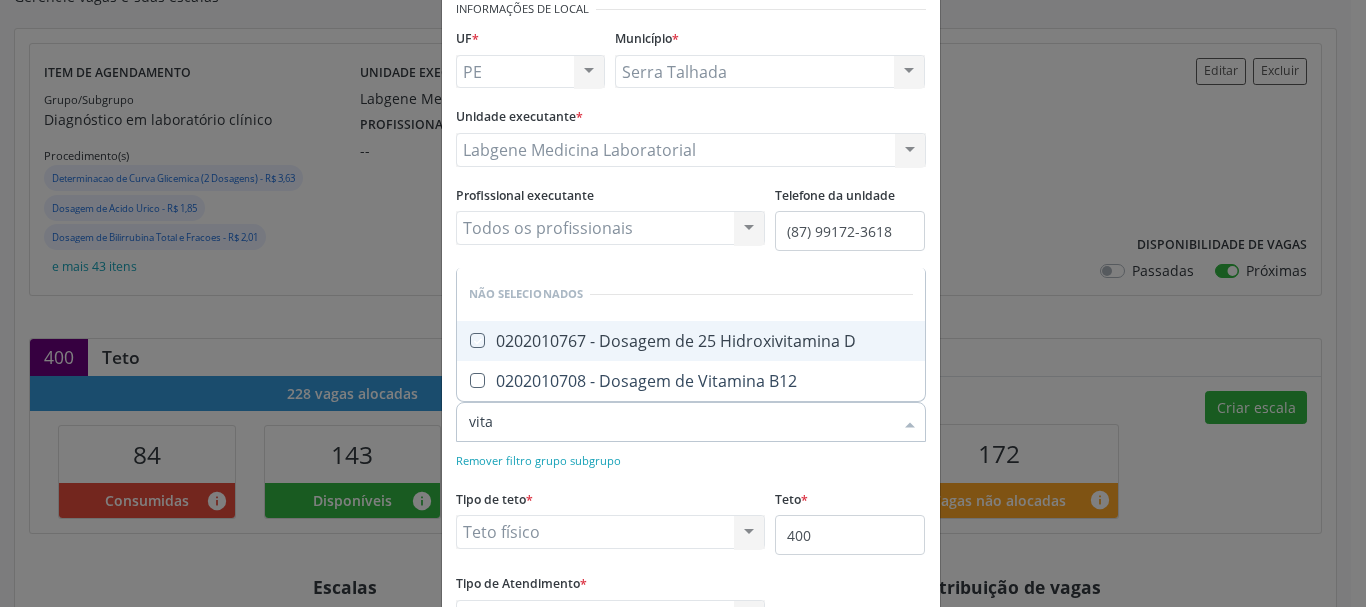 checkbox on "true" 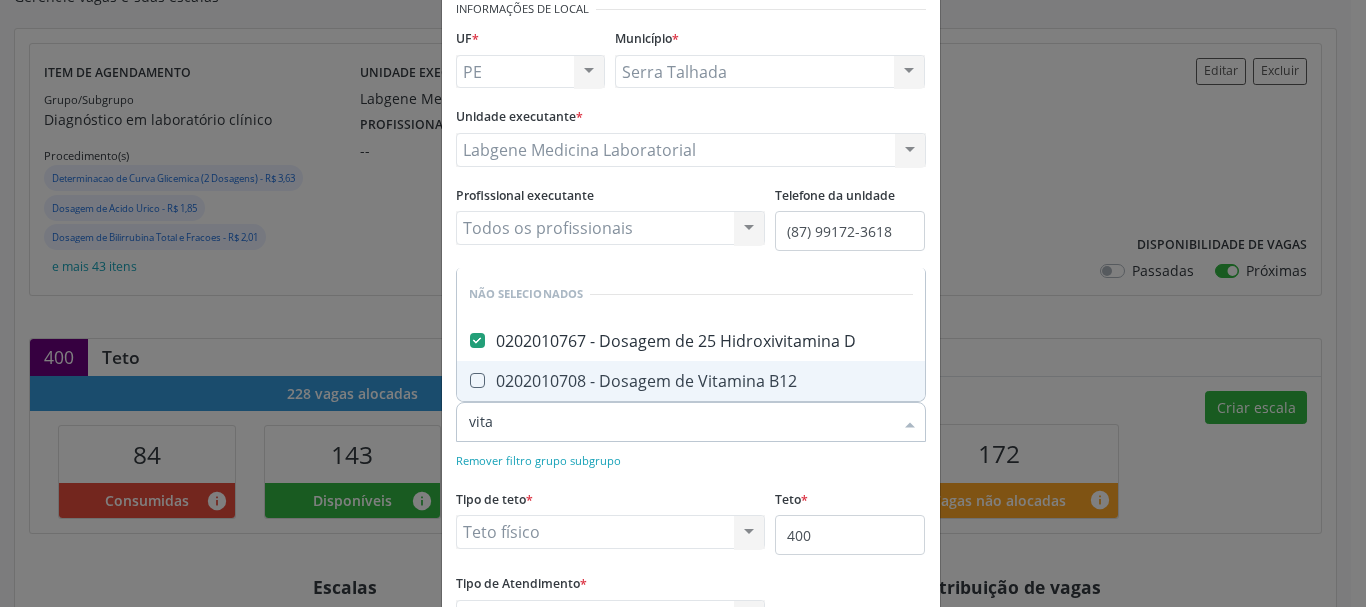 click on "0202010708 - Dosagem de Vitamina B12" at bounding box center (691, 381) 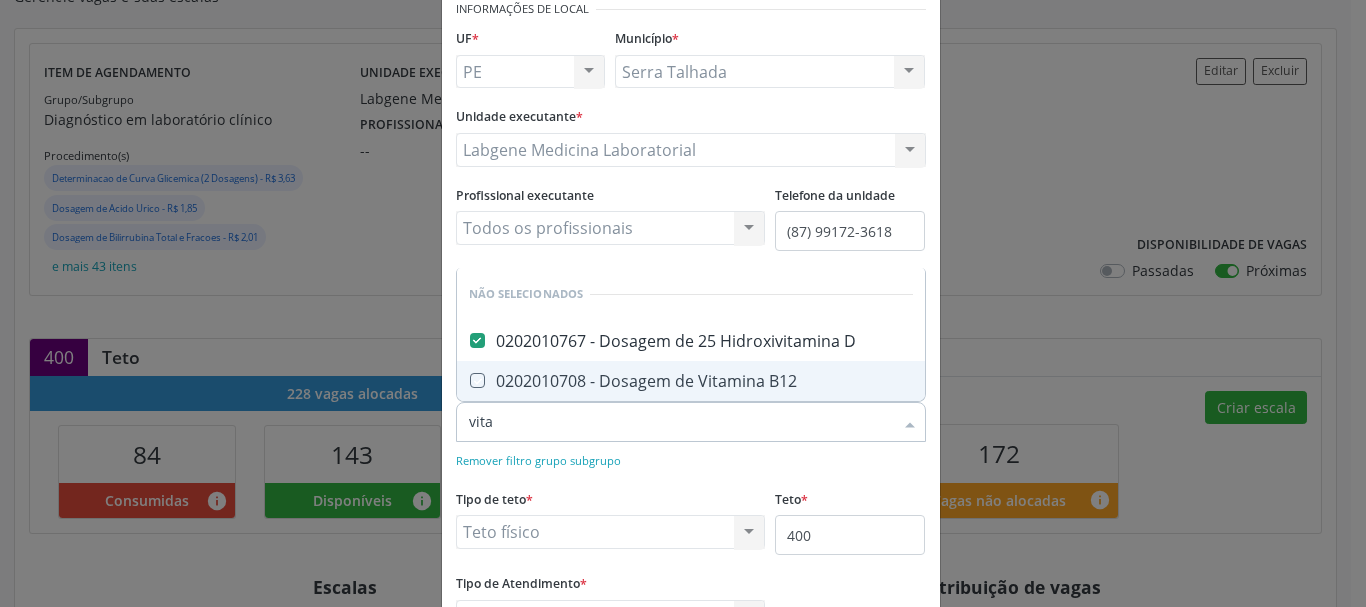checkbox on "true" 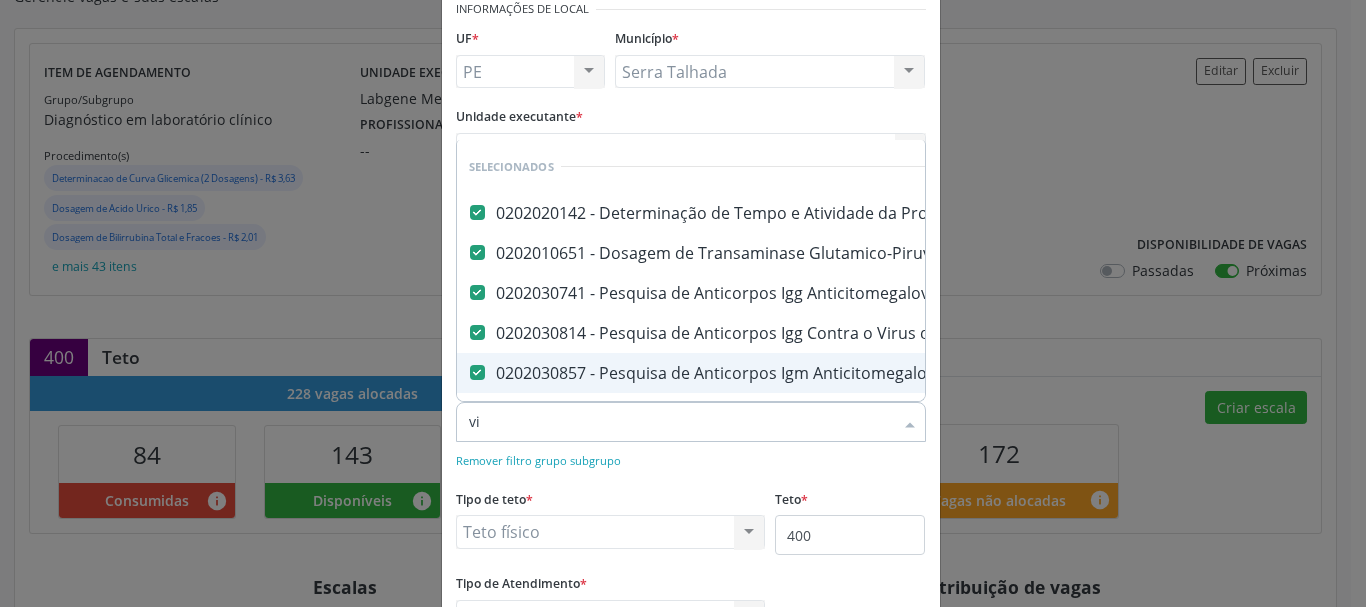 type on "v" 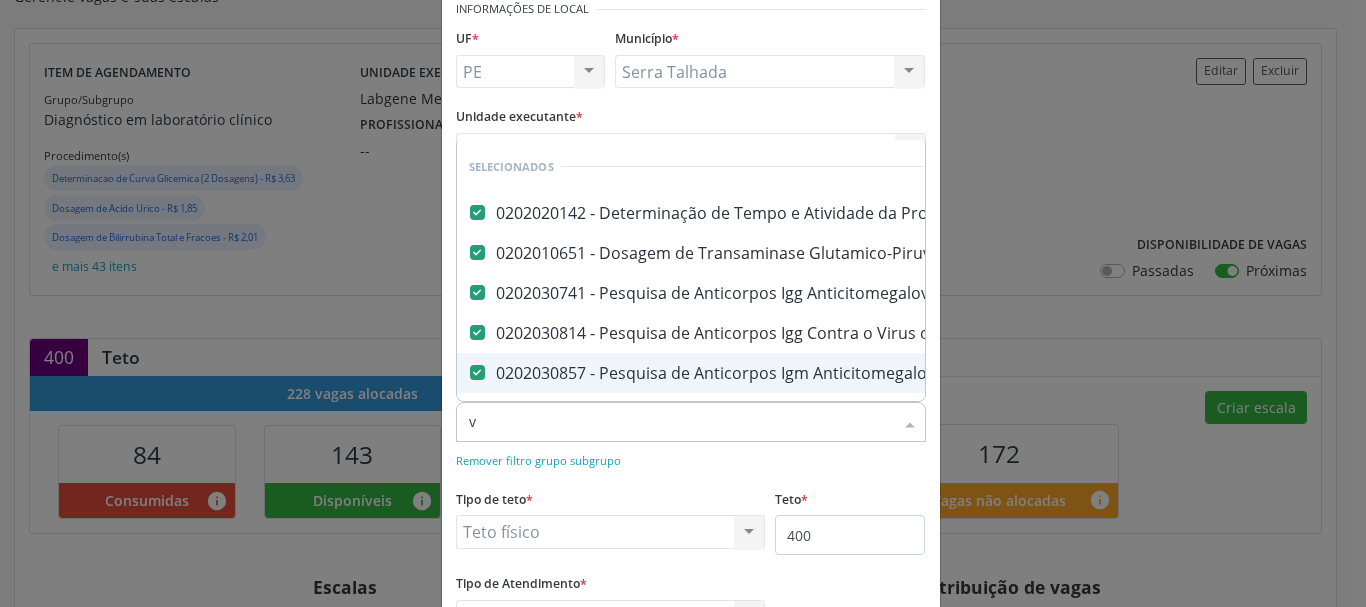 type 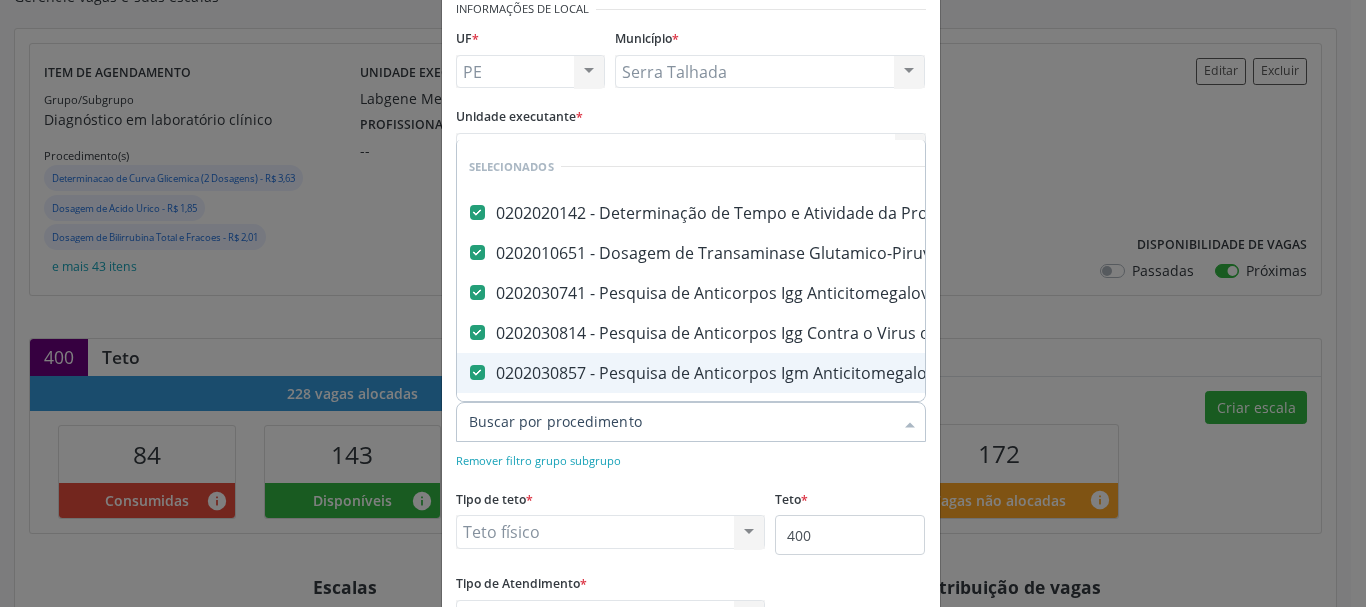 checkbox on "true" 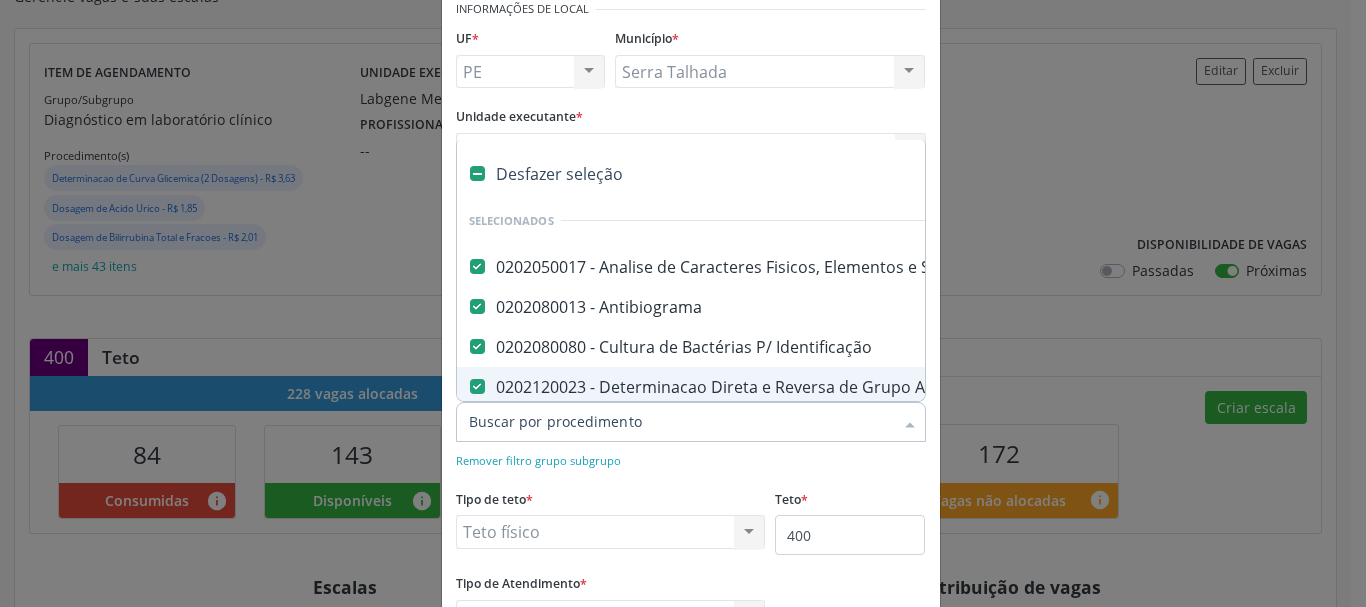 type on "f" 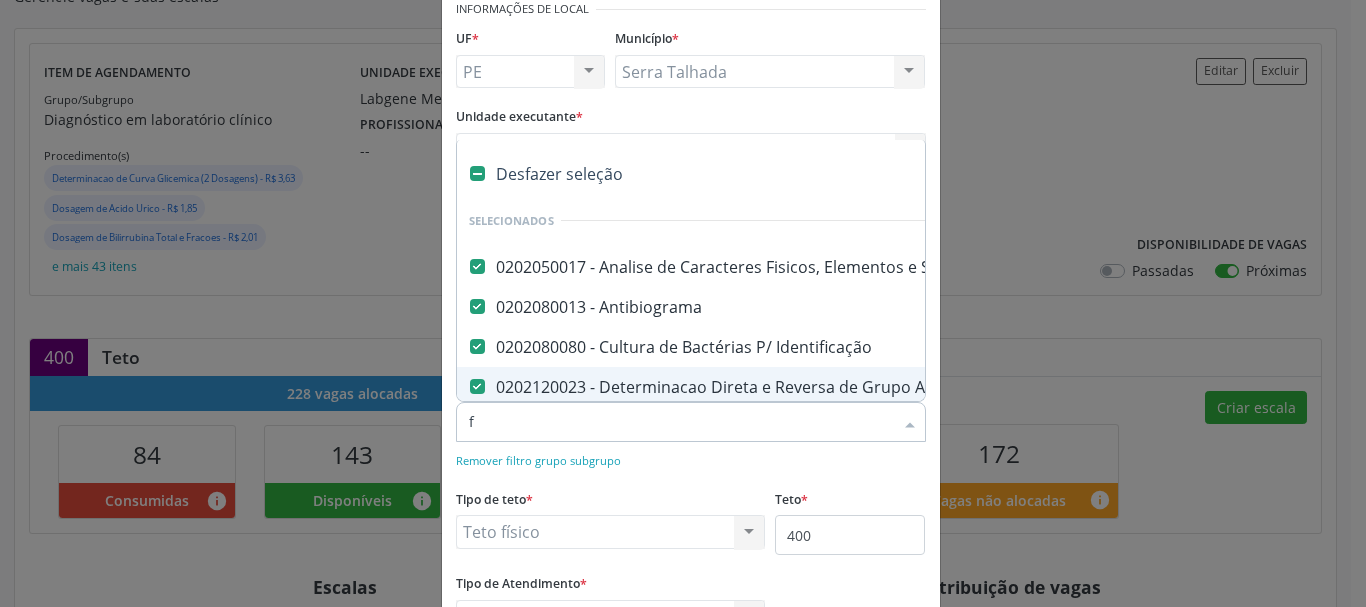 checkbox on "false" 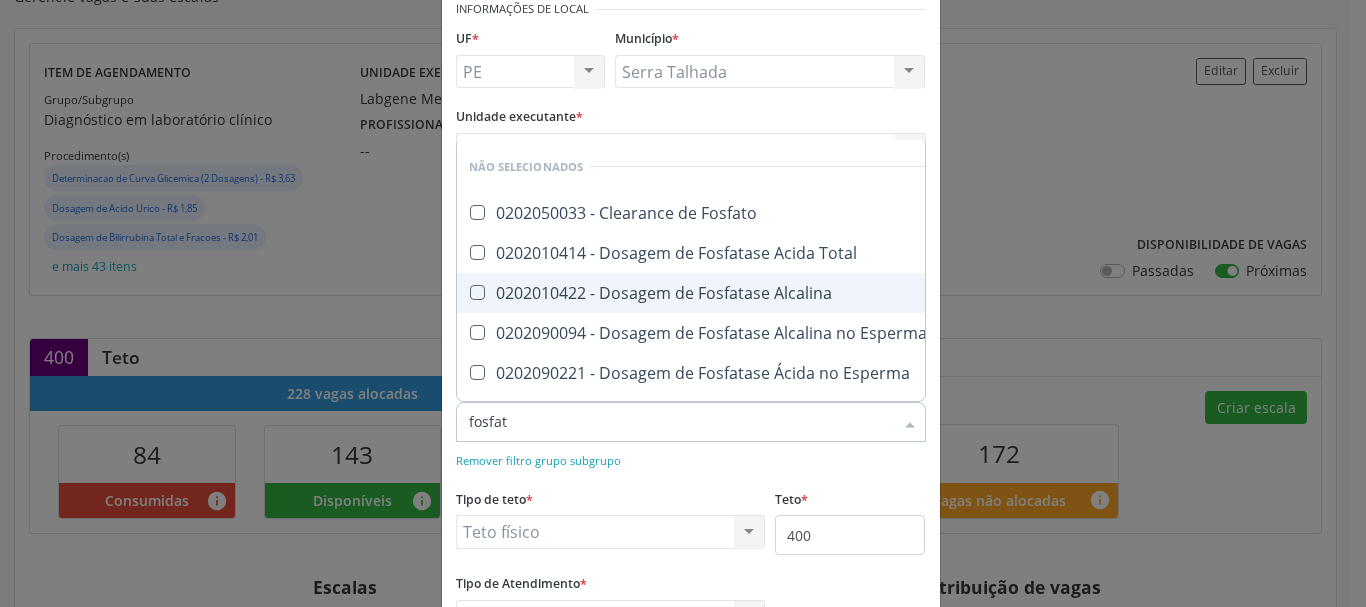 click on "0202010422 - Dosagem de Fosfatase Alcalina" at bounding box center (721, 293) 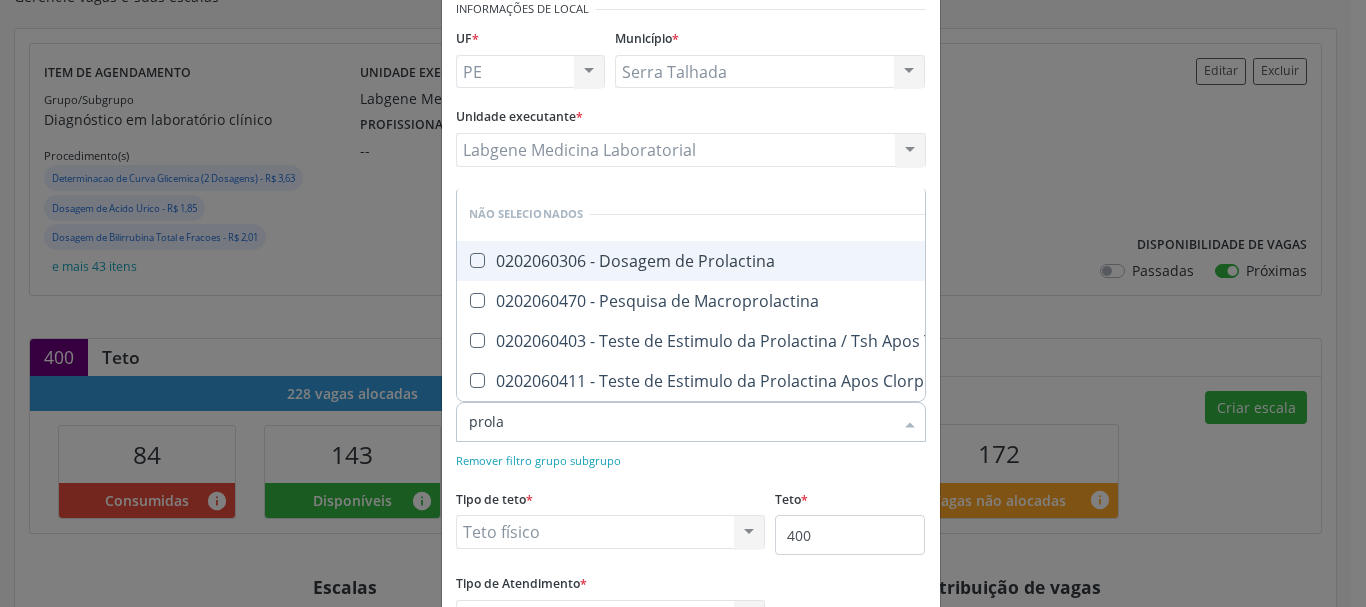 click on "0202060306 - Dosagem de Prolactina" at bounding box center [732, 261] 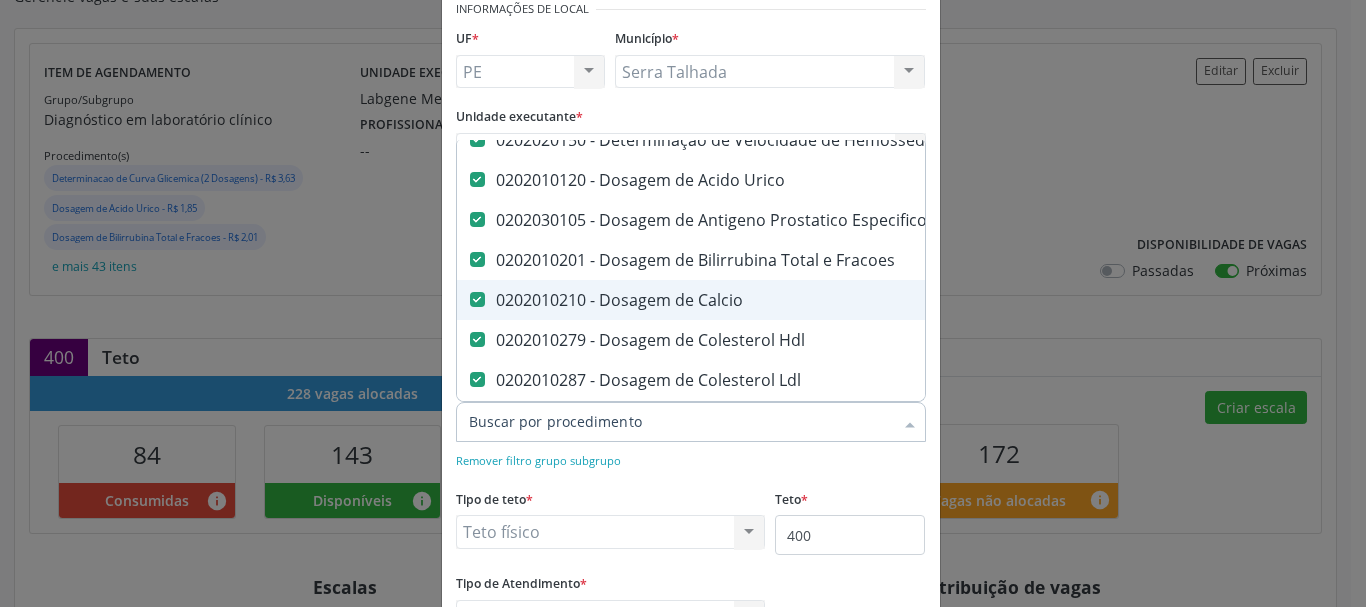 scroll, scrollTop: 500, scrollLeft: 0, axis: vertical 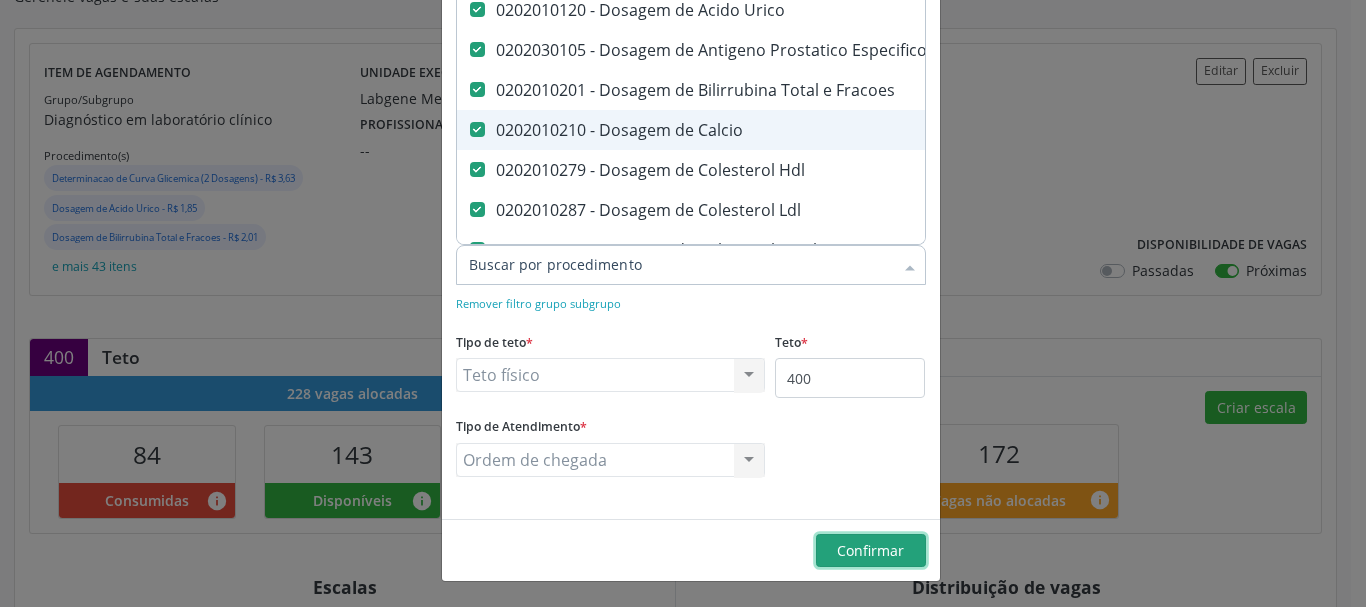 click on "Confirmar" at bounding box center [870, 550] 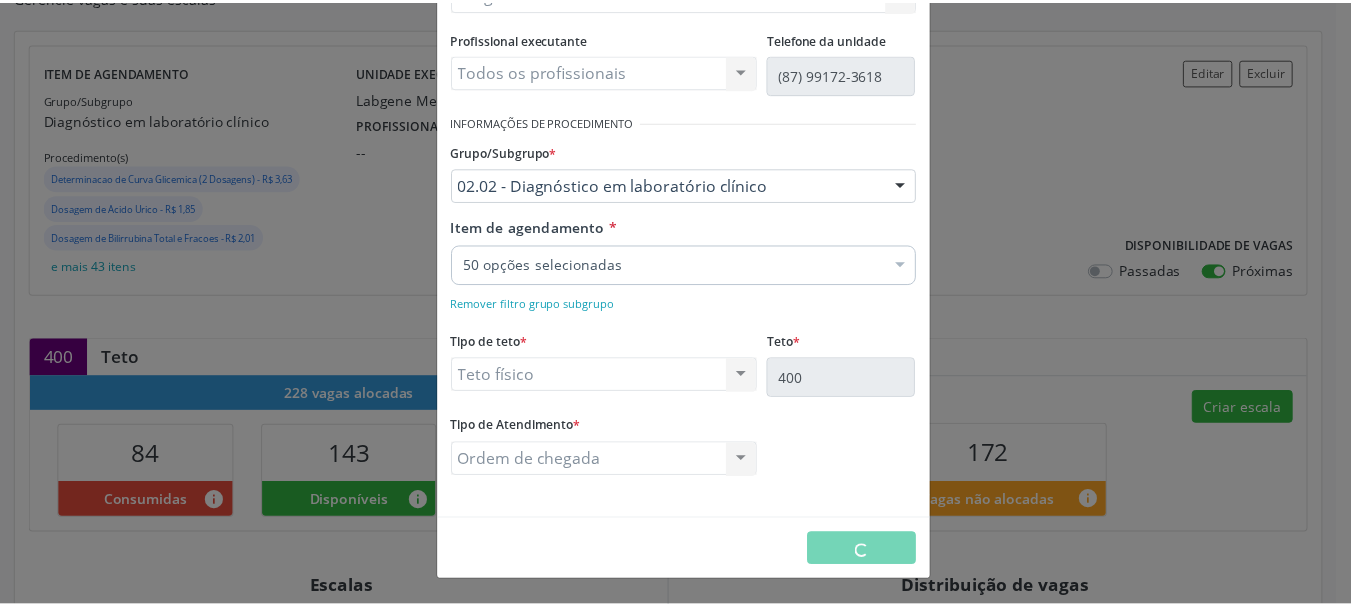 scroll, scrollTop: 0, scrollLeft: 0, axis: both 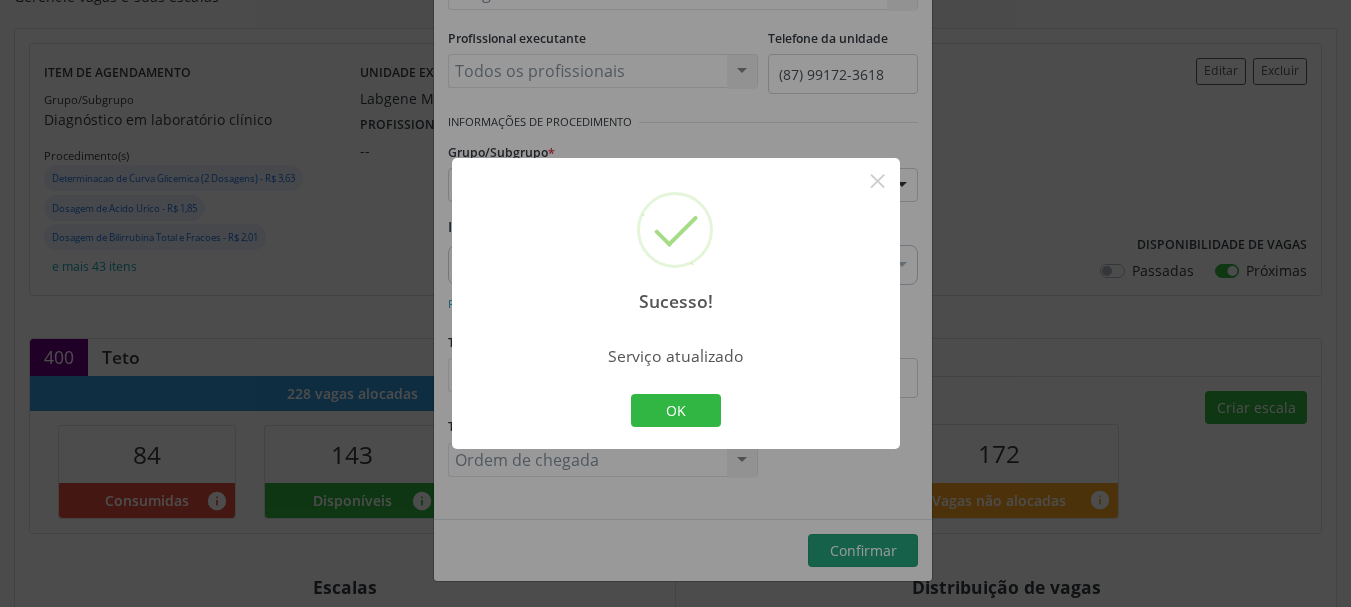 drag, startPoint x: 692, startPoint y: 416, endPoint x: 794, endPoint y: 452, distance: 108.16654 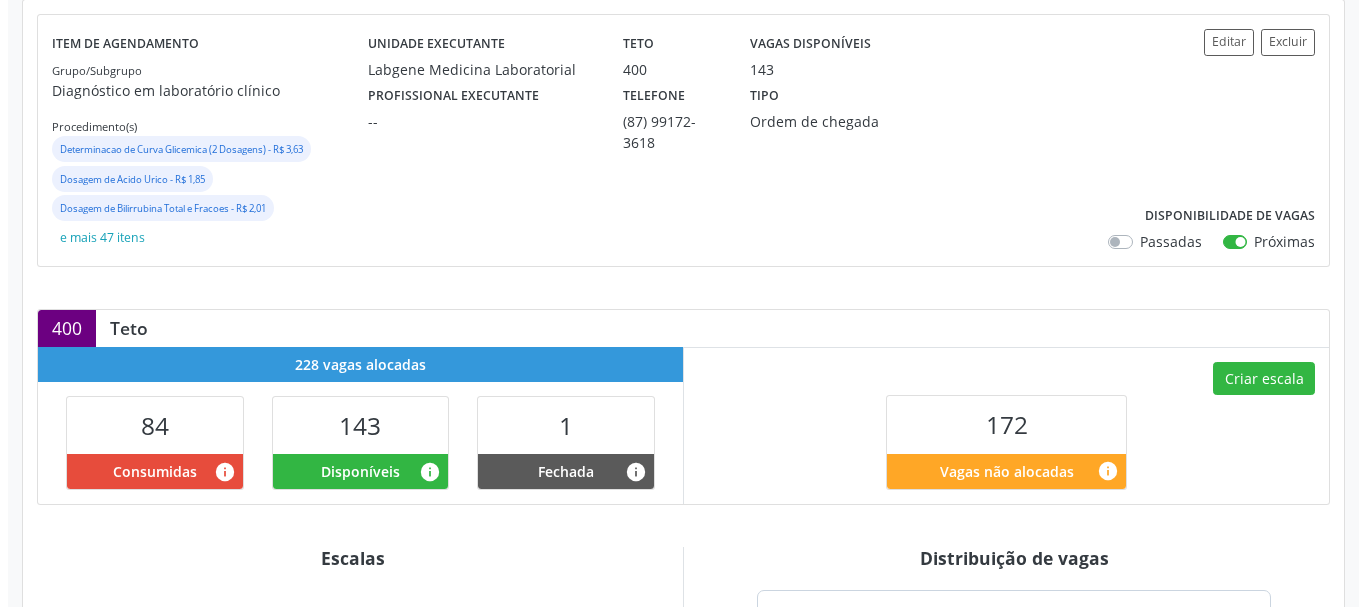 scroll, scrollTop: 300, scrollLeft: 0, axis: vertical 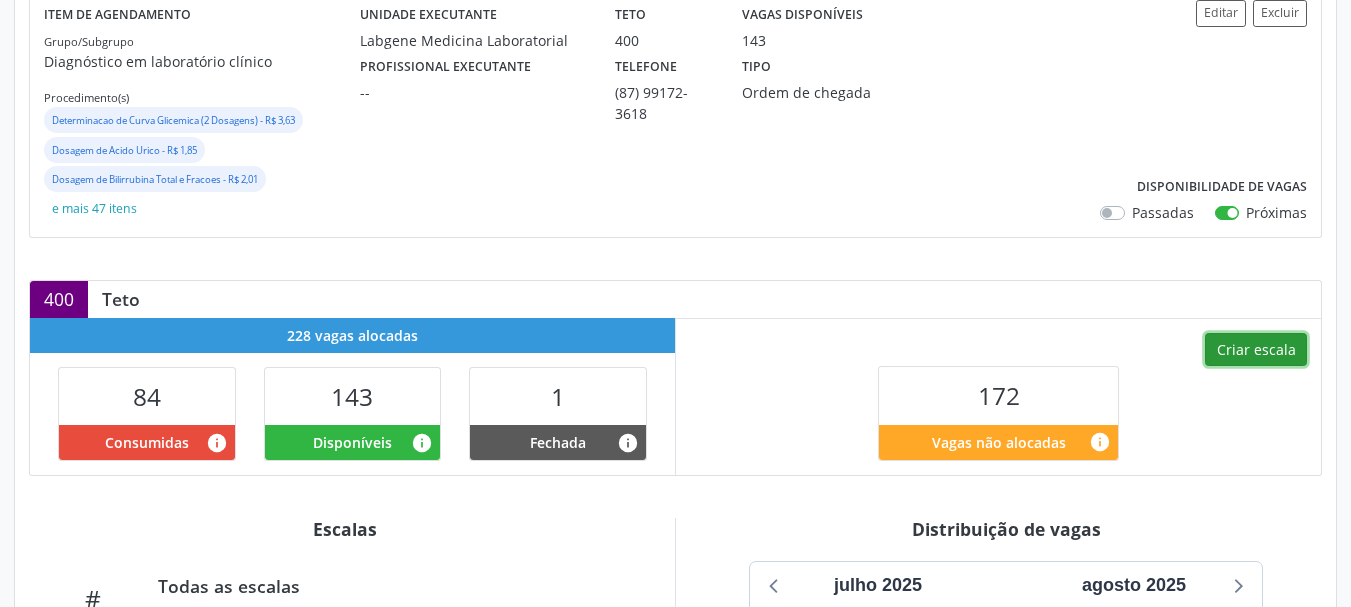 click on "Criar escala" at bounding box center [1256, 350] 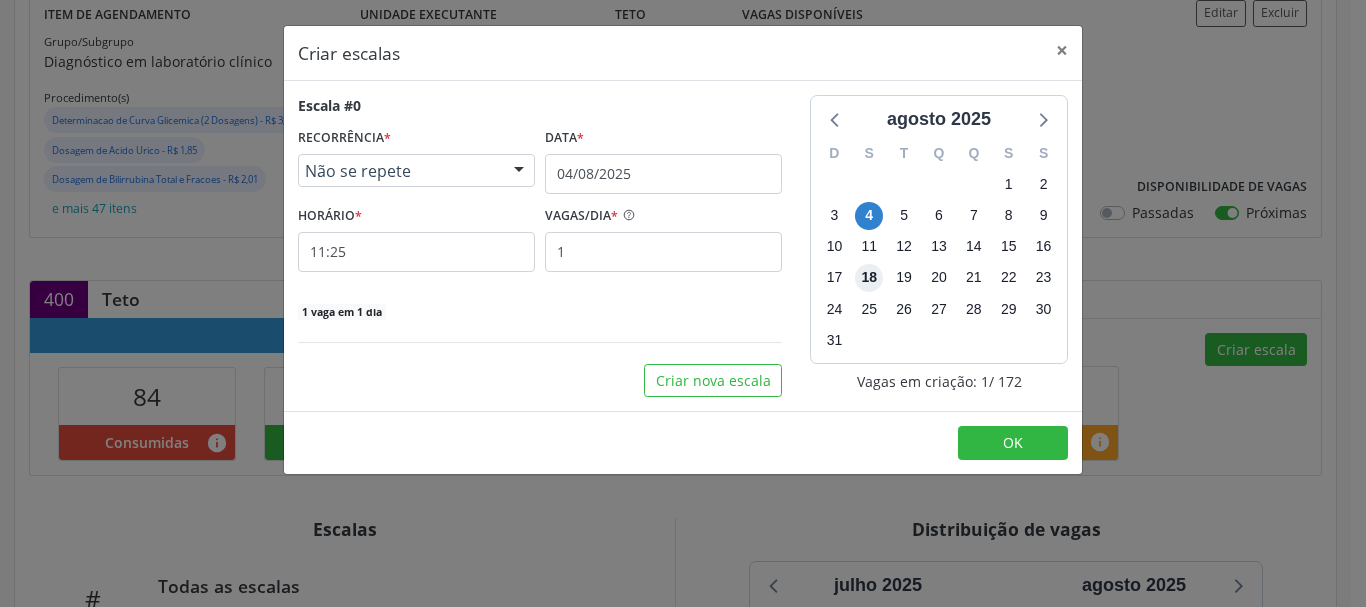 click on "18" at bounding box center (869, 278) 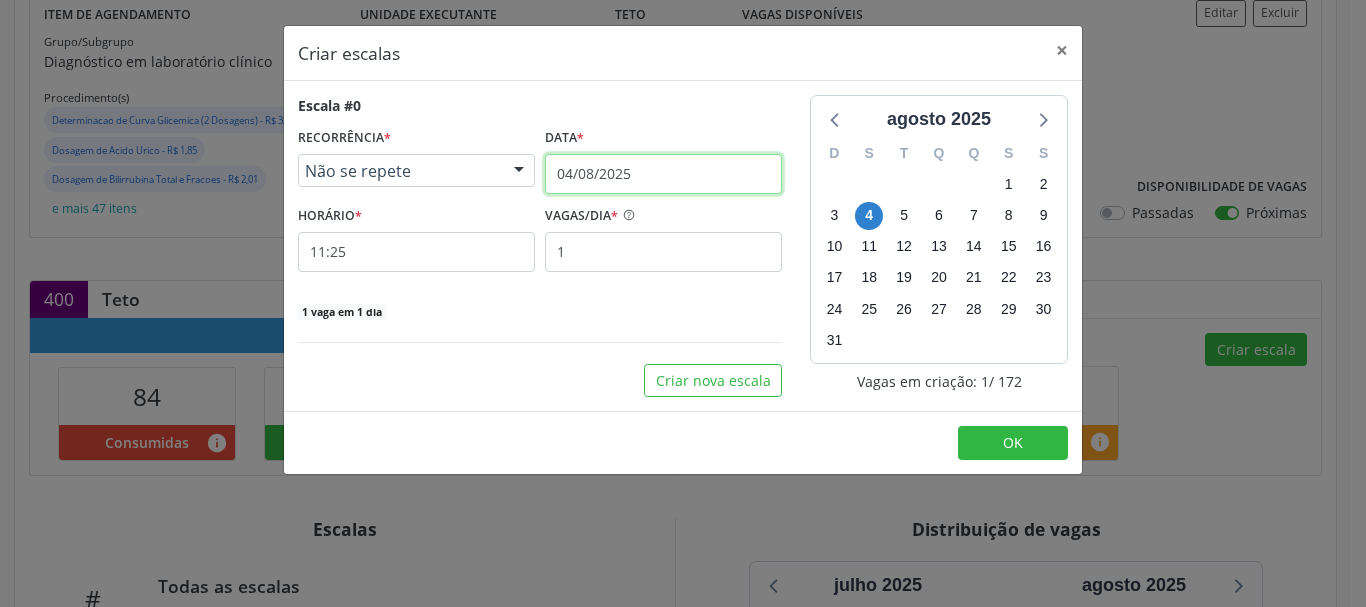 click on "04/08/2025" at bounding box center (663, 174) 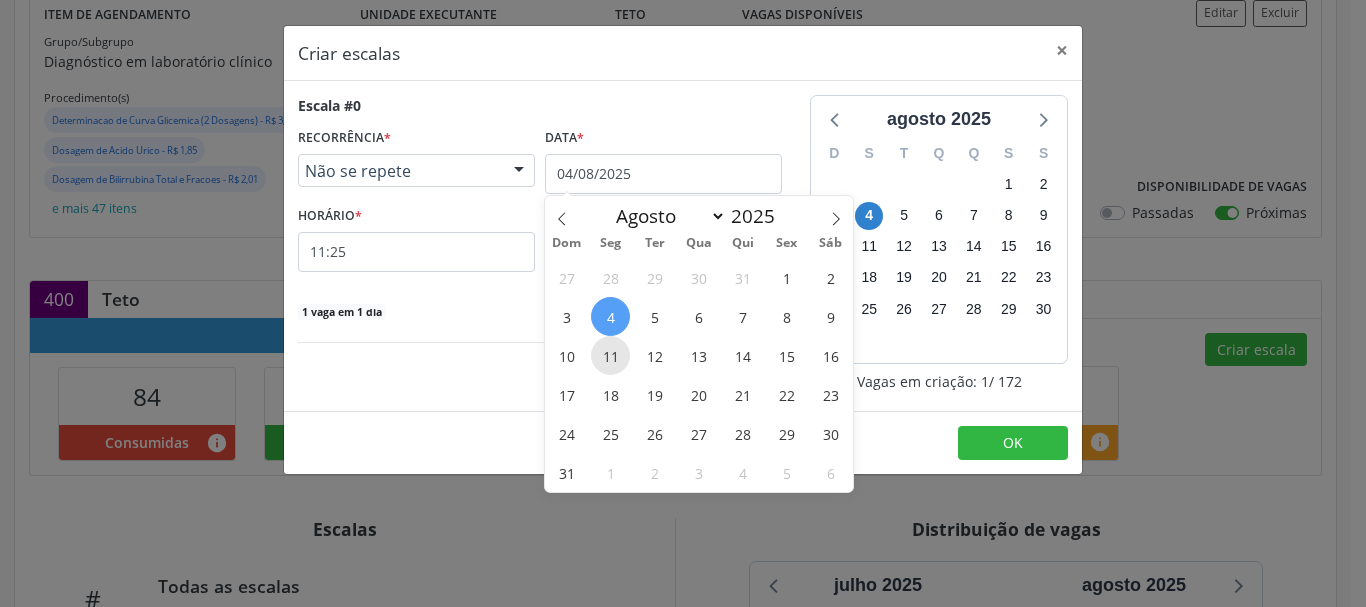click on "11" at bounding box center [610, 355] 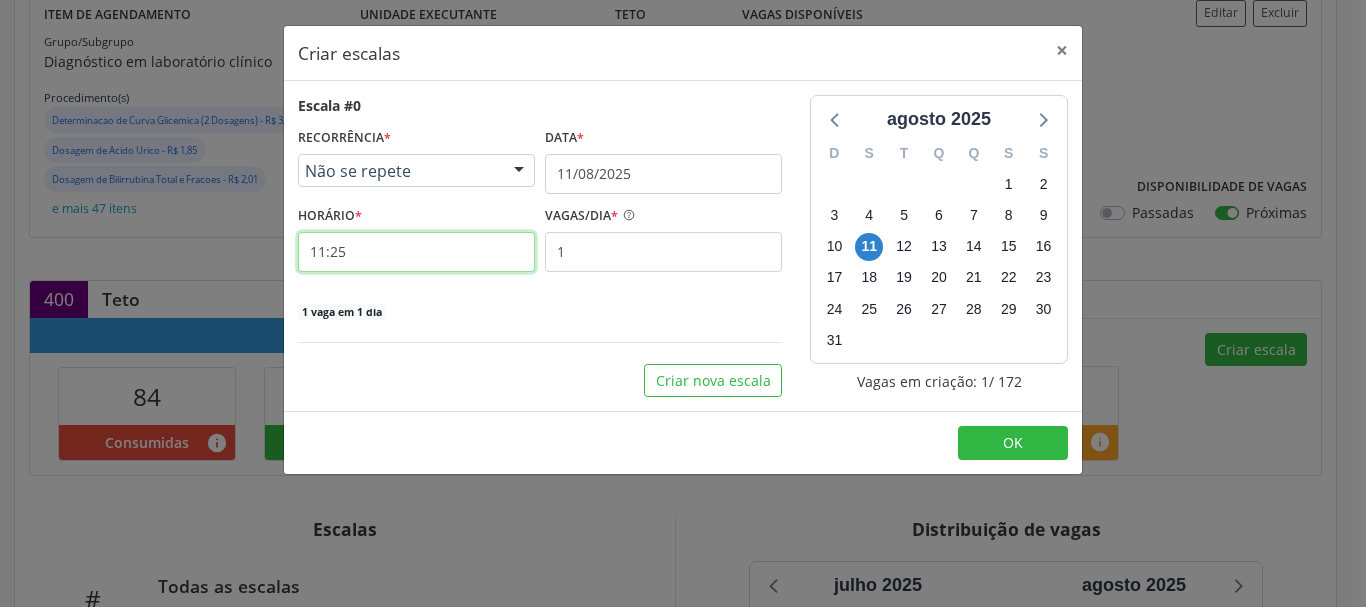 click on "11:25" at bounding box center (416, 252) 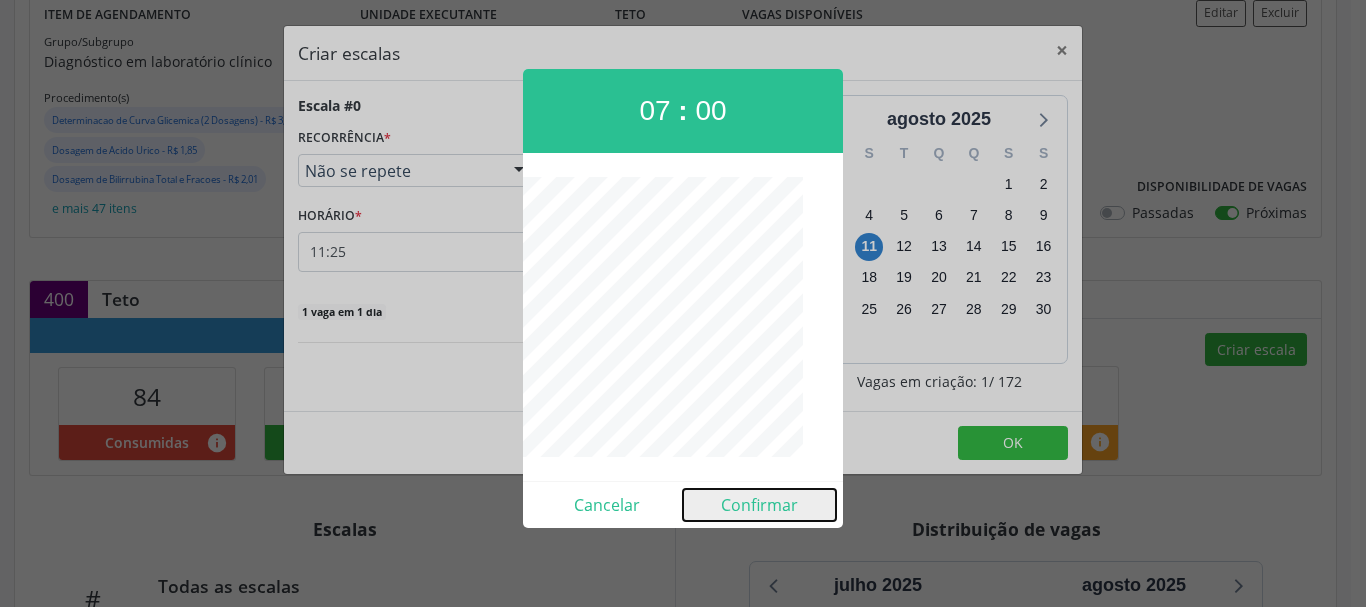 drag, startPoint x: 743, startPoint y: 504, endPoint x: 718, endPoint y: 489, distance: 29.15476 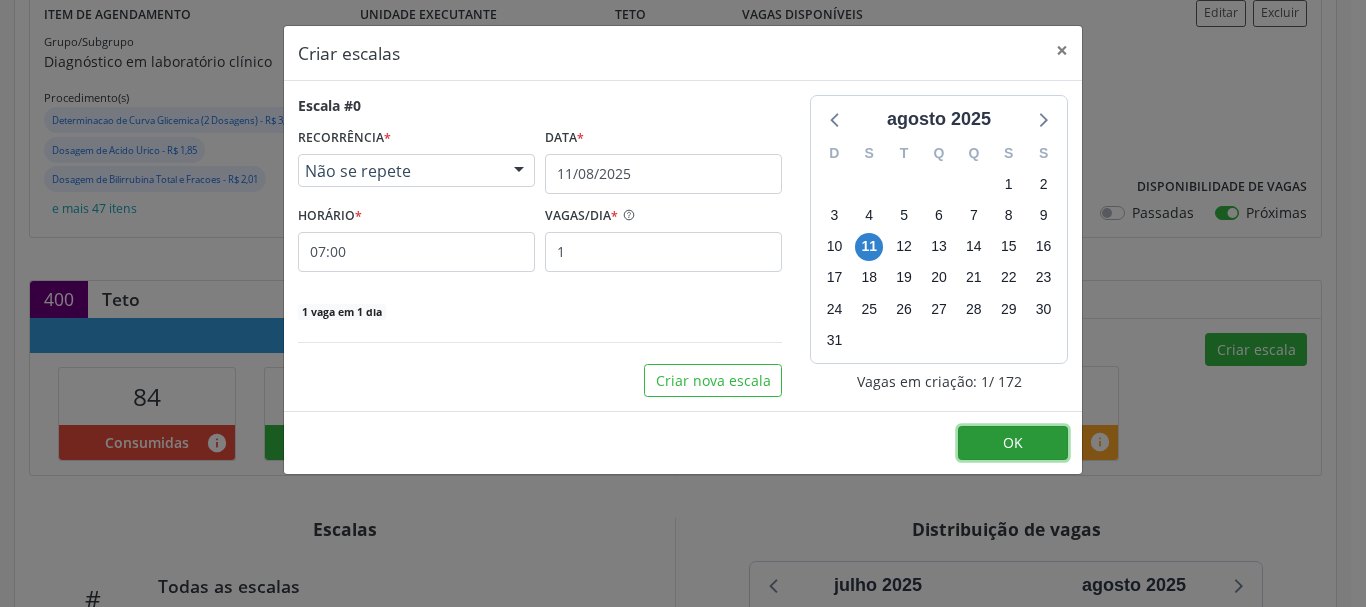 click on "OK" at bounding box center (1013, 443) 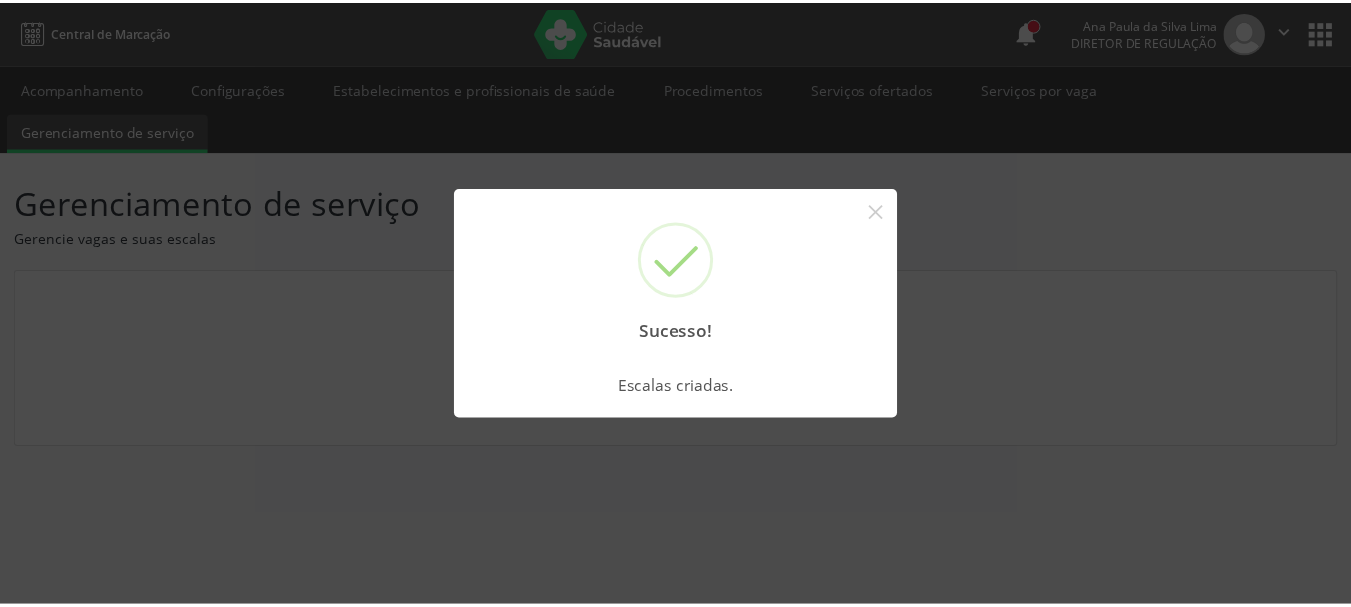 scroll, scrollTop: 0, scrollLeft: 0, axis: both 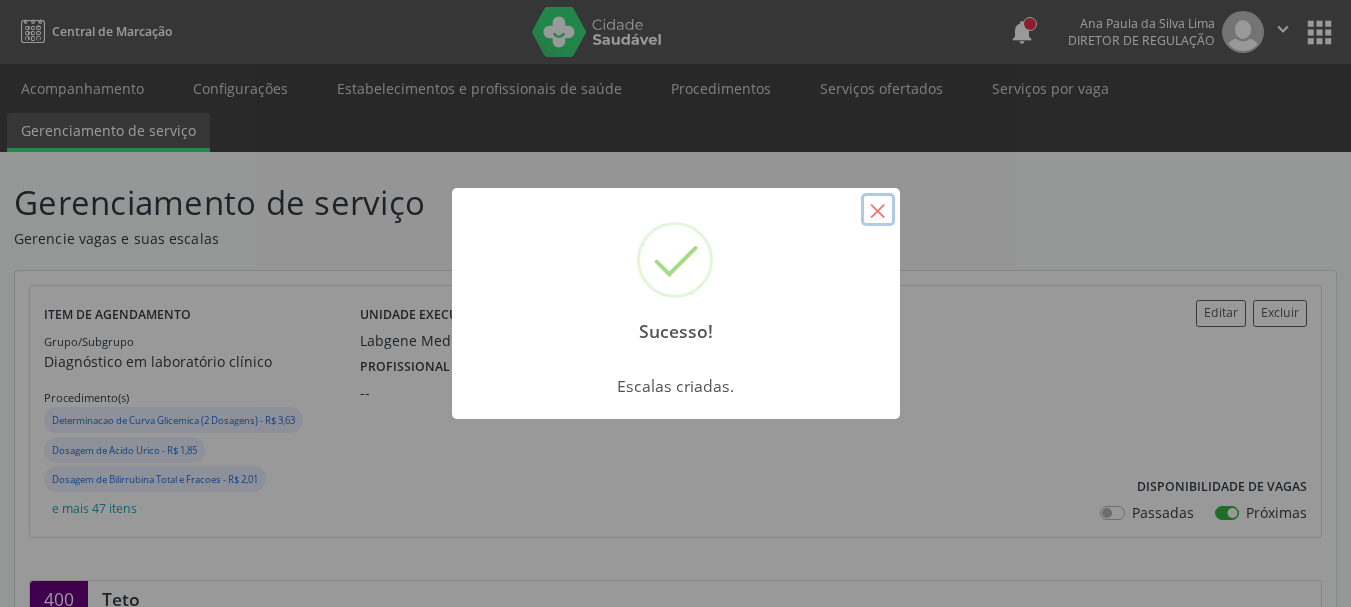 click on "×" at bounding box center [878, 210] 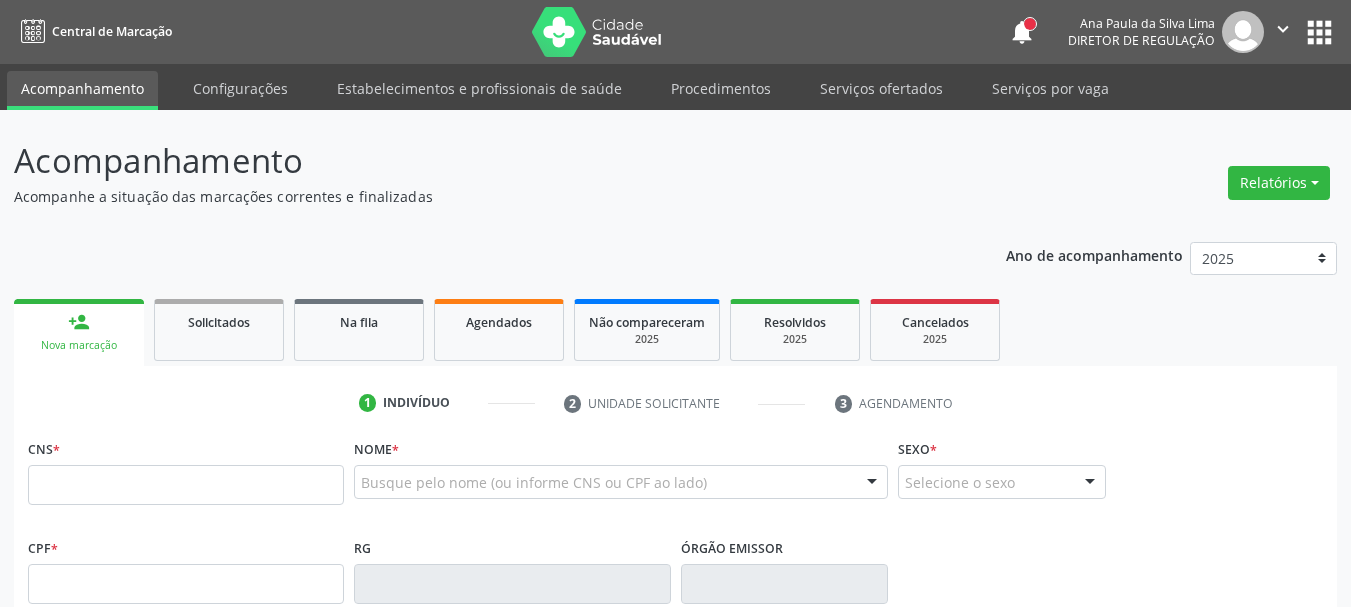 scroll, scrollTop: 0, scrollLeft: 0, axis: both 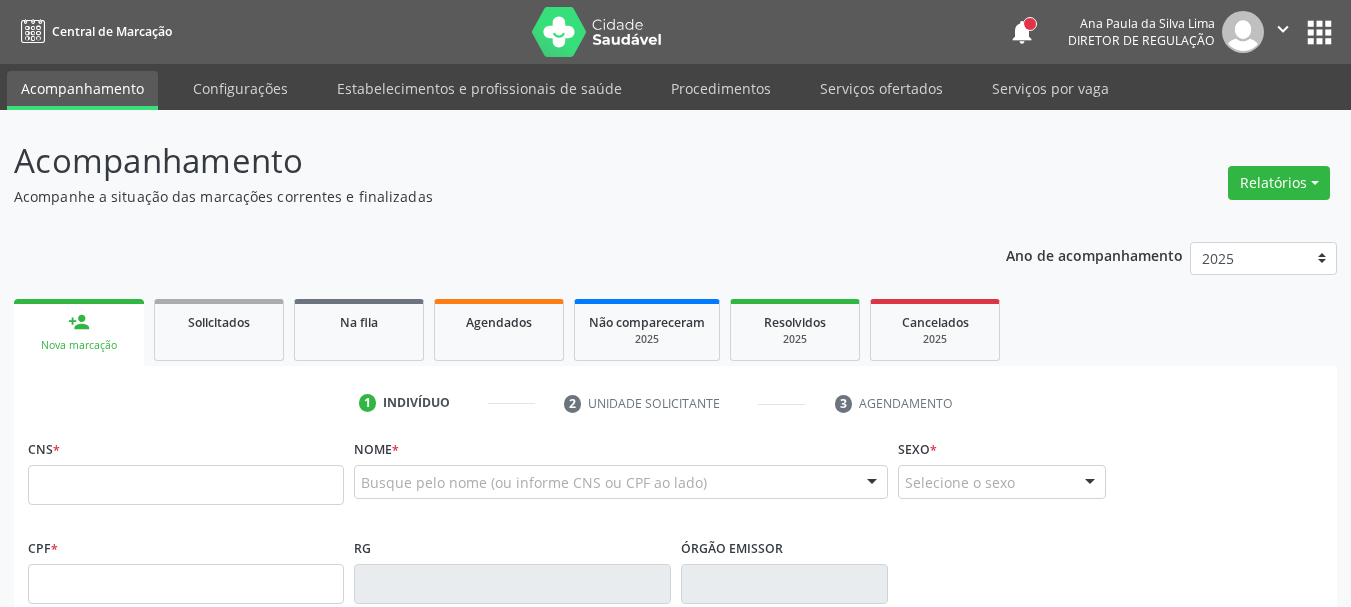 click on "apps" at bounding box center [1319, 32] 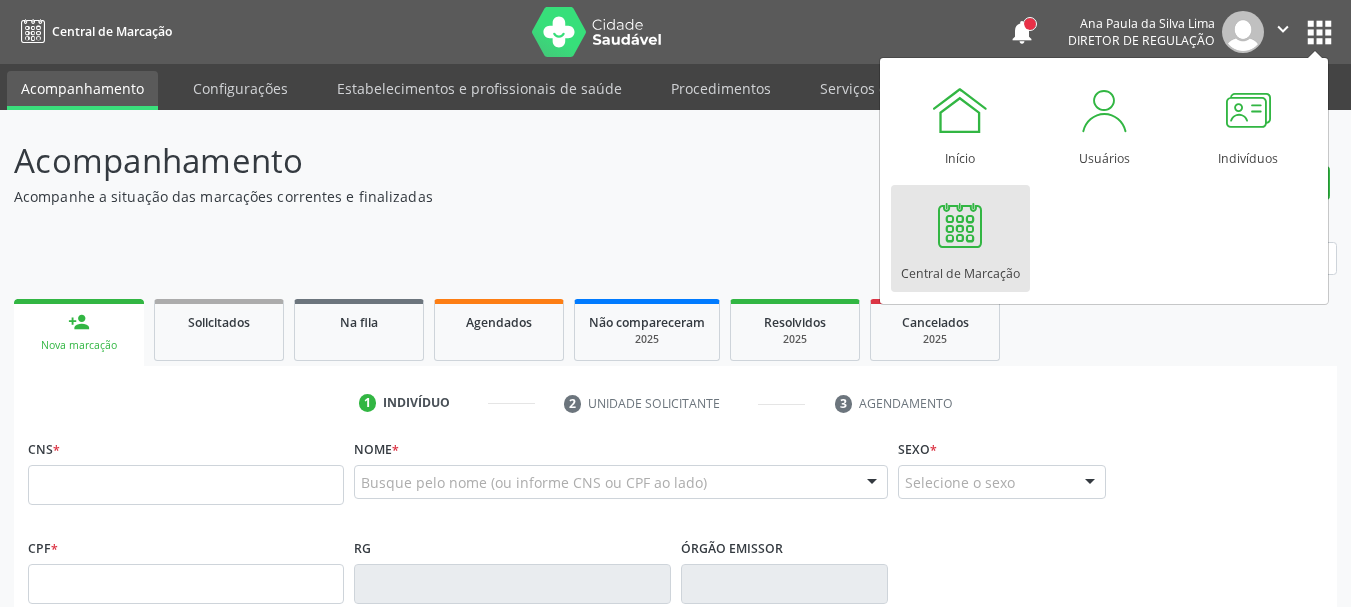 click on "1
Indivíduo
2
Unidade solicitante
3
Agendamento
CNS
*
Nome
*
Busque pelo nome (ou informe CNS ou CPF ao lado)
Nenhum resultado encontrado para: "   "
Digite o nome
Sexo
*
Selecione o sexo
Masculino   Feminino
Nenhum resultado encontrado para: "   "
Não há nenhuma opção para ser exibida.
CPF
*
RG
Órgão emissor
Data de nascimento
*
Nome da mãe
Nº do Telefone
Celular/WhatsApp
CPF do responsável
Cidade - UF
*
Informe uma opção
Serra Talhada - PE       "
Bairro" at bounding box center (675, 728) 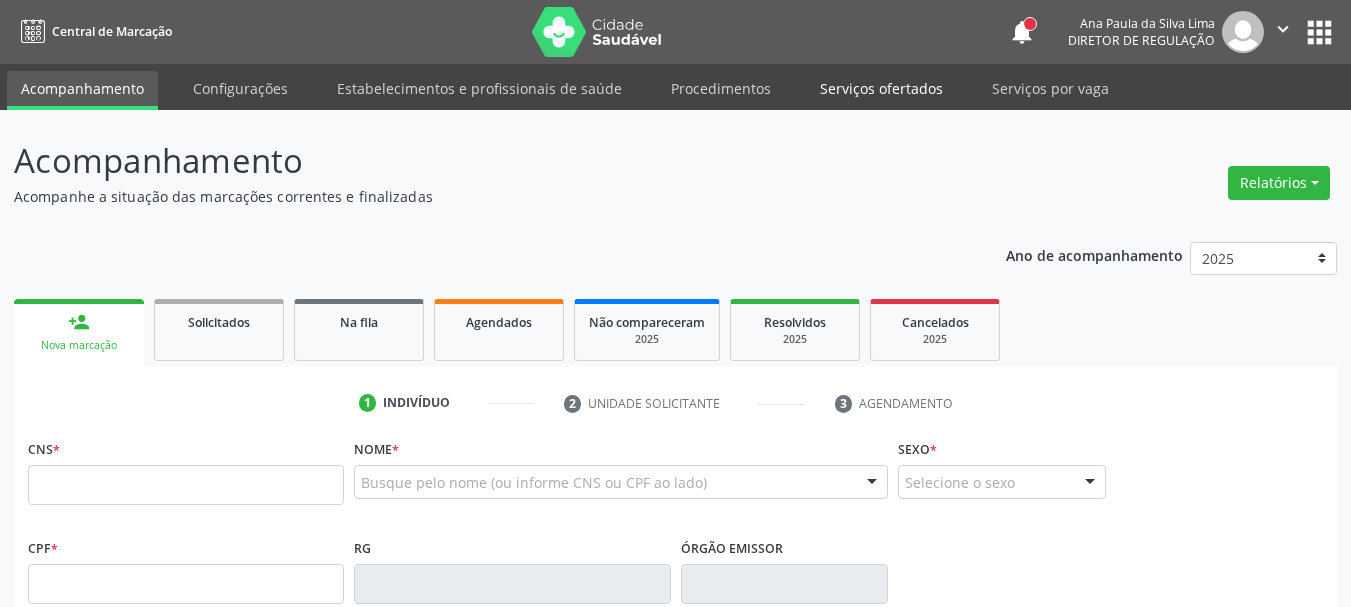 click on "Serviços ofertados" at bounding box center (881, 88) 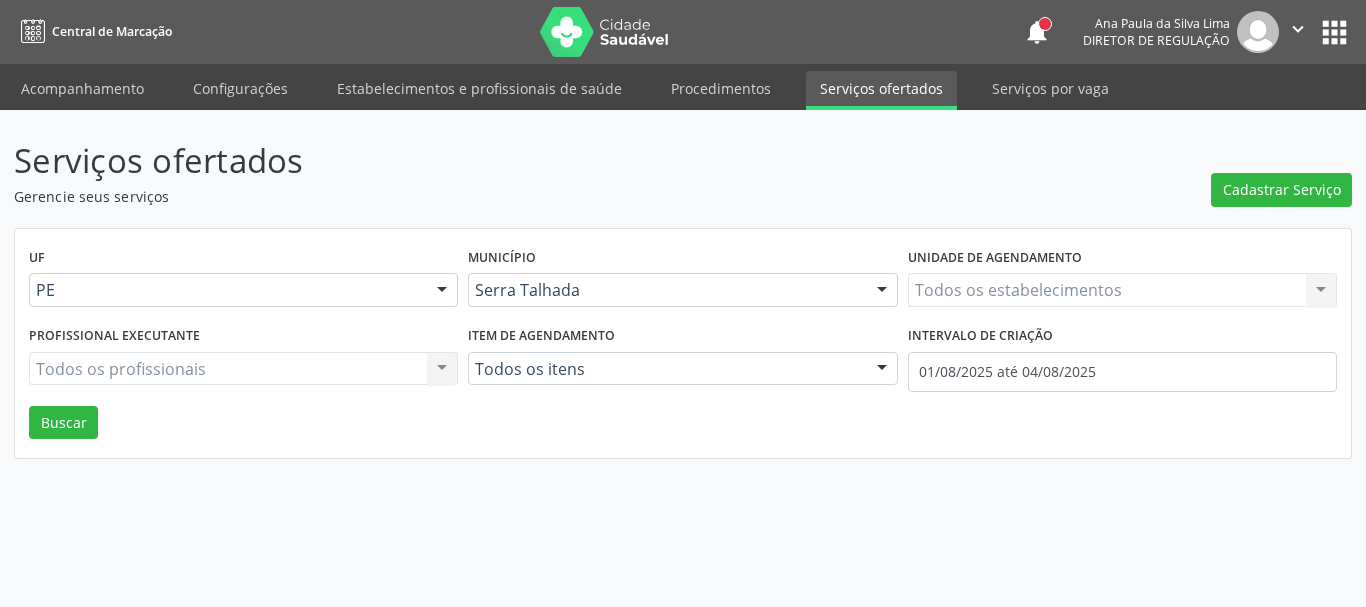 click on "Todos os estabelecimentos         Todos os estabelecimentos
Nenhum resultado encontrado para: "   "
Não há nenhuma opção para ser exibida." at bounding box center [1122, 290] 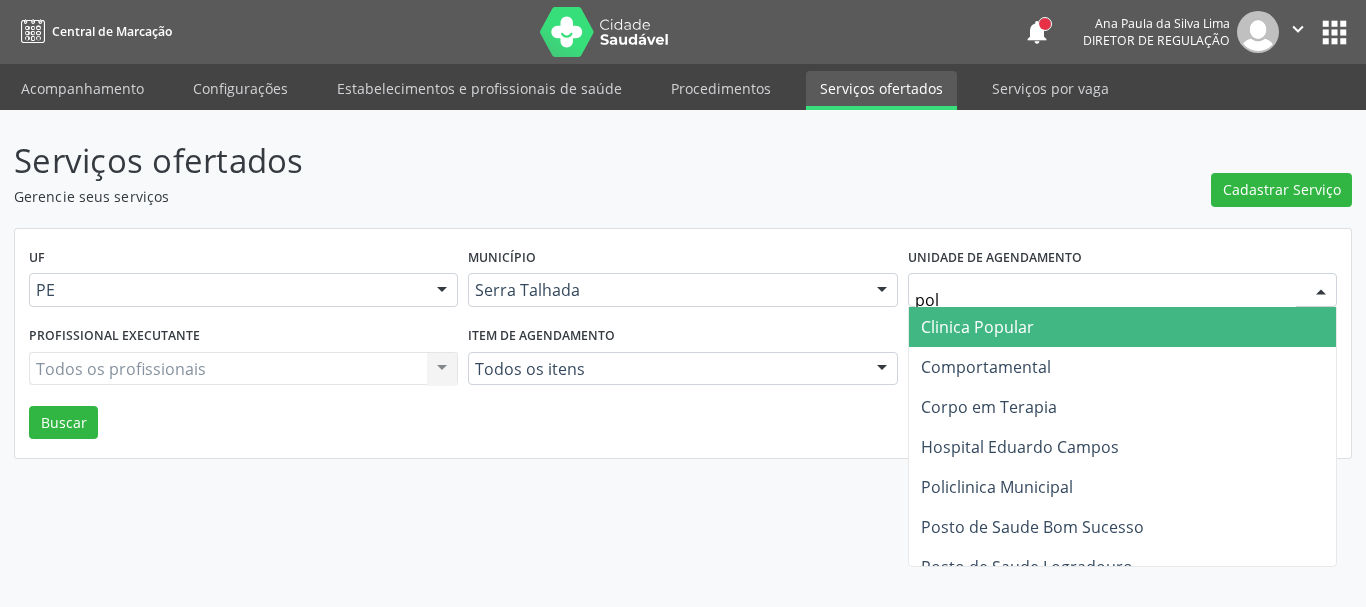 type on "poli" 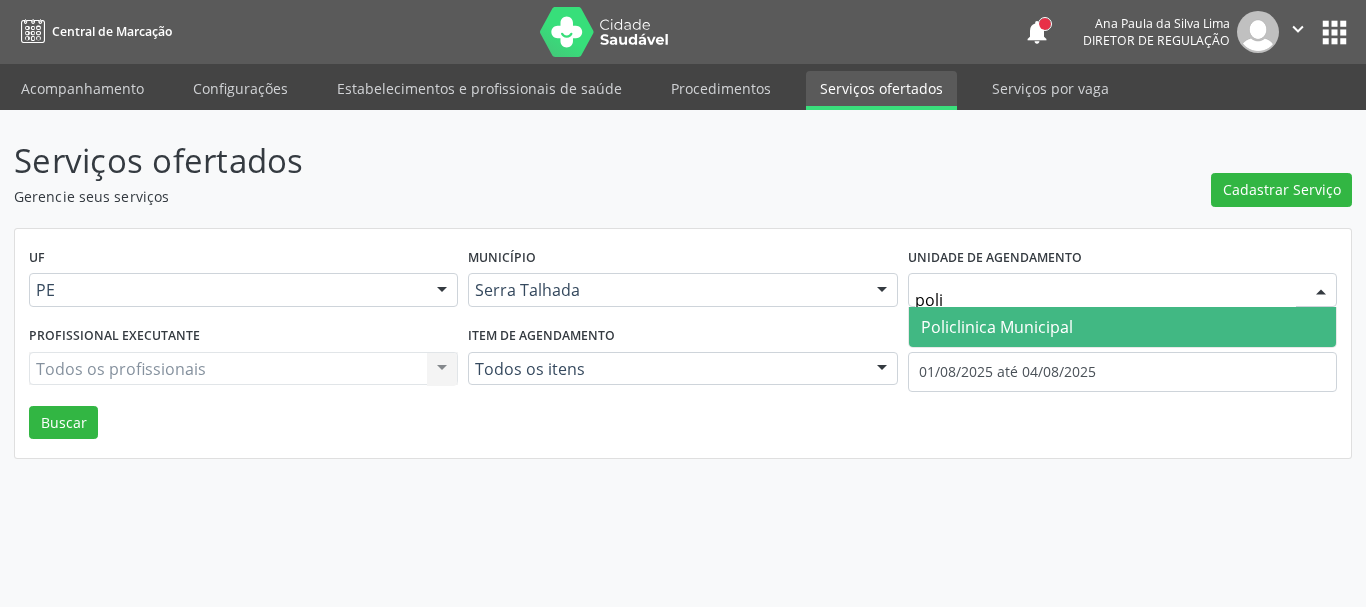 click on "Policlinica Municipal" at bounding box center [1122, 327] 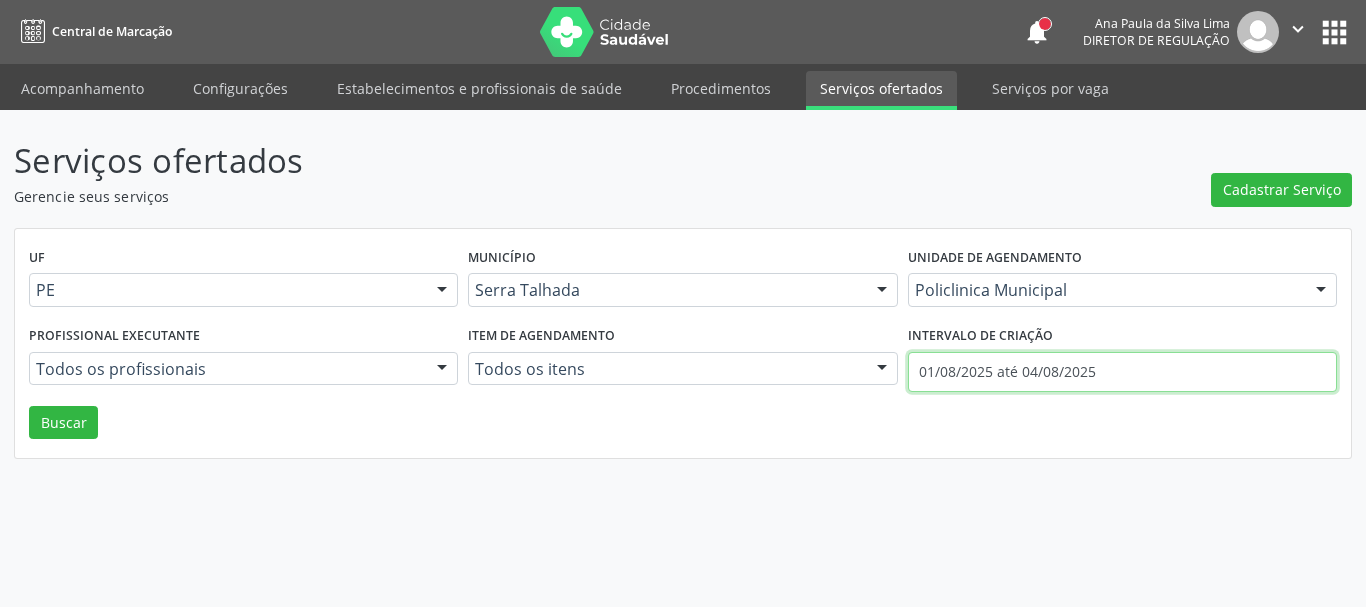 click on "01/08/2025 até 04/08/2025" at bounding box center (1122, 372) 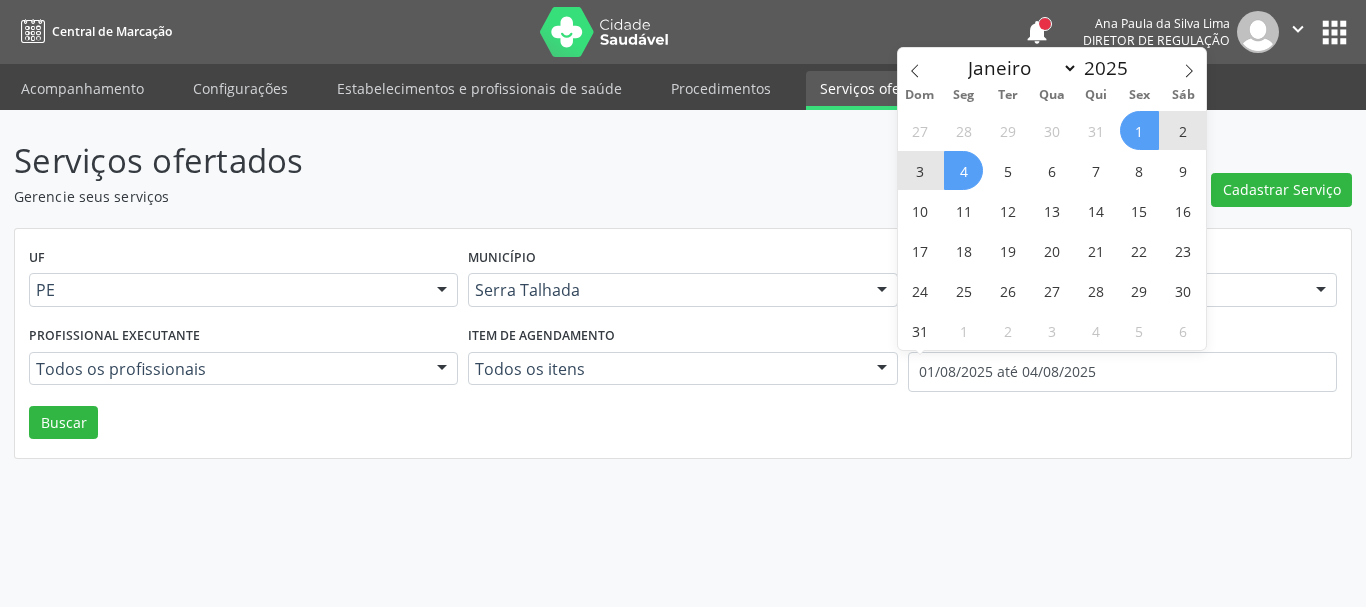click on "Item de agendamento
Todos os itens         Todos os itens   0304070076 - .Quimioterapia de Leucemia Linfoide/Linfoblástica Aguda, Leucemia Mieloide Aguda e Leucemia Promielocítica Aguda Na Infância e Adolescência - 1ª Linha - Fase de Manutenção   0604320140 - Abatacepte 125 Mg Injetável (Por Seringa Preenchida)   0604320124 - Abatacepte 250 Mg Injetável (Por Frasco Ampola).   0603050018 - Abciximabe   0406010013 - Abertura de Comunicação Inter-Atrial   0406010021 - Abertura de Estenose Aortica Valvar   0406011265 - Abertura de Estenose Aortica Valvar (Criança e Adolescente)   0406010030 - Abertura de Estenose Pulmonar Valvar   0406011273 - Abertura de Estenose Pulmonar Valvar (Criança e Adolescente)   0301080011 - Abordagem Cognitiva Comportamental do Fumante (Por Atendimento / Paciente)   0307020010 - Acesso A Polpa Dentaria e Medicacao (Por Dente)   0604660030 - Acetazolamida 250 Mg (Por Comprimido)   0202010783 - Acidez Titulável no Leite Humano (Dornic)" at bounding box center (682, 363) 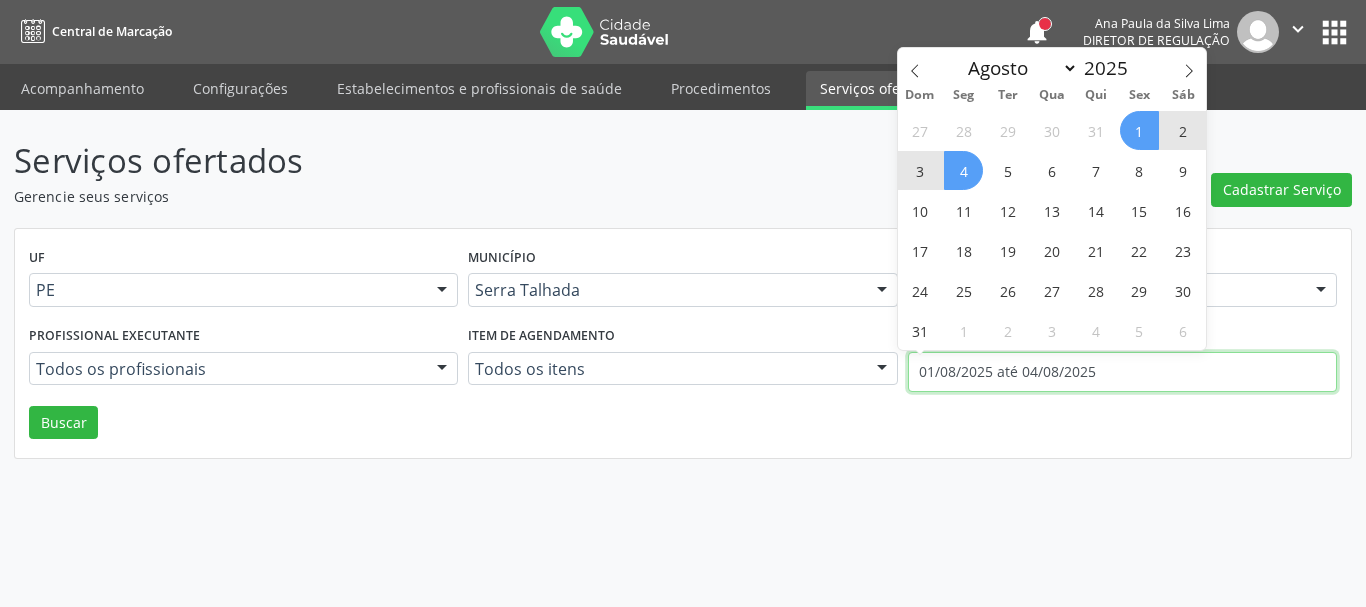 click on "01/08/2025 até 04/08/2025" at bounding box center (1122, 372) 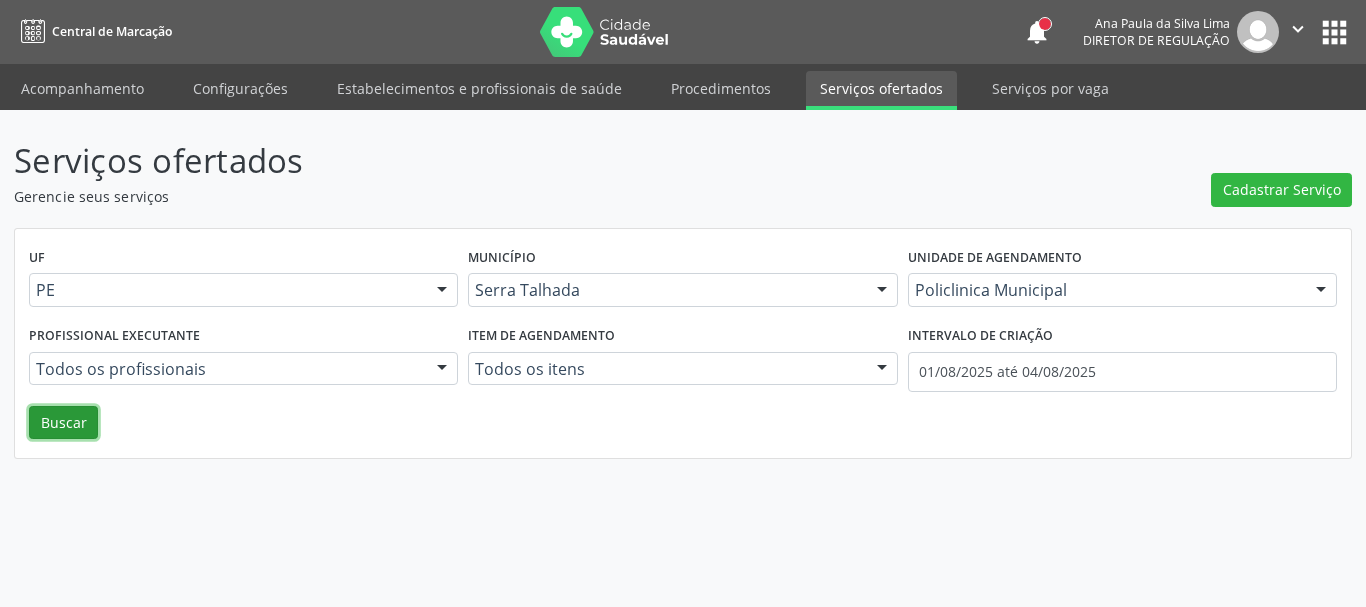 click on "Buscar" at bounding box center (63, 423) 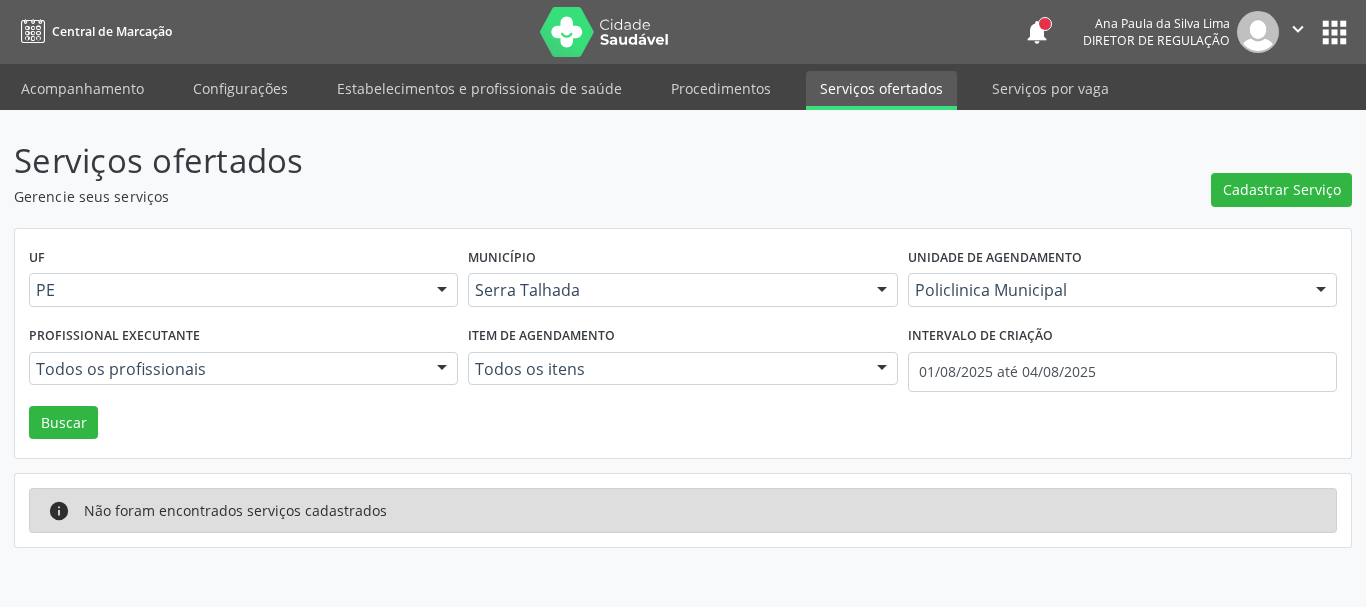 click on "Todos os profissionais" at bounding box center (243, 369) 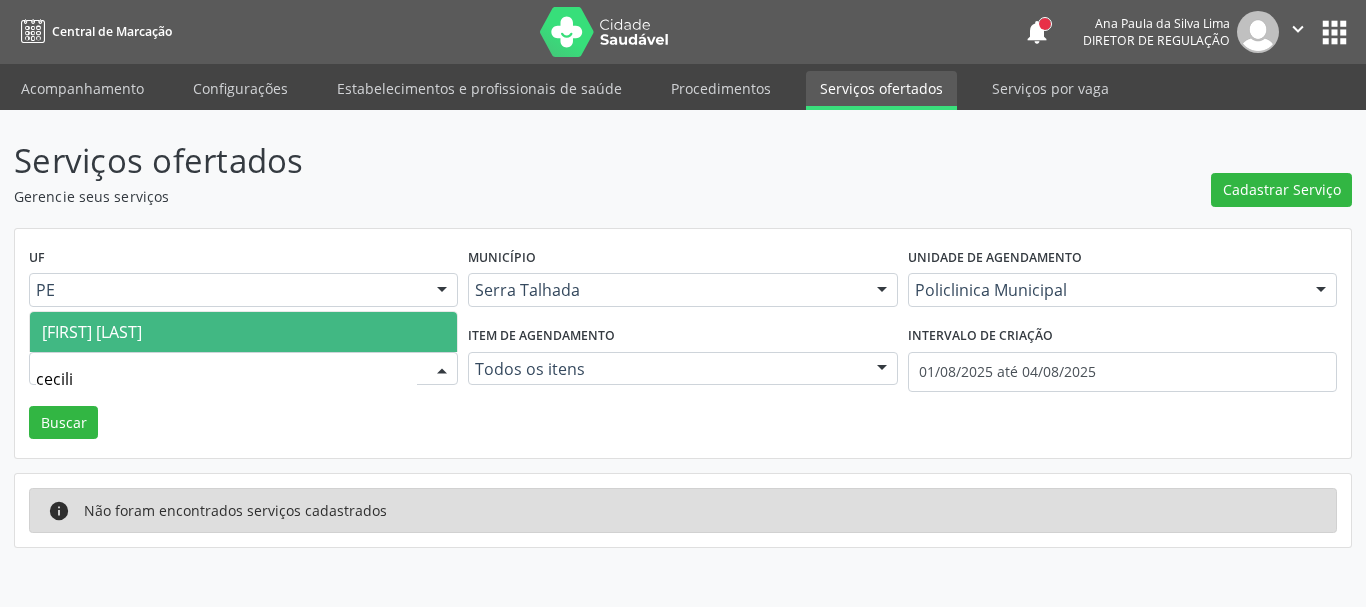 type on "cecil" 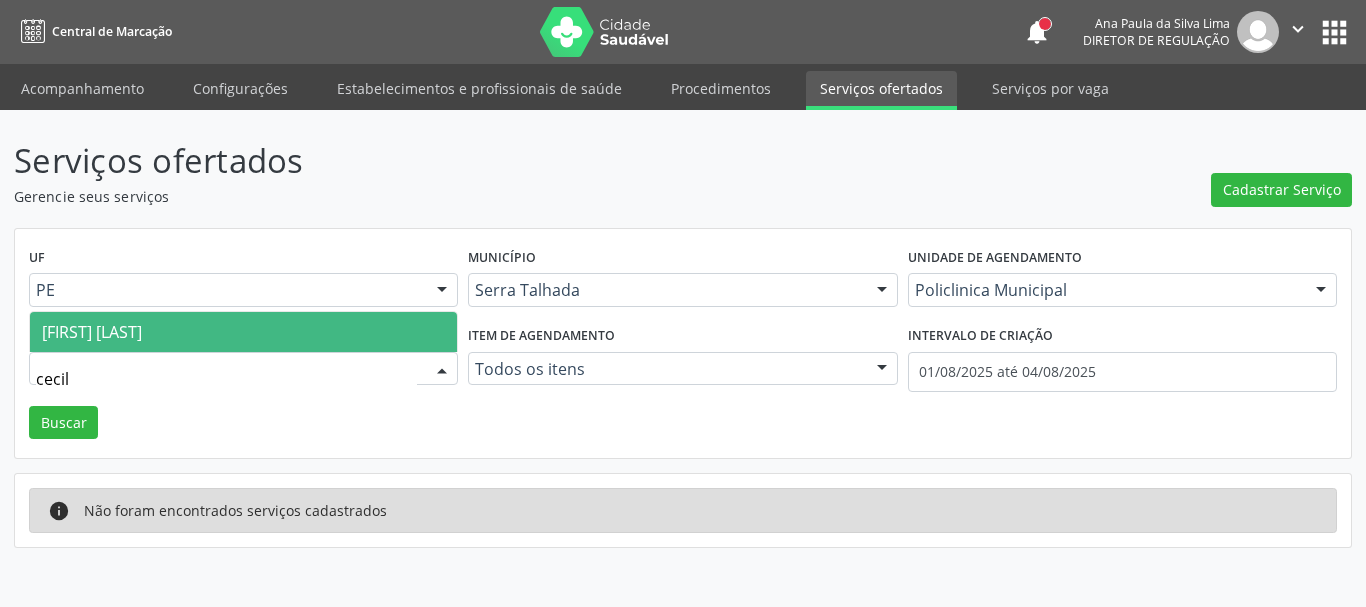 click on "Cecilia Fernandes Antas Florentino" at bounding box center [92, 332] 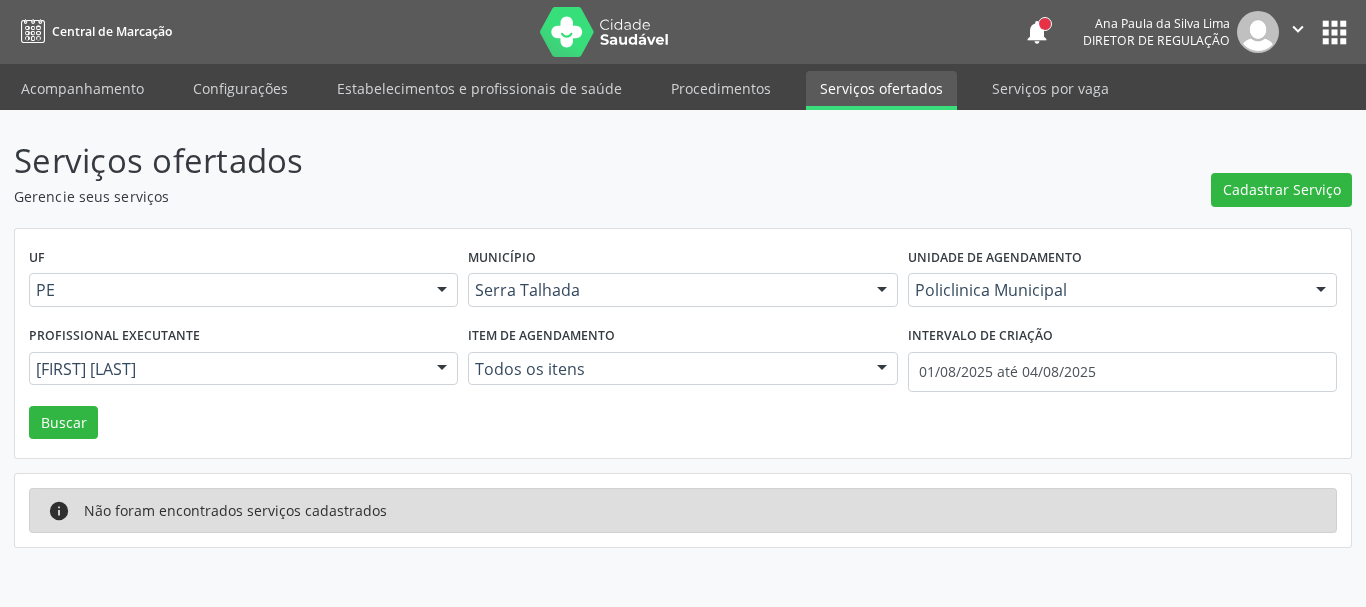 drag, startPoint x: 100, startPoint y: 428, endPoint x: 80, endPoint y: 449, distance: 29 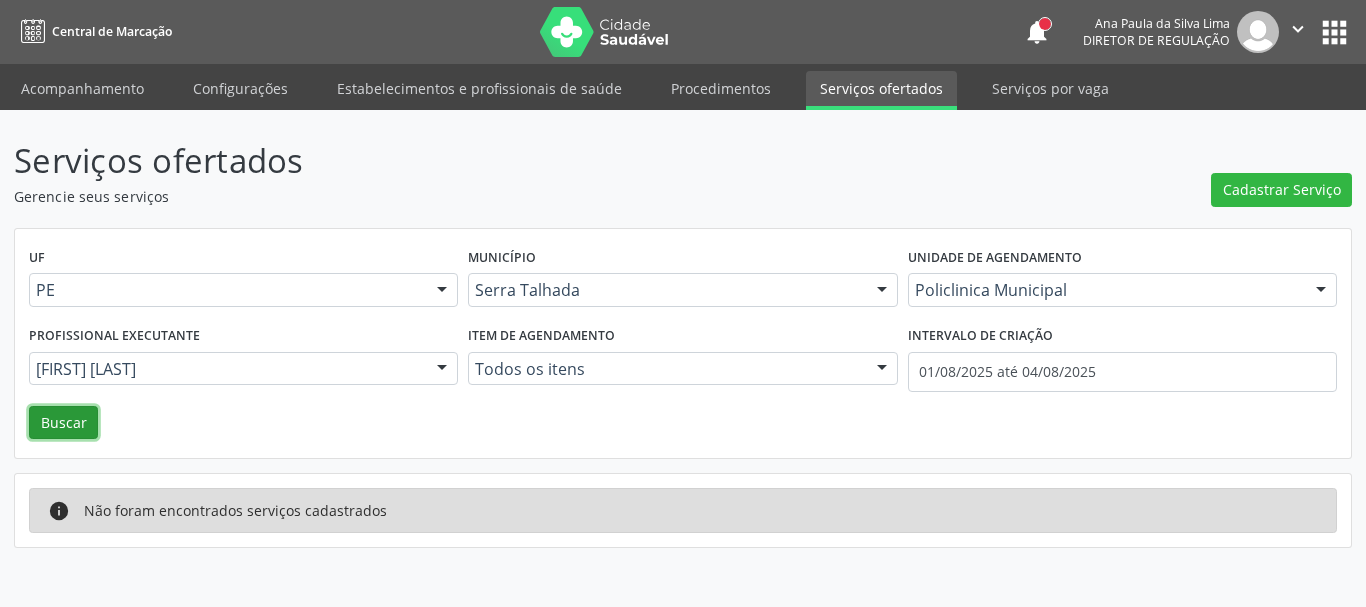 click on "Buscar" at bounding box center [63, 423] 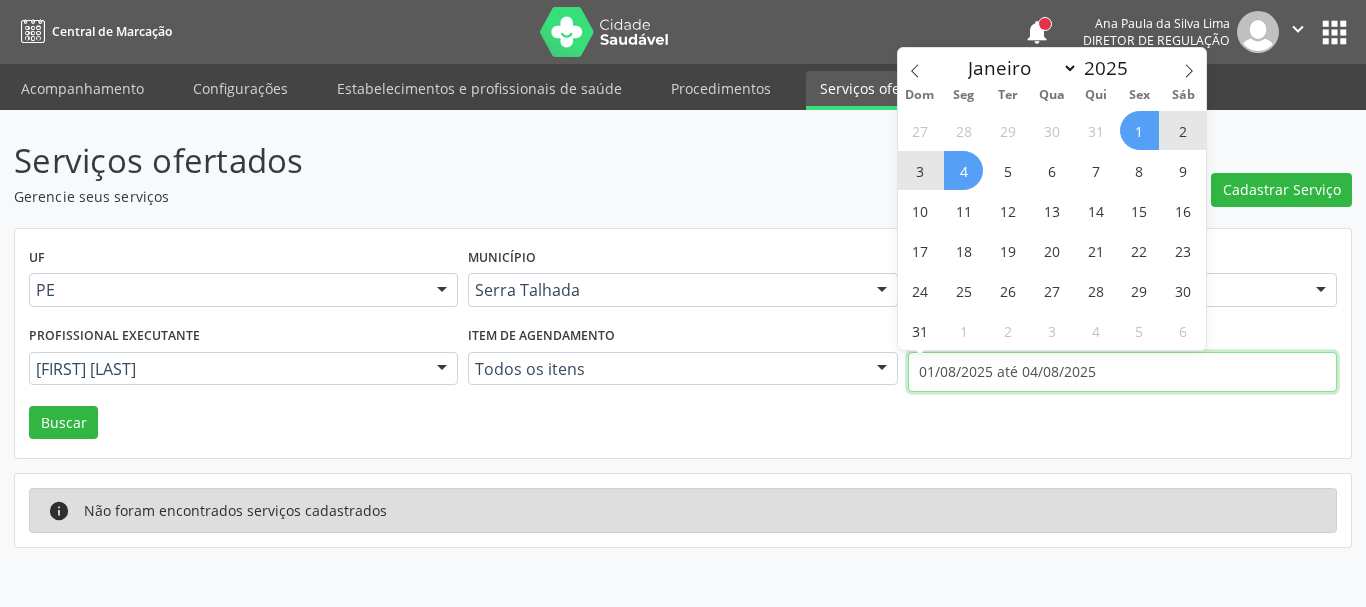 click on "01/08/2025 até 04/08/2025" at bounding box center [1122, 372] 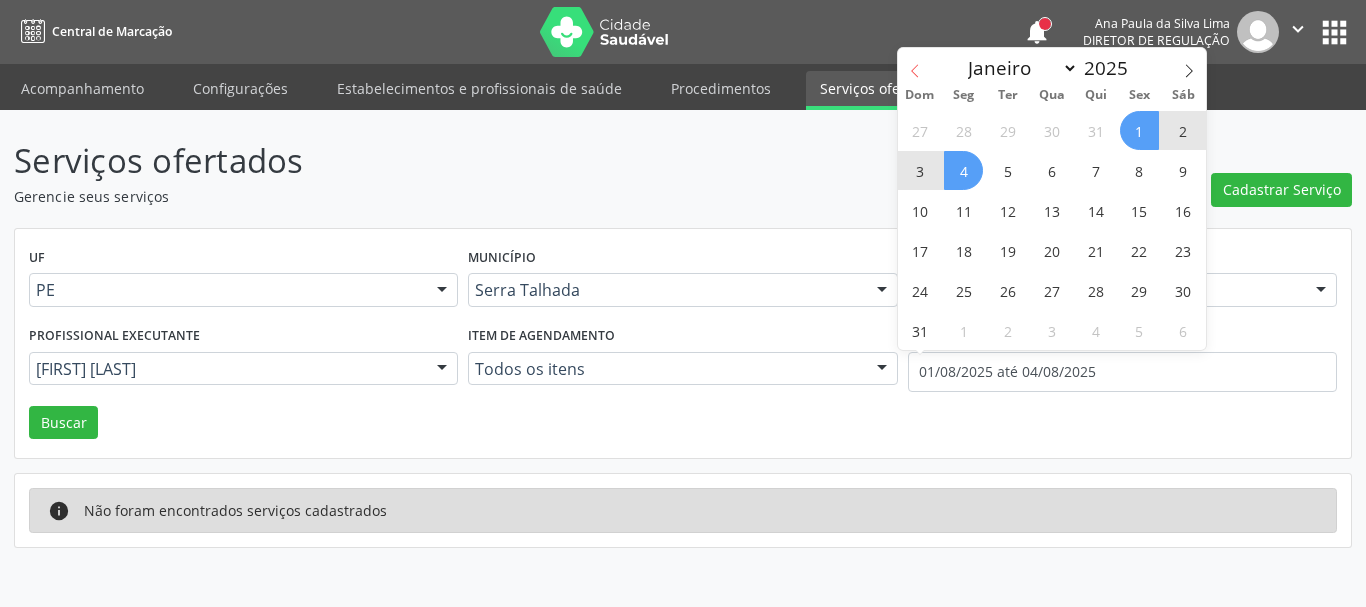 click at bounding box center [915, 65] 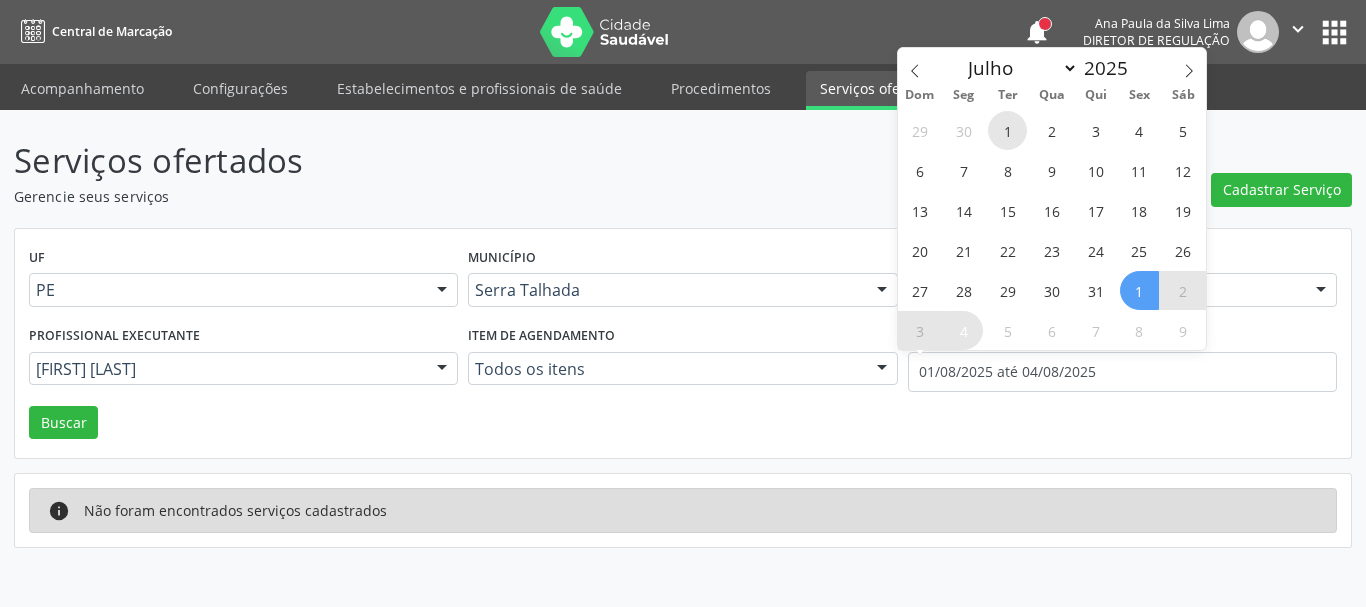 click on "1" at bounding box center [1007, 130] 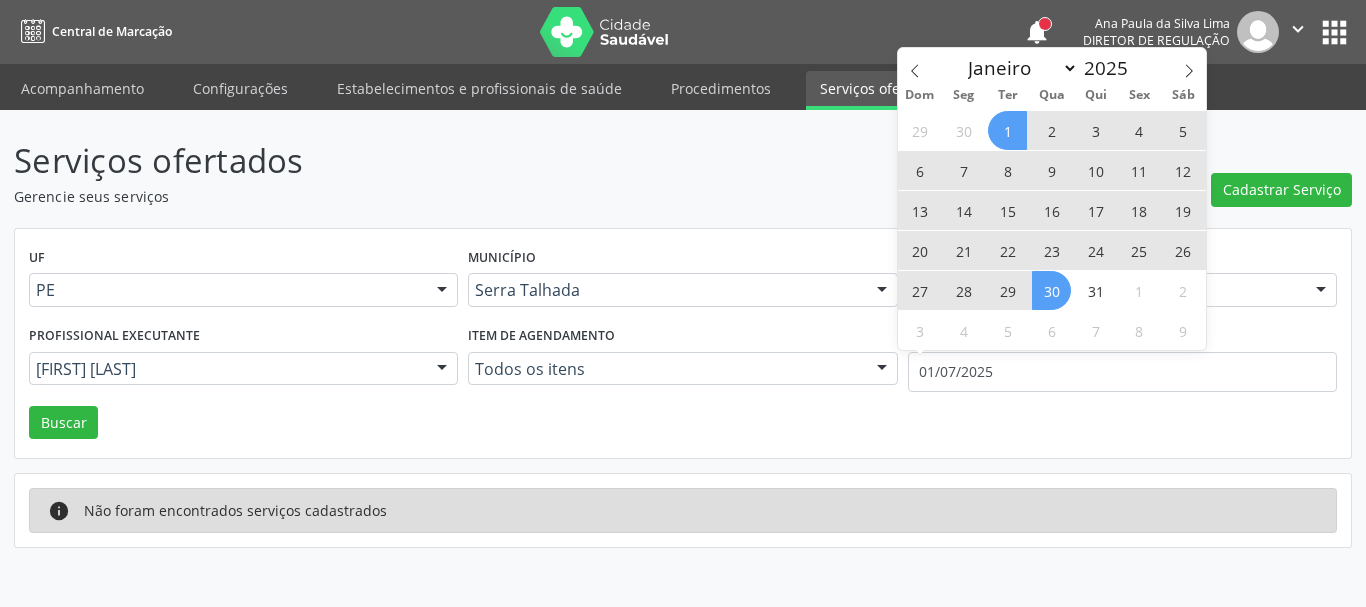 drag, startPoint x: 1056, startPoint y: 299, endPoint x: 1010, endPoint y: 325, distance: 52.83938 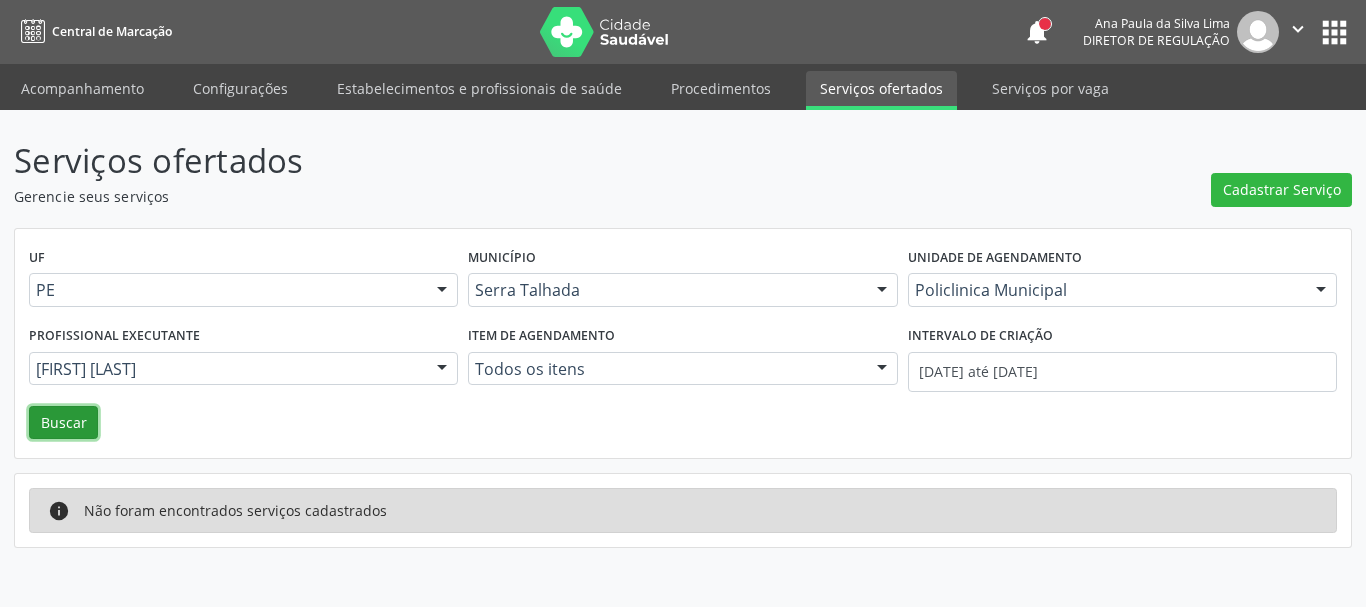 click on "Buscar" at bounding box center (63, 423) 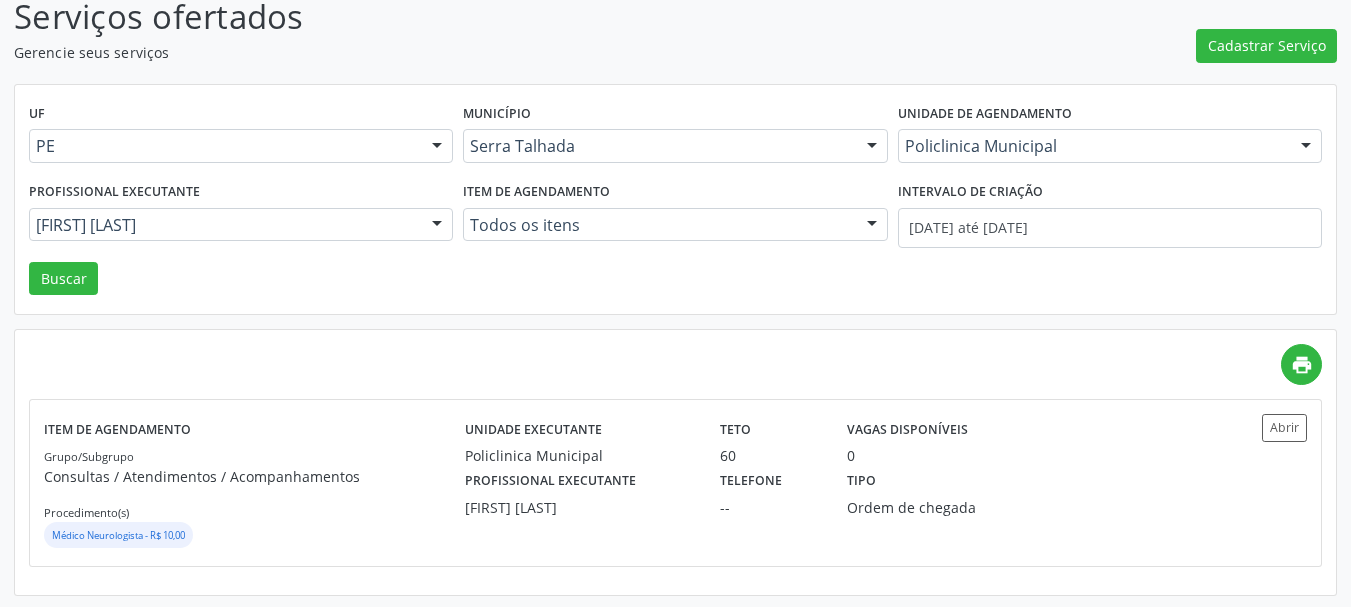 scroll, scrollTop: 147, scrollLeft: 0, axis: vertical 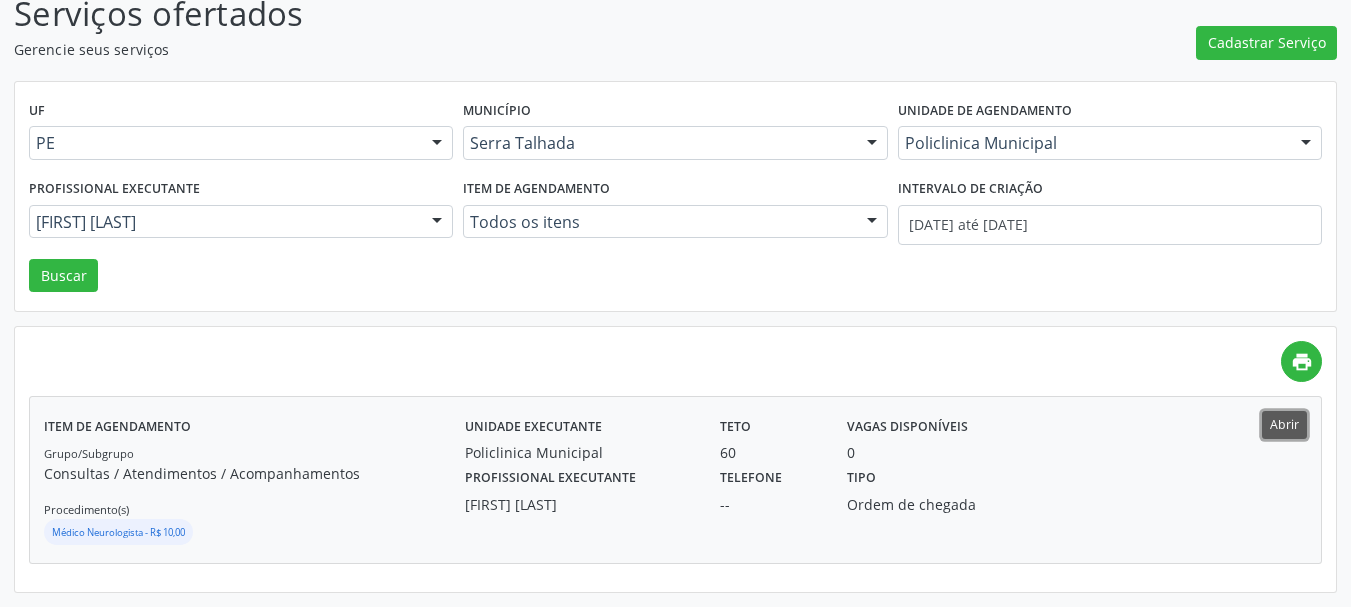 click on "Abrir" at bounding box center (1284, 424) 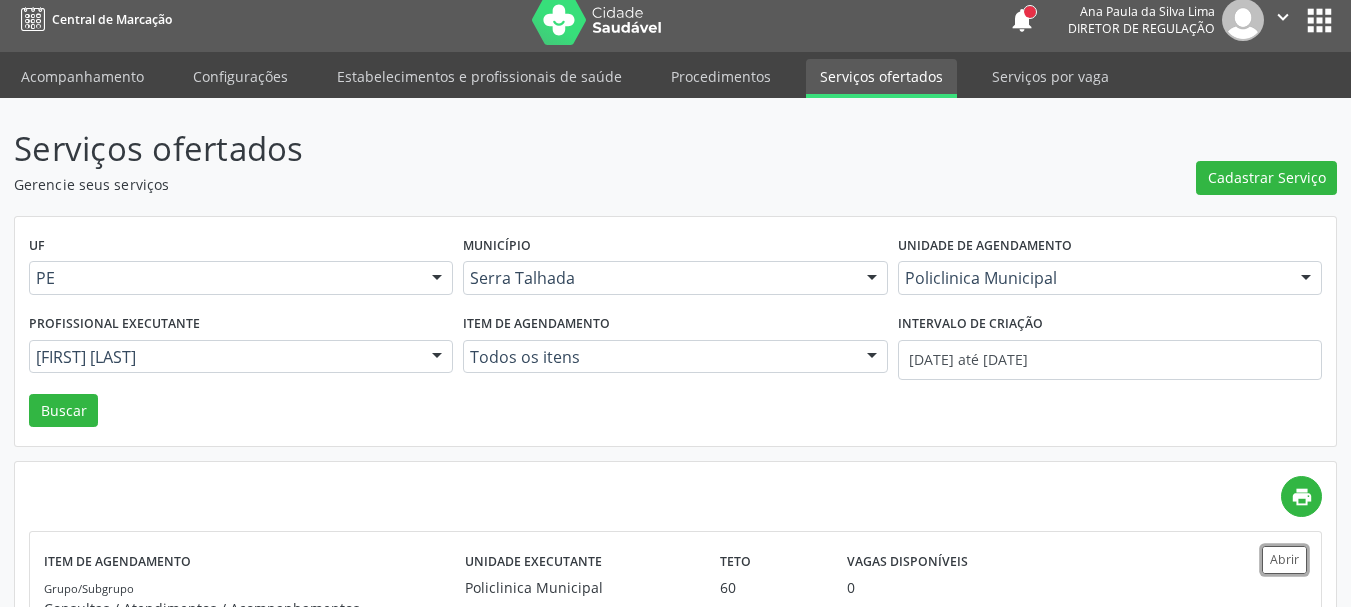 scroll, scrollTop: 0, scrollLeft: 0, axis: both 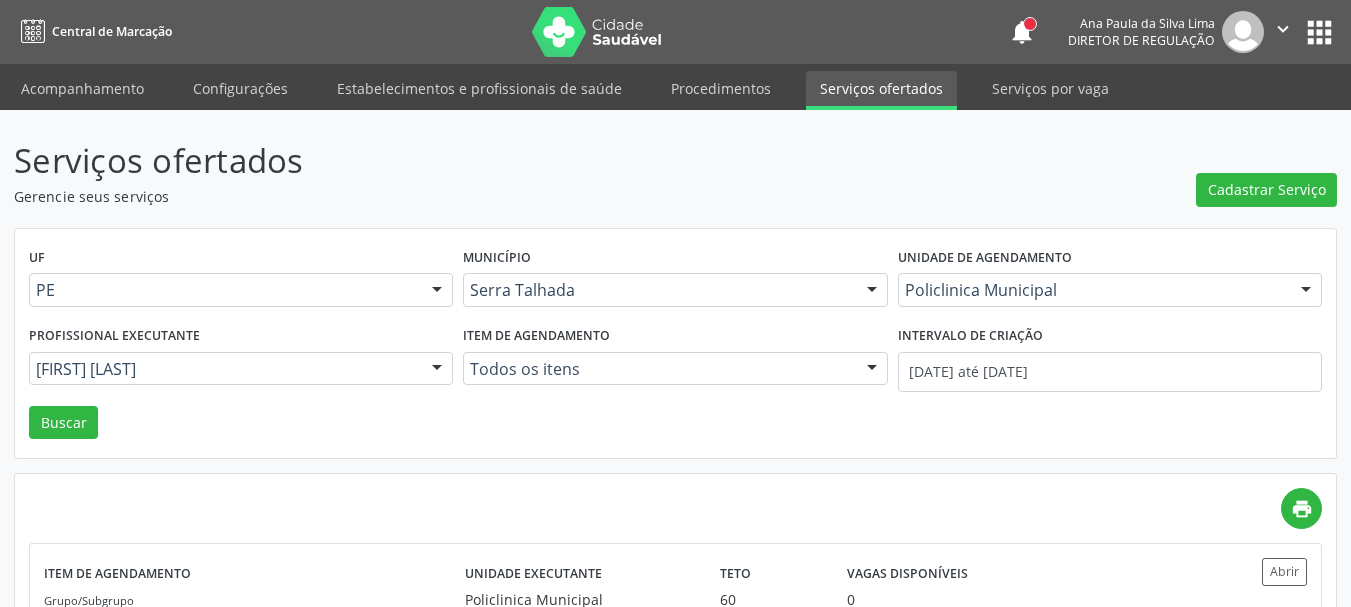 drag, startPoint x: 1307, startPoint y: 33, endPoint x: 1309, endPoint y: 43, distance: 10.198039 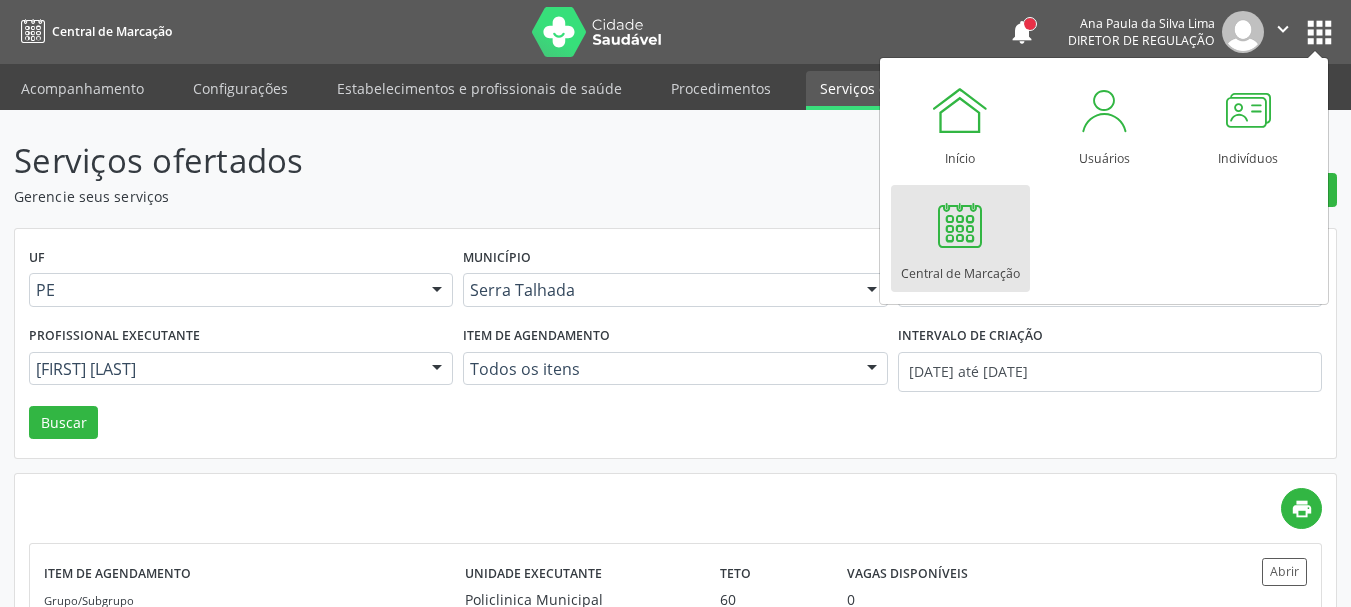 click at bounding box center [960, 225] 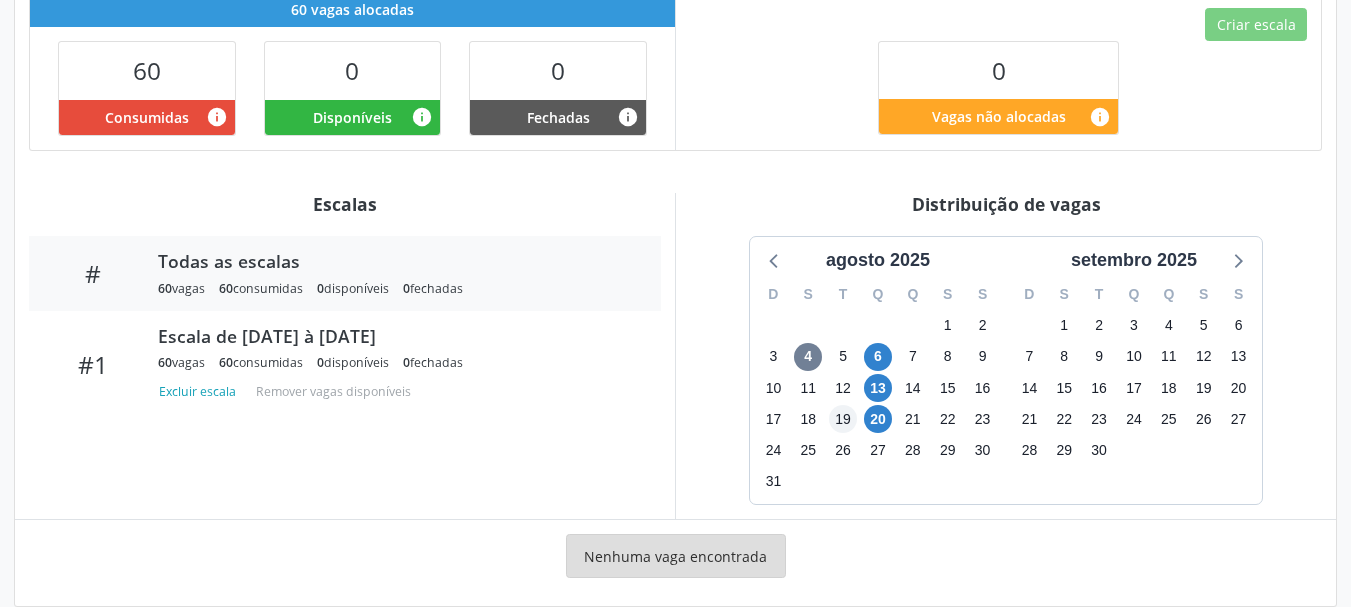 scroll, scrollTop: 567, scrollLeft: 0, axis: vertical 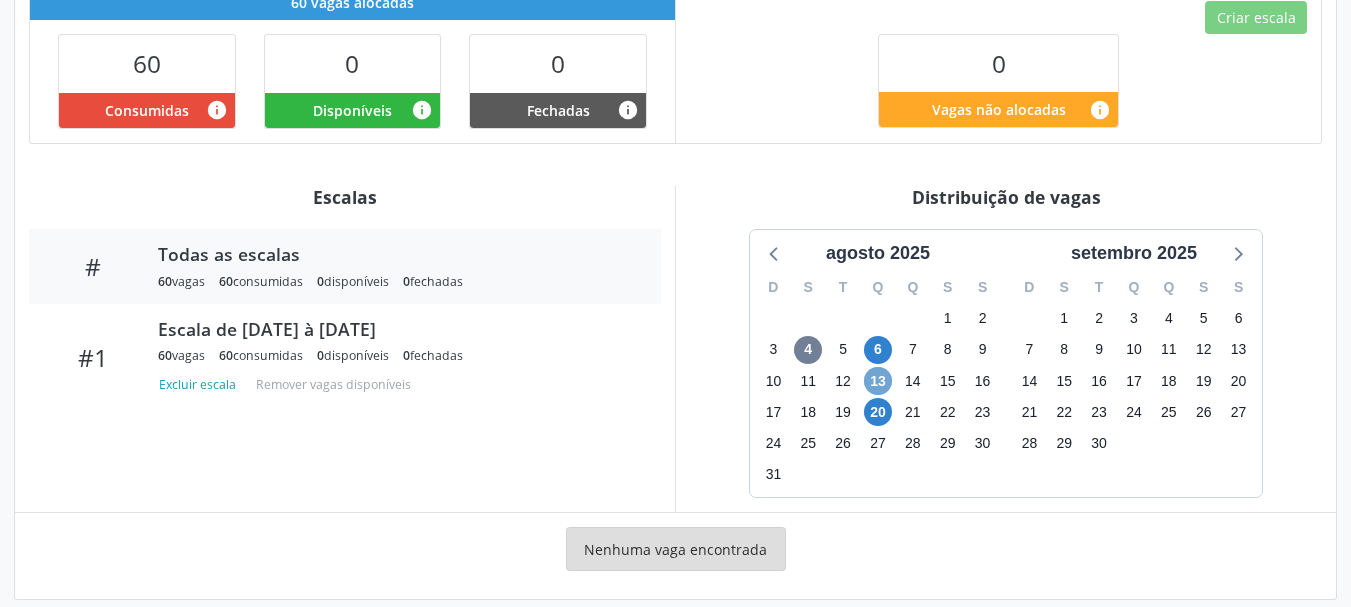 click on "13" at bounding box center (878, 381) 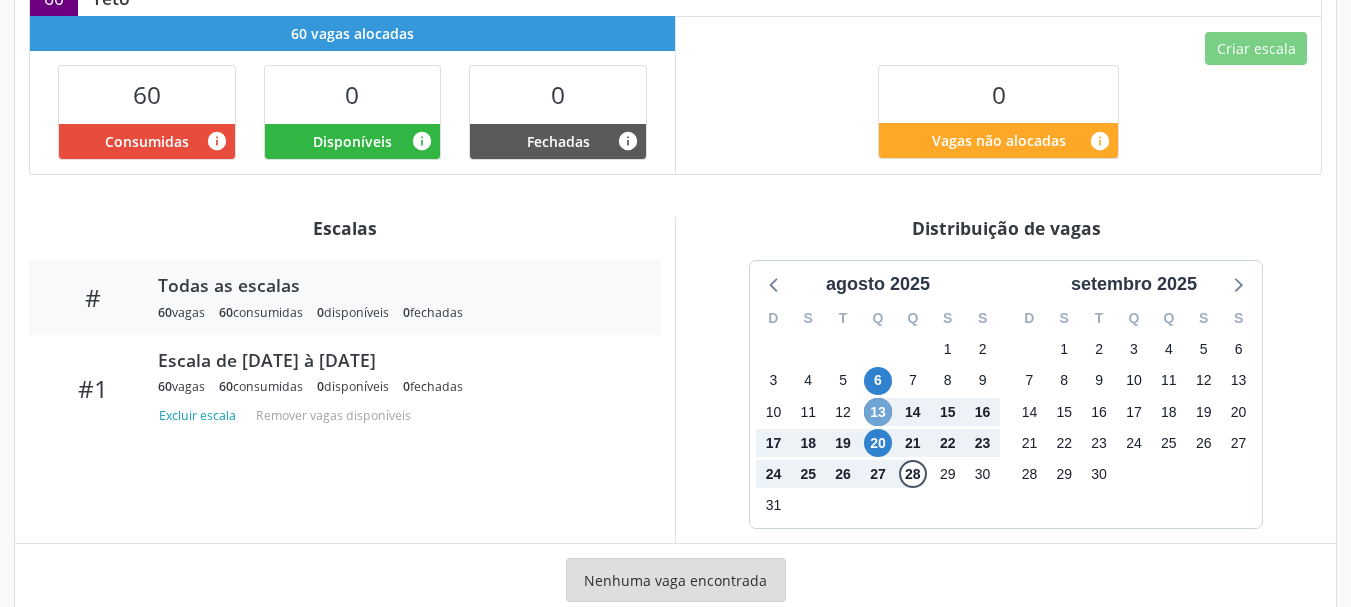 scroll, scrollTop: 567, scrollLeft: 0, axis: vertical 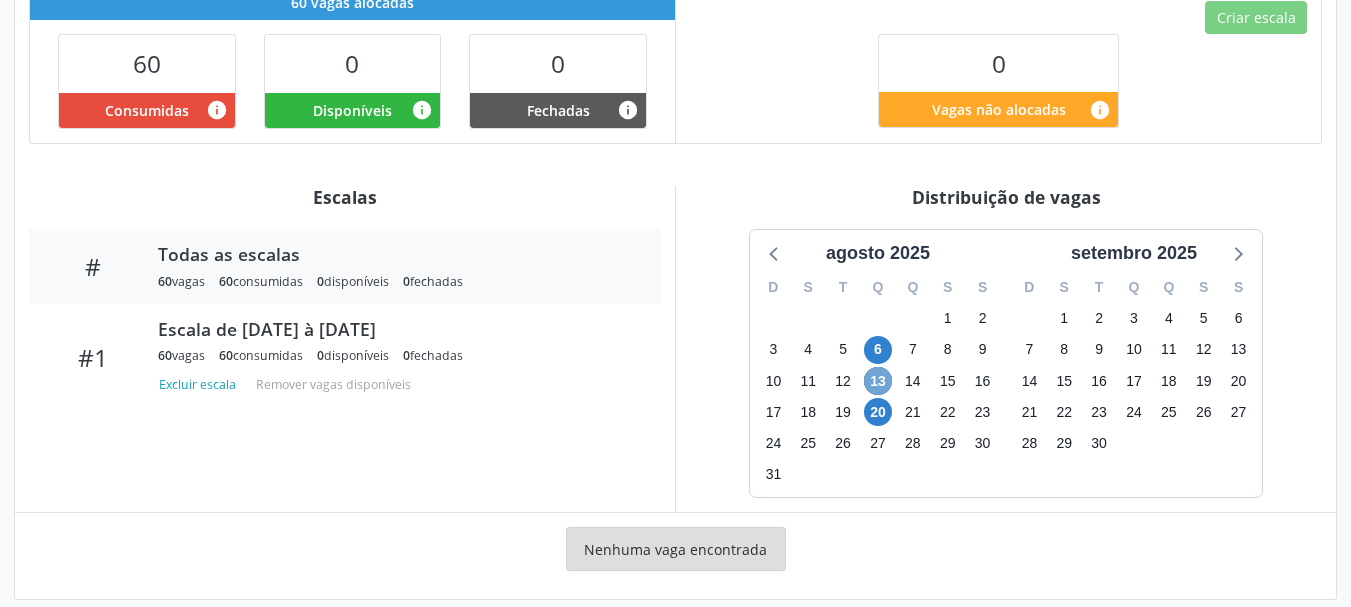 click on "13" at bounding box center [878, 381] 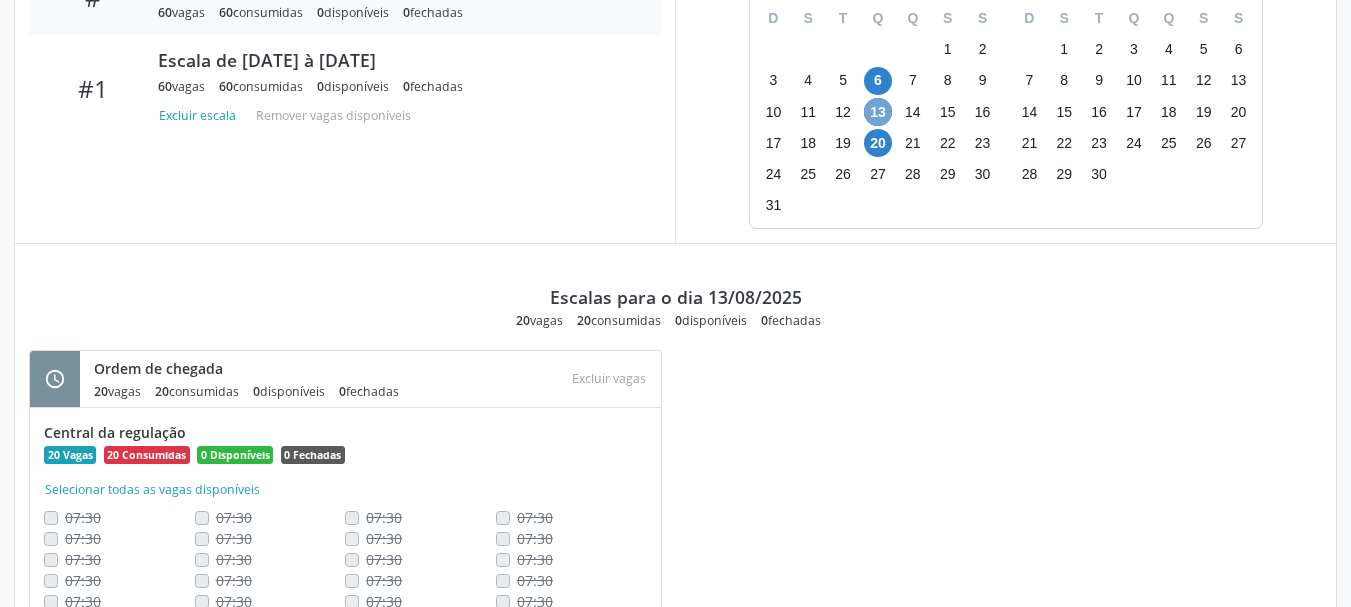 scroll, scrollTop: 899, scrollLeft: 0, axis: vertical 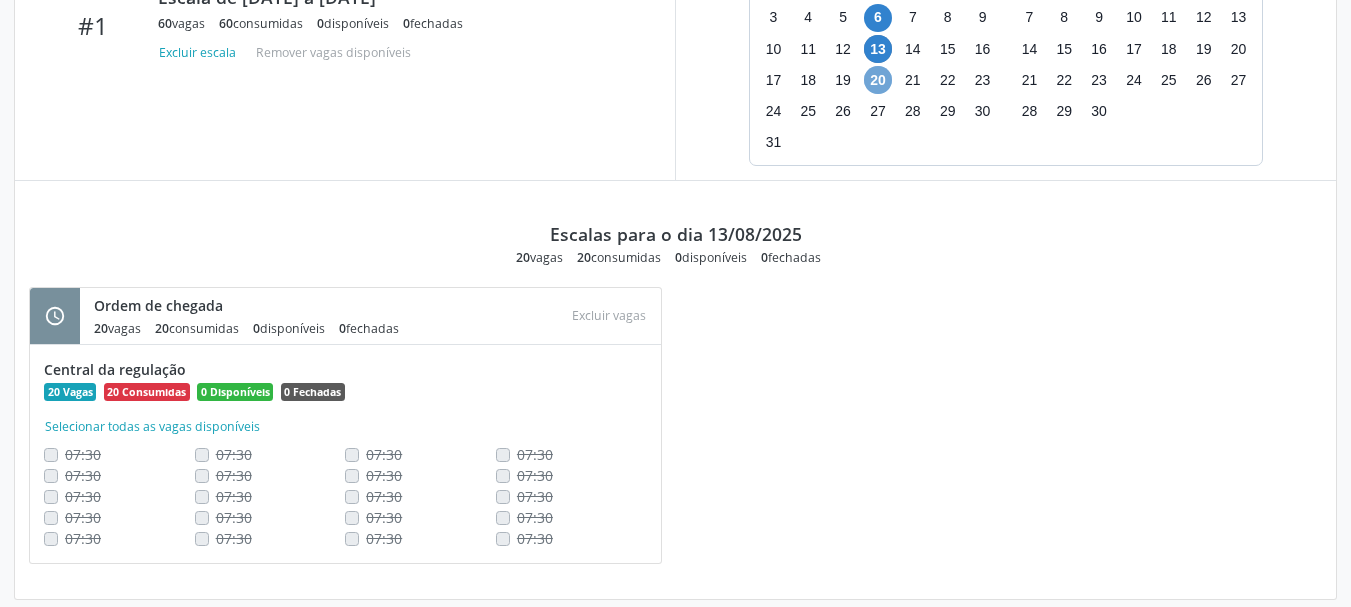 click on "20" at bounding box center (878, 80) 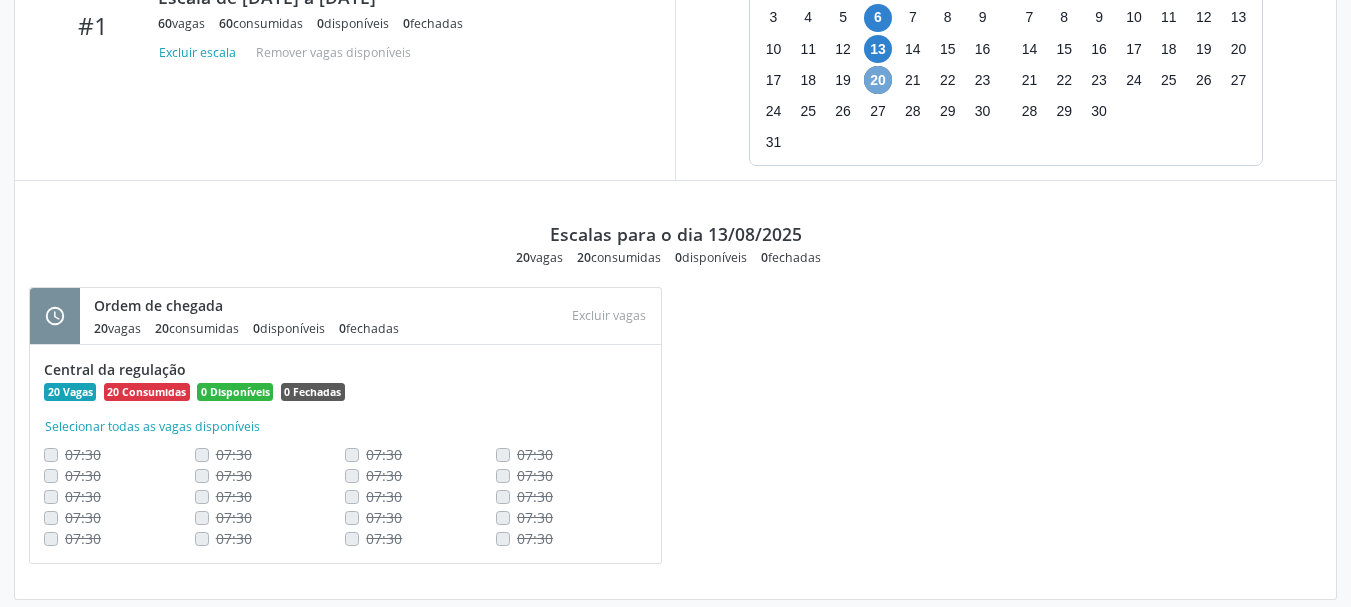 click on "20" at bounding box center [878, 80] 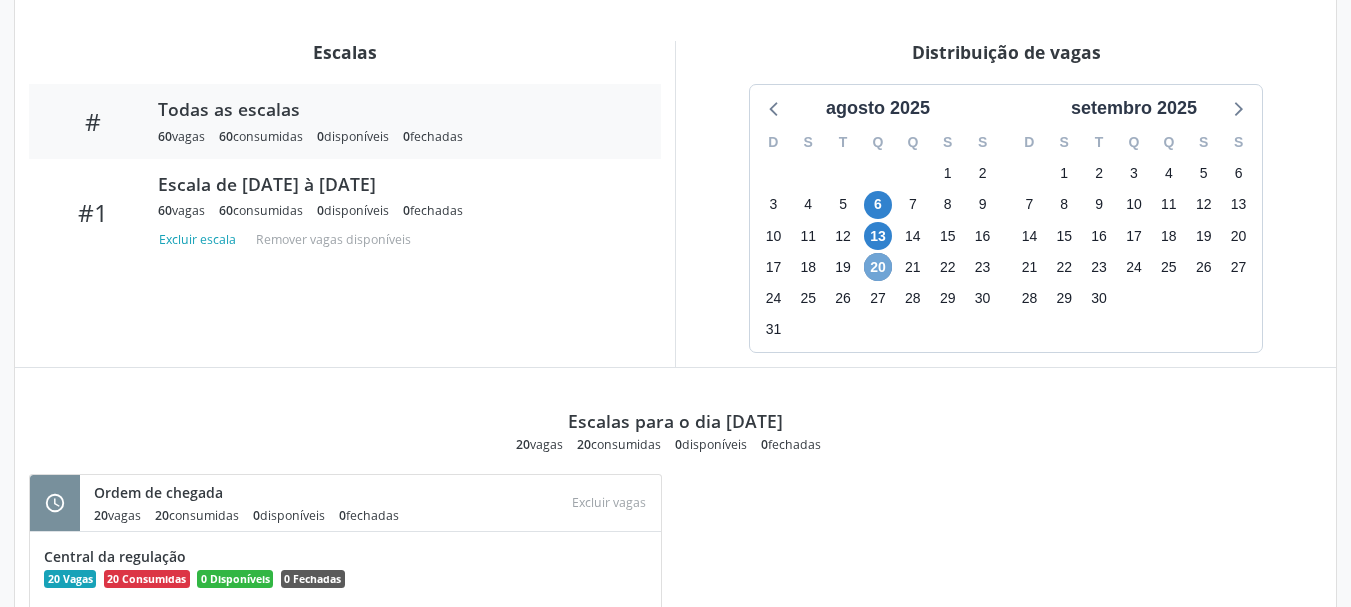 scroll, scrollTop: 699, scrollLeft: 0, axis: vertical 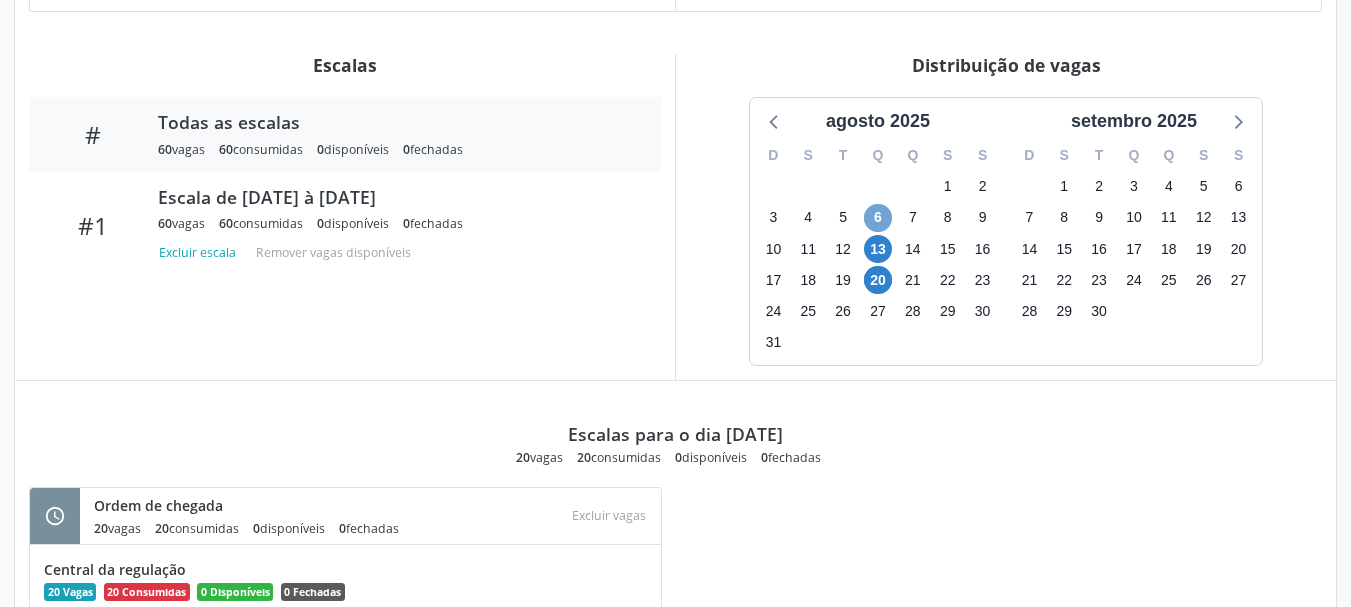 click on "6" at bounding box center (878, 218) 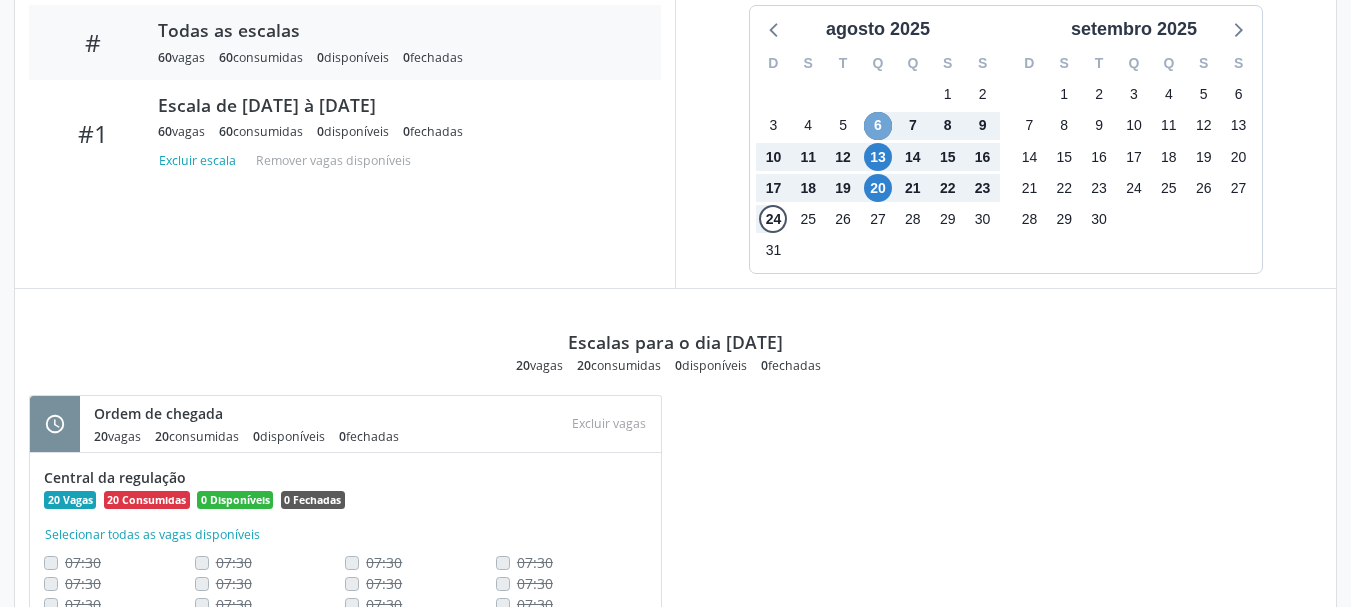 scroll, scrollTop: 599, scrollLeft: 0, axis: vertical 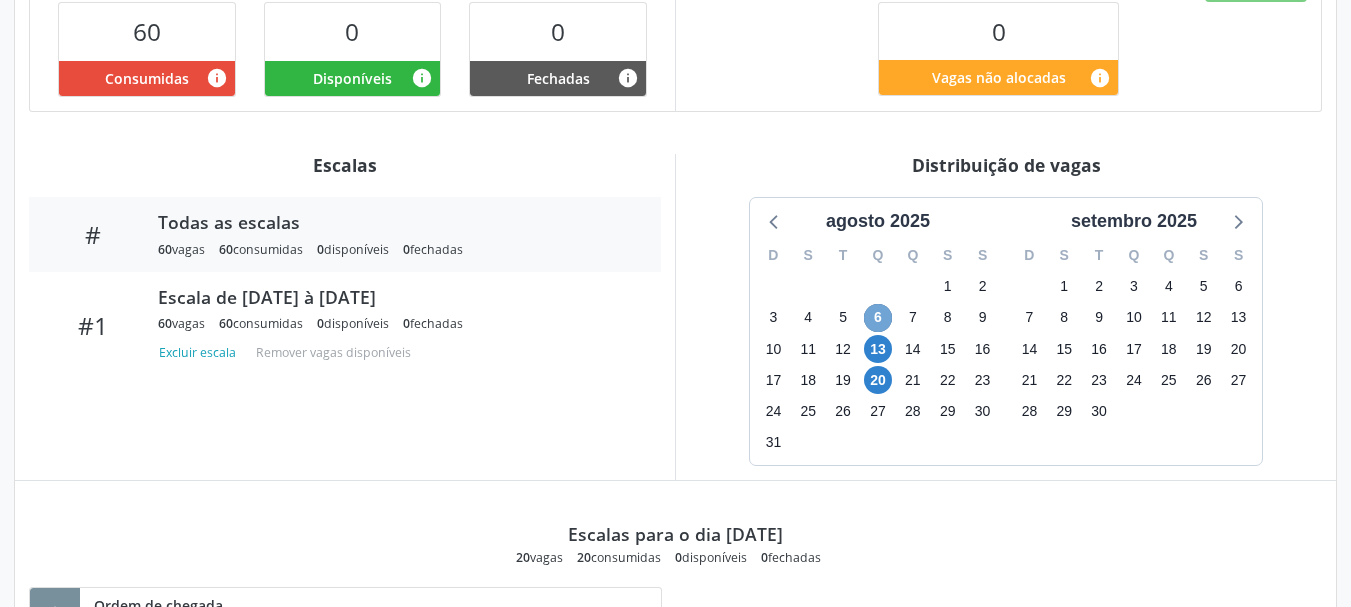 click on "6" at bounding box center [878, 318] 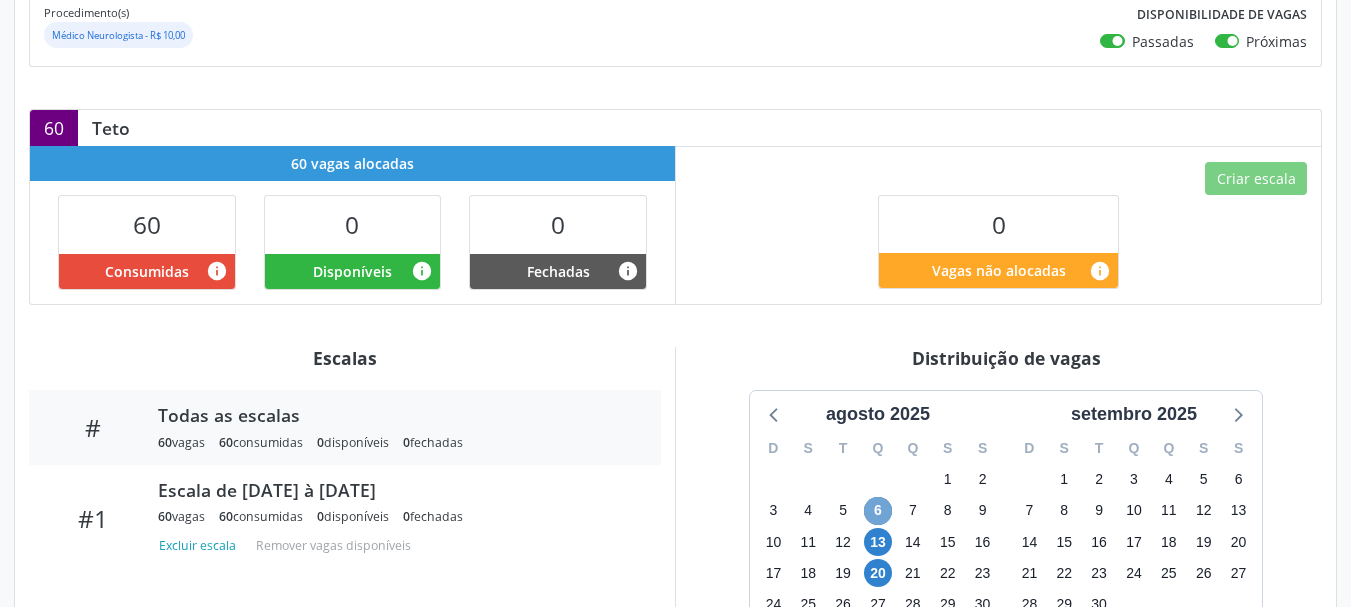 scroll, scrollTop: 99, scrollLeft: 0, axis: vertical 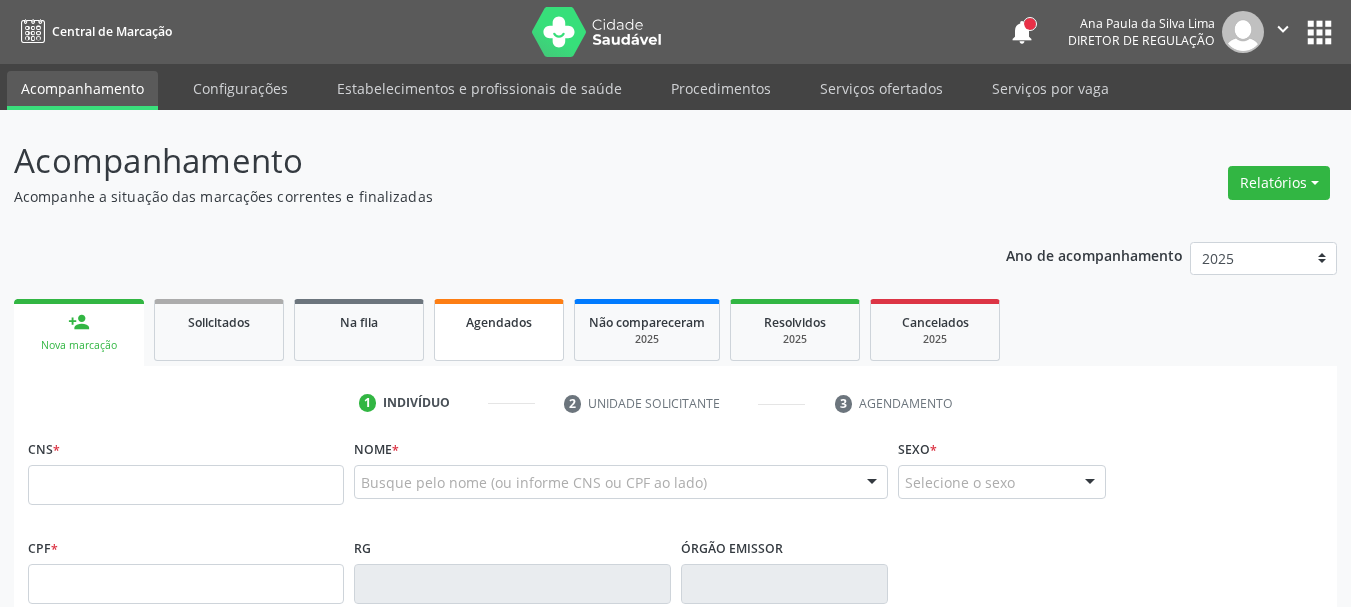 click on "Agendados" at bounding box center (499, 330) 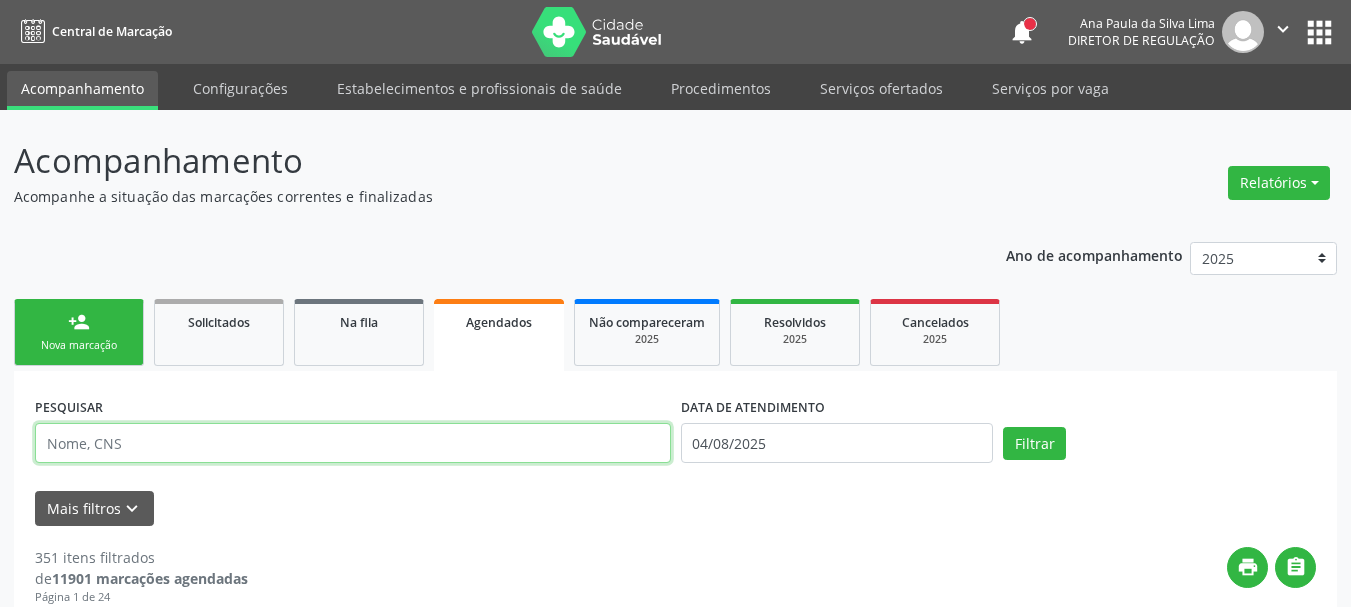 click at bounding box center (353, 443) 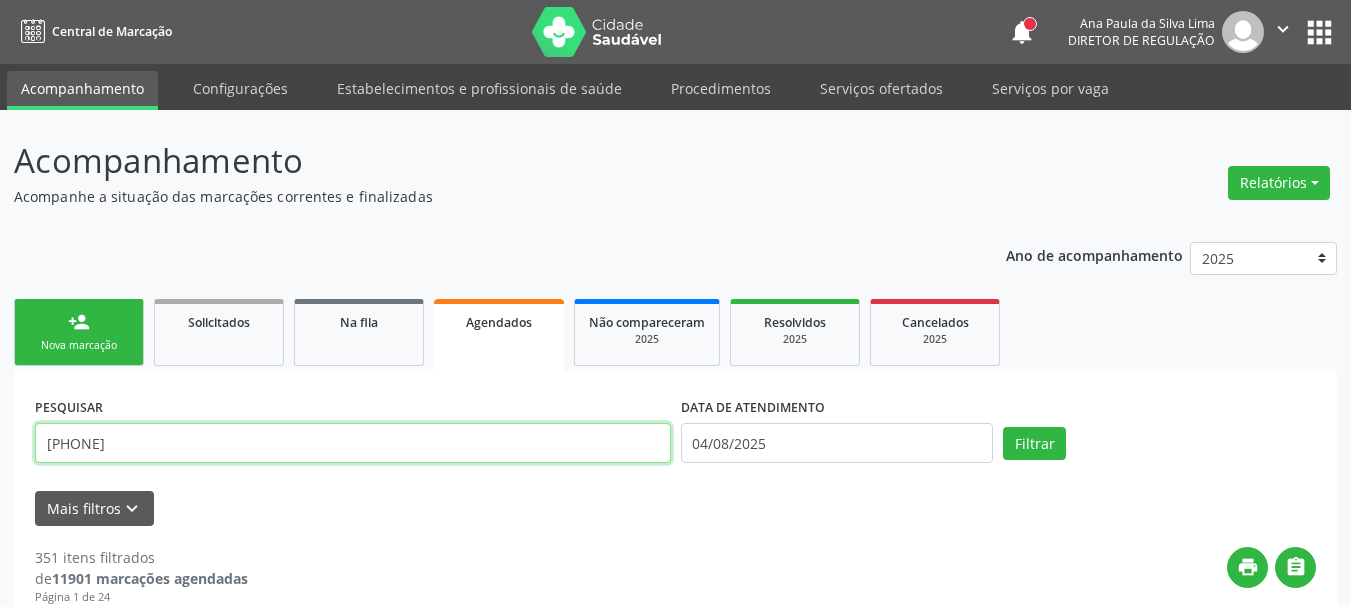 type on "[PHONE]" 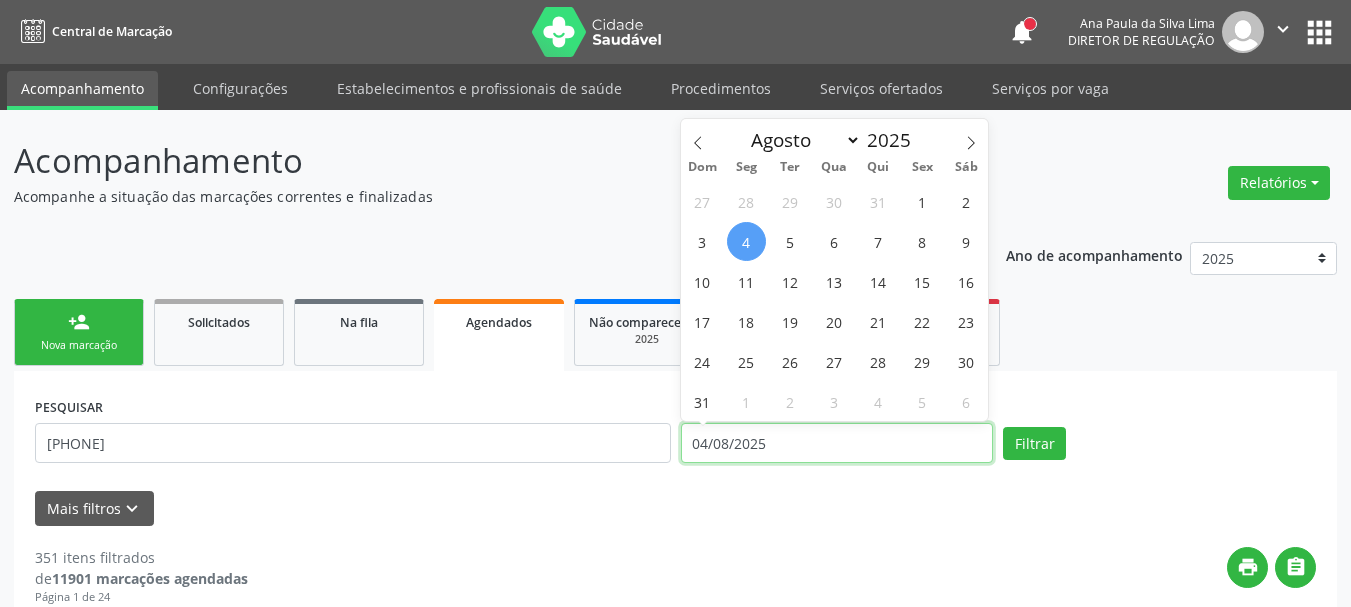 click on "04/08/2025" at bounding box center (837, 443) 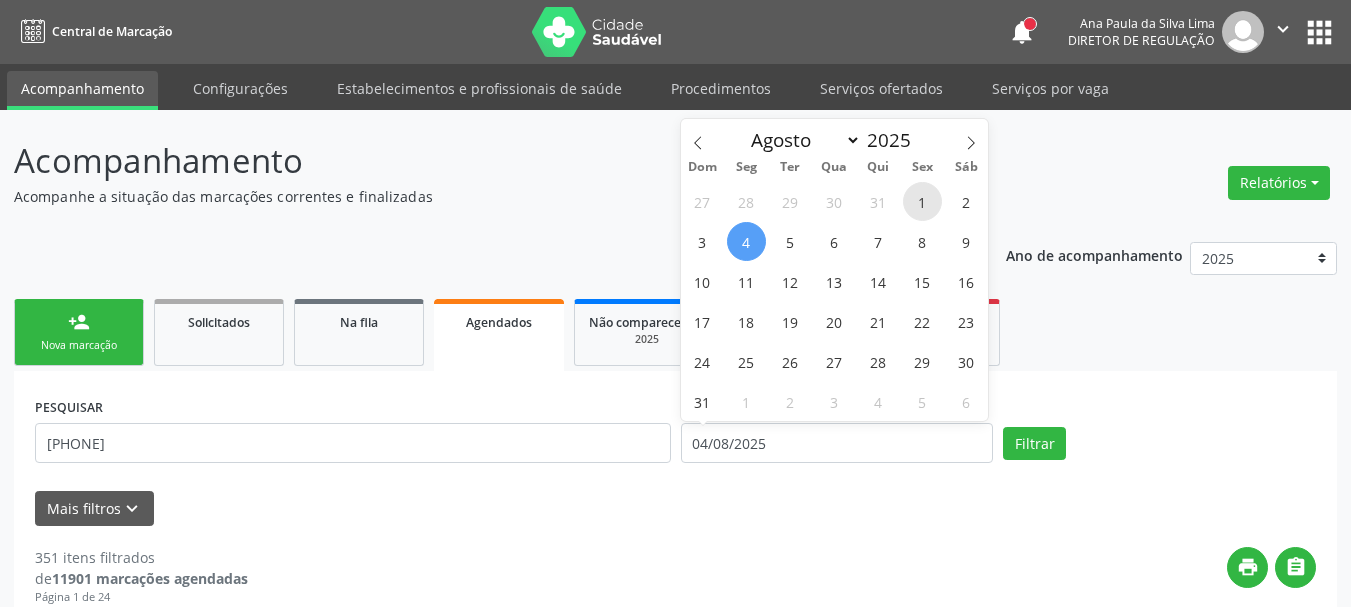 click on "1" at bounding box center [922, 201] 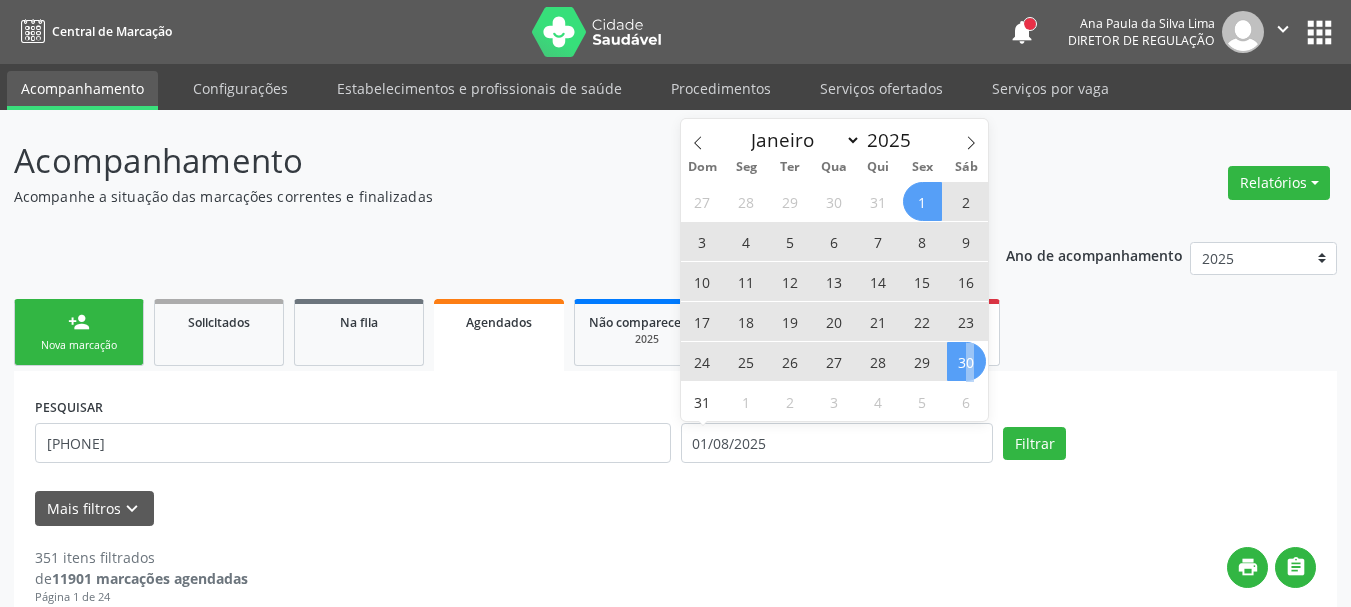 click on "30" at bounding box center [966, 361] 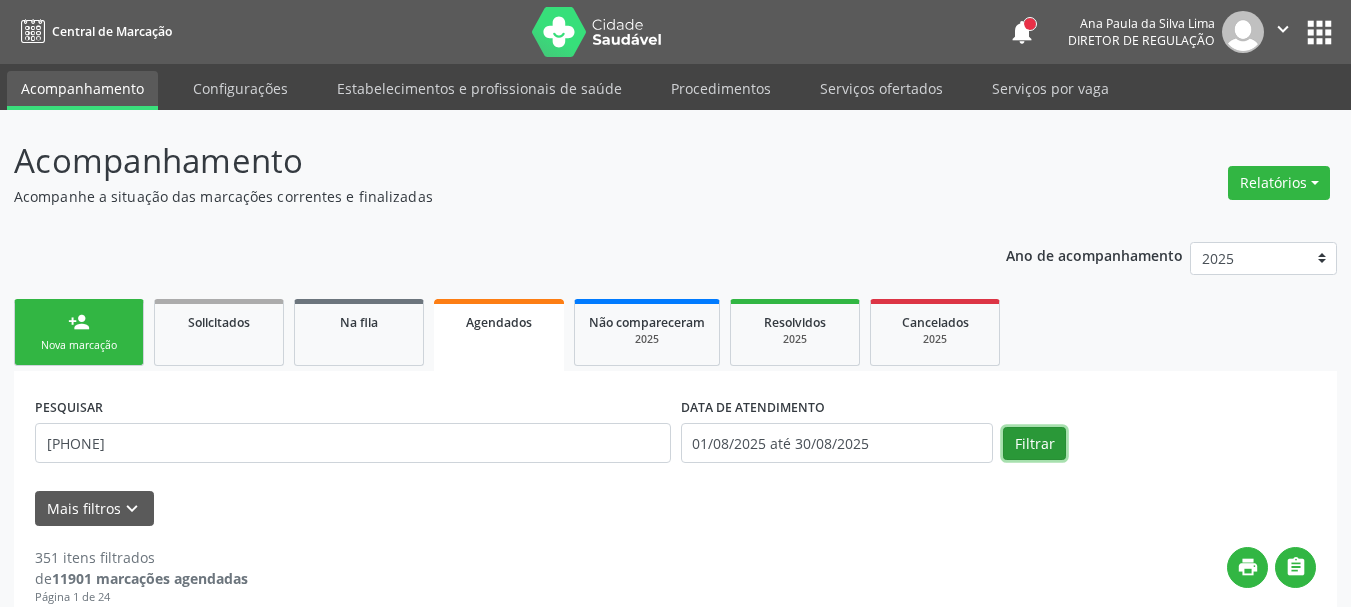 click on "Filtrar" at bounding box center (1034, 444) 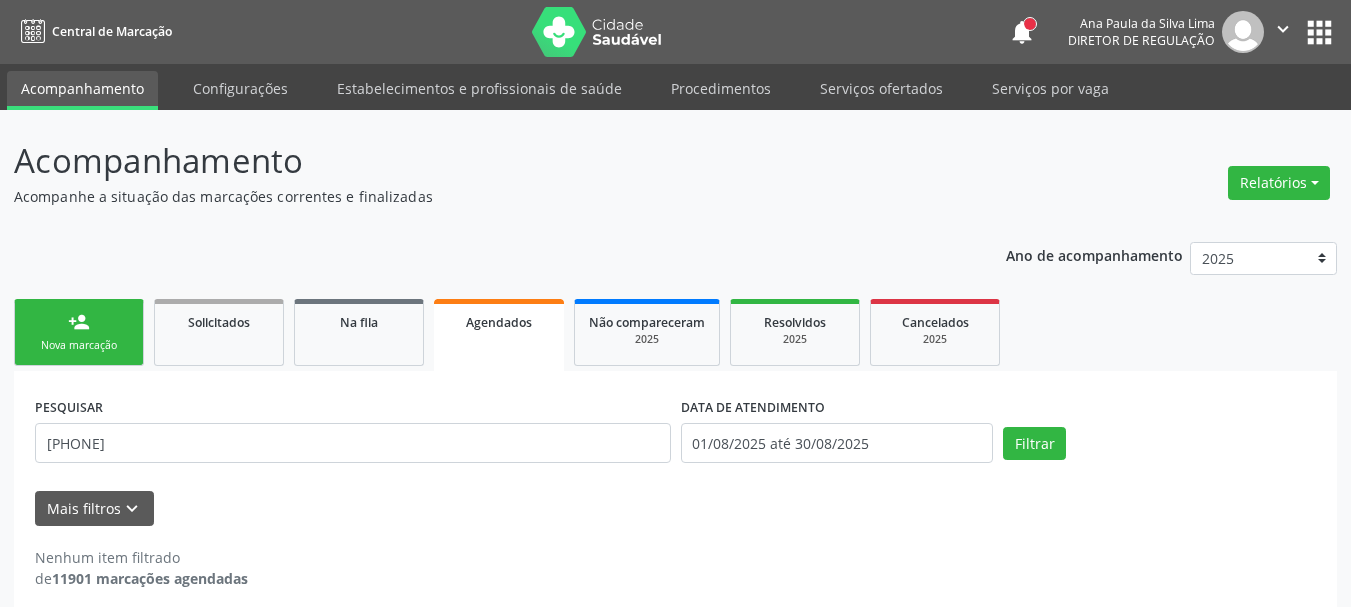 scroll, scrollTop: 17, scrollLeft: 0, axis: vertical 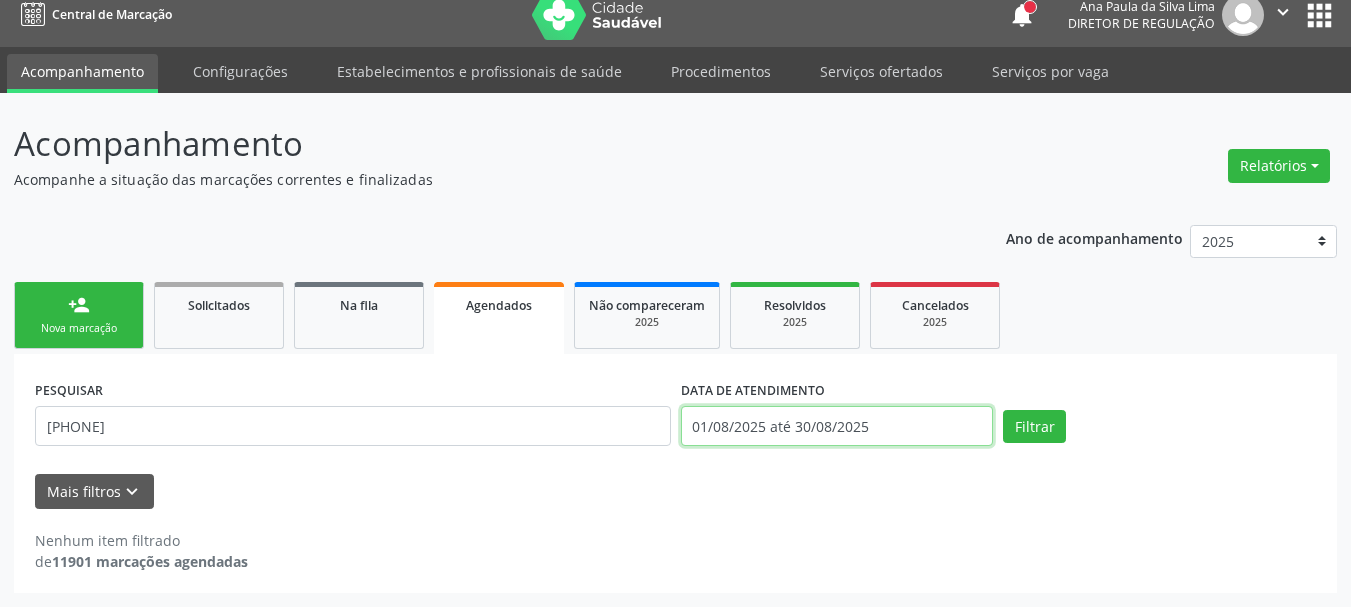 click on "01/08/2025 até 30/08/2025" at bounding box center [837, 426] 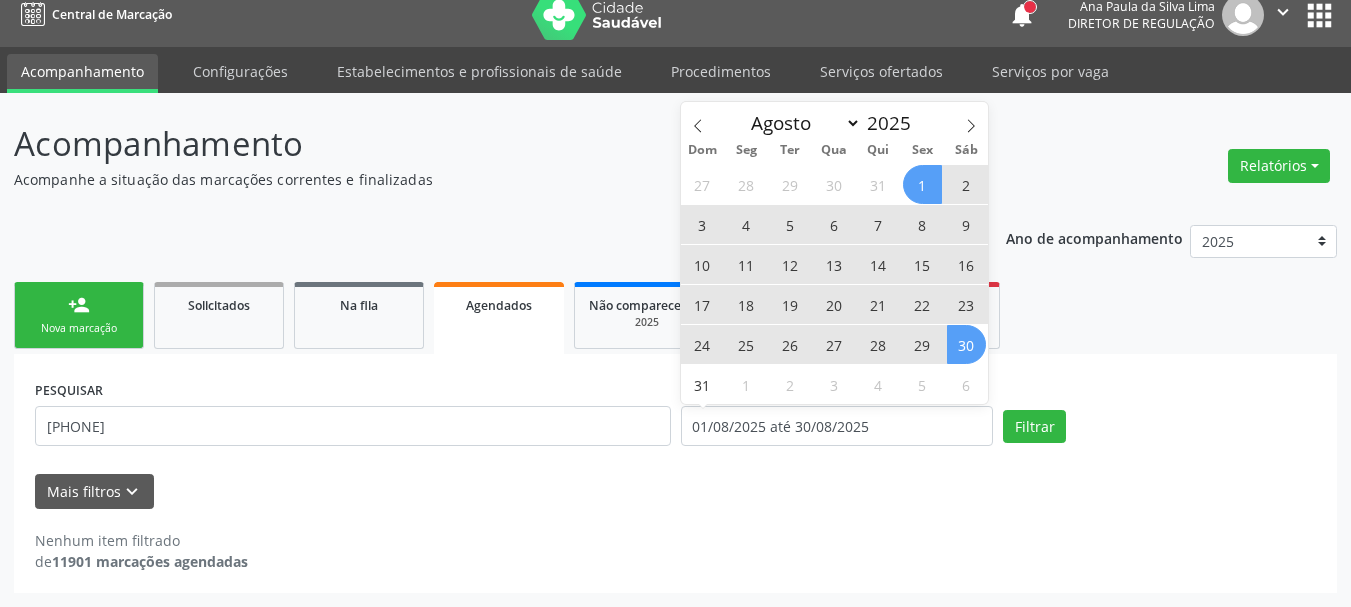 click on "5" at bounding box center (790, 224) 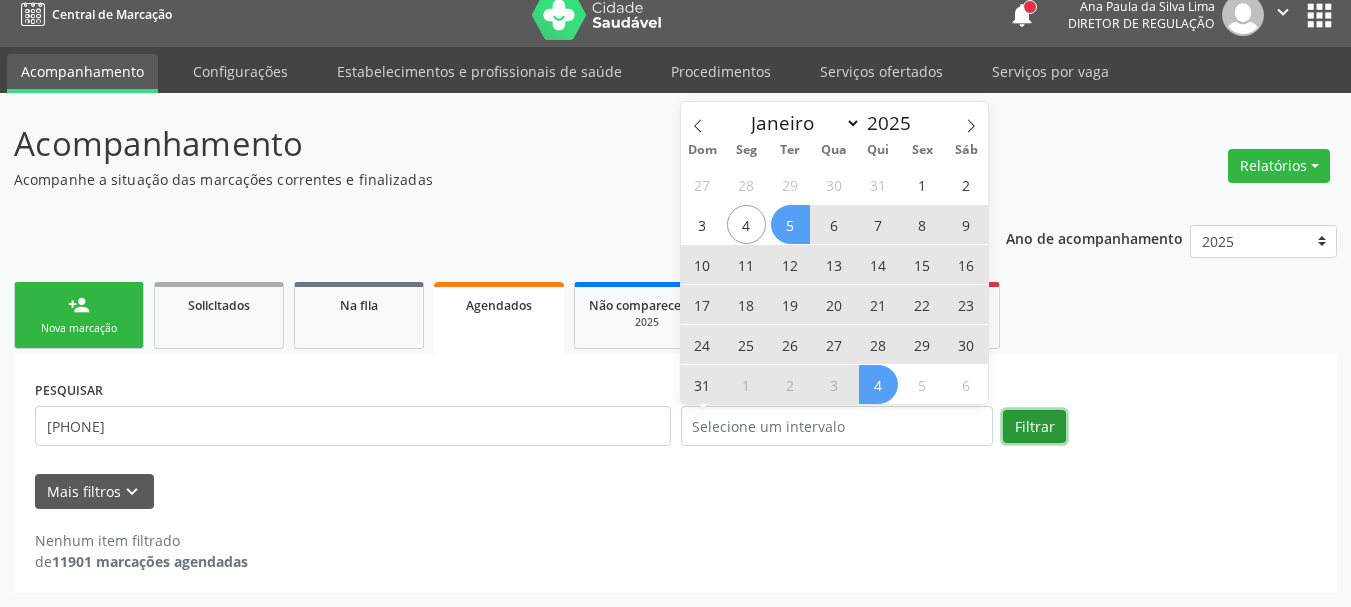 click on "Filtrar" at bounding box center [1034, 427] 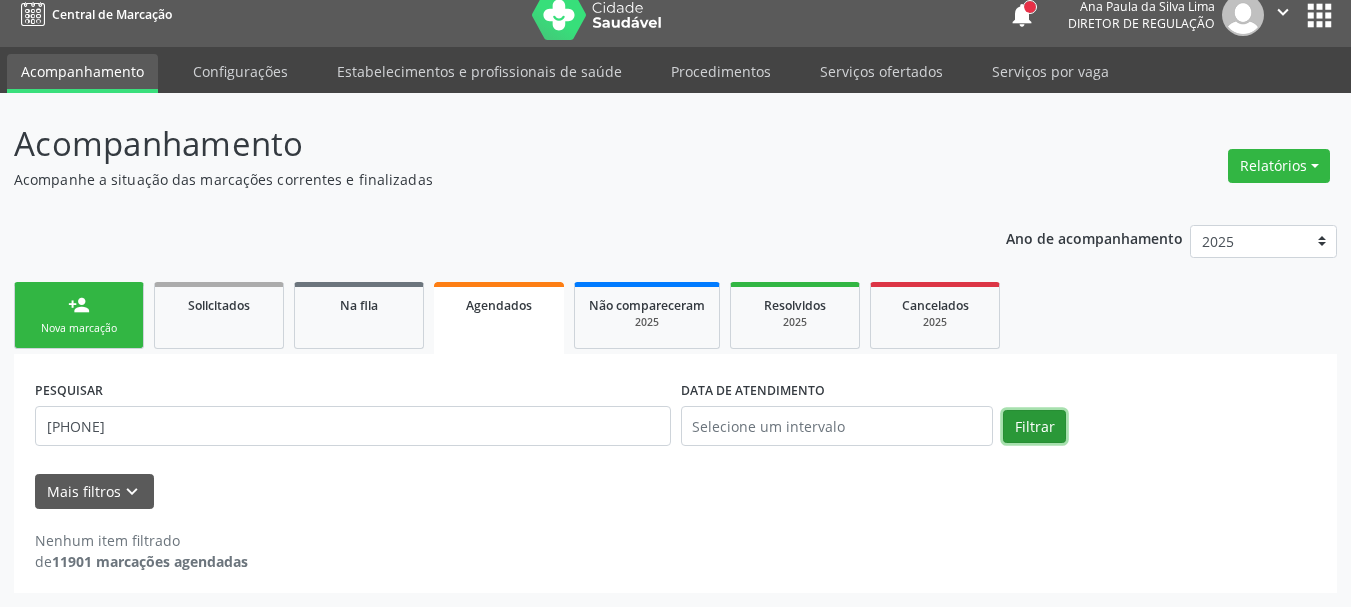 click on "Filtrar" at bounding box center (1034, 427) 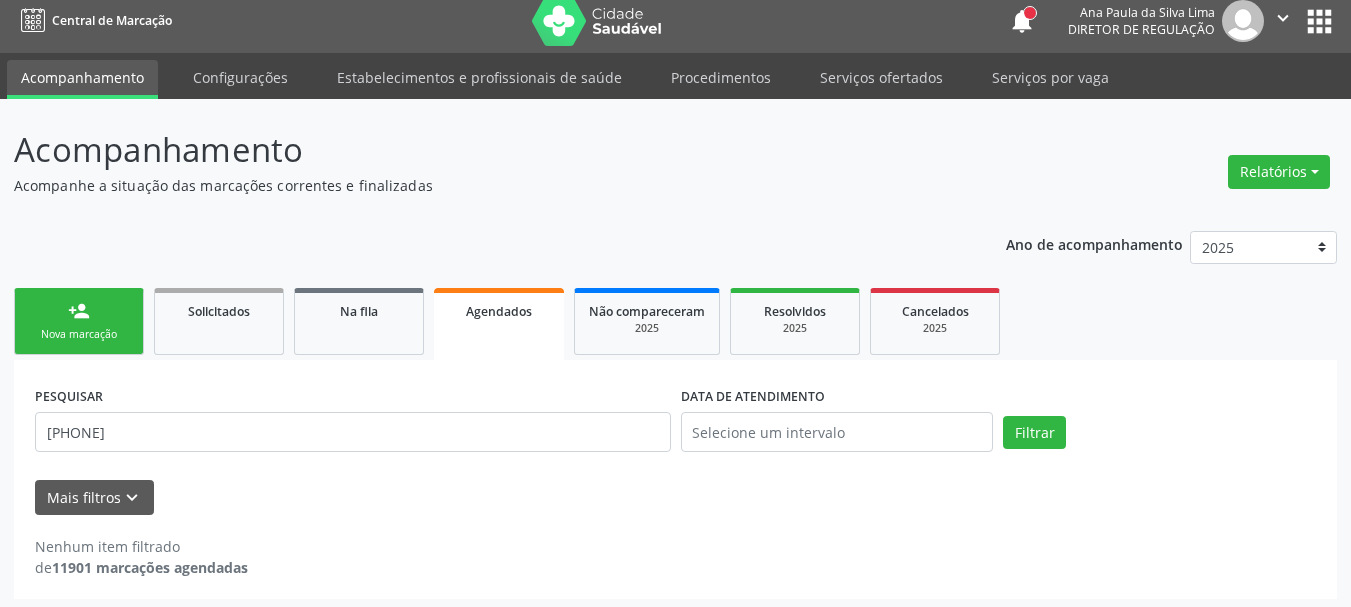 scroll, scrollTop: 17, scrollLeft: 0, axis: vertical 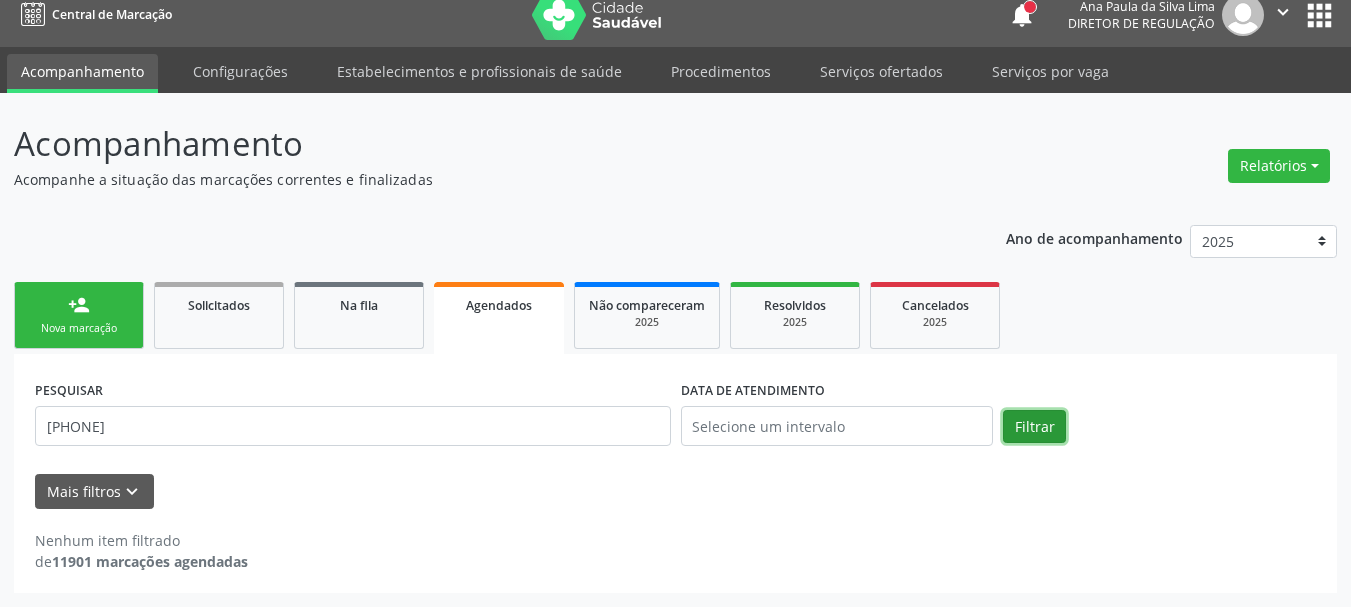 click on "Filtrar" at bounding box center (1034, 427) 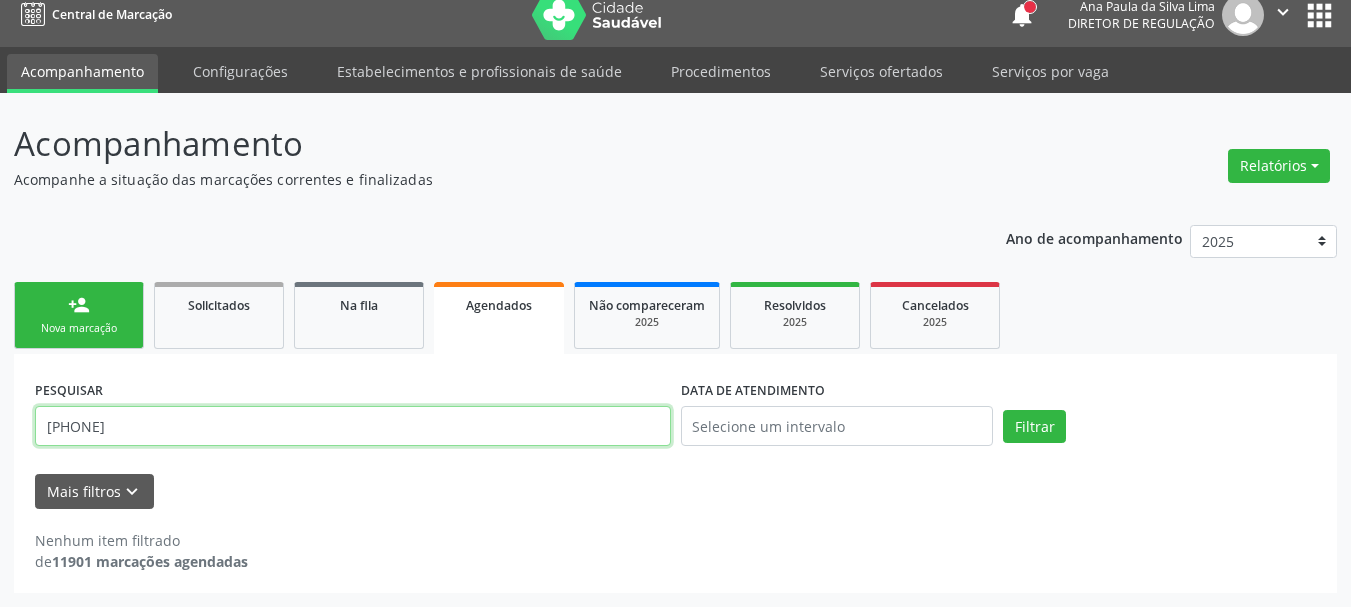 click on "700600965990868" at bounding box center [353, 426] 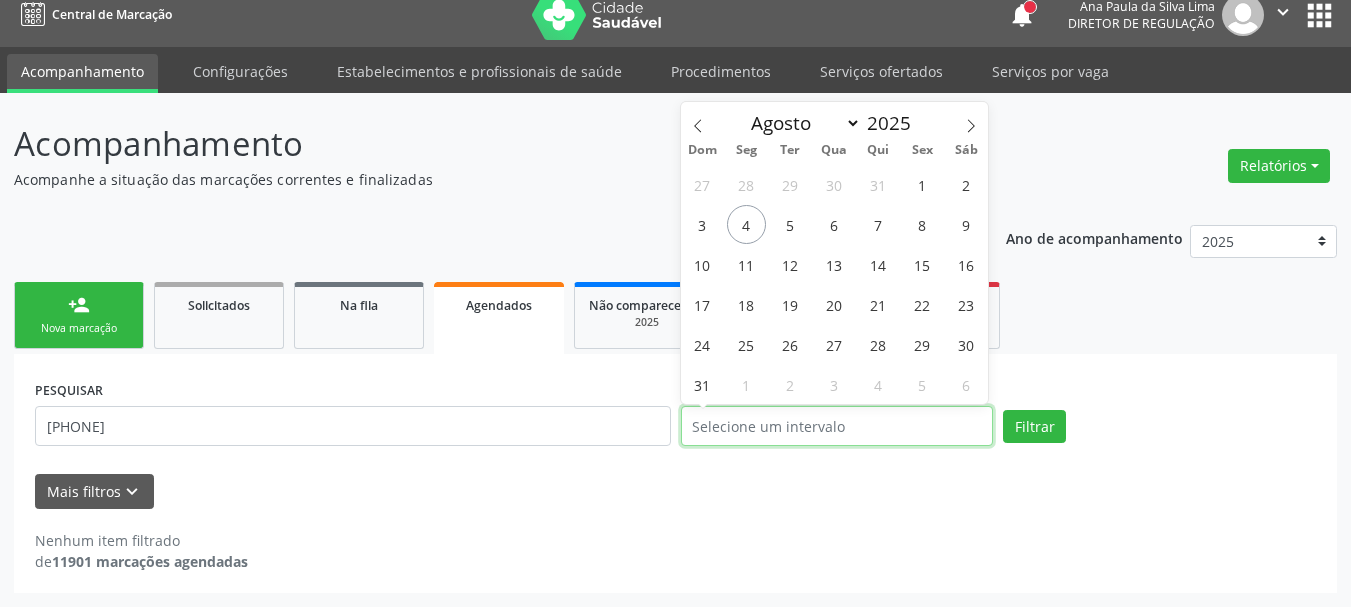 click at bounding box center [837, 426] 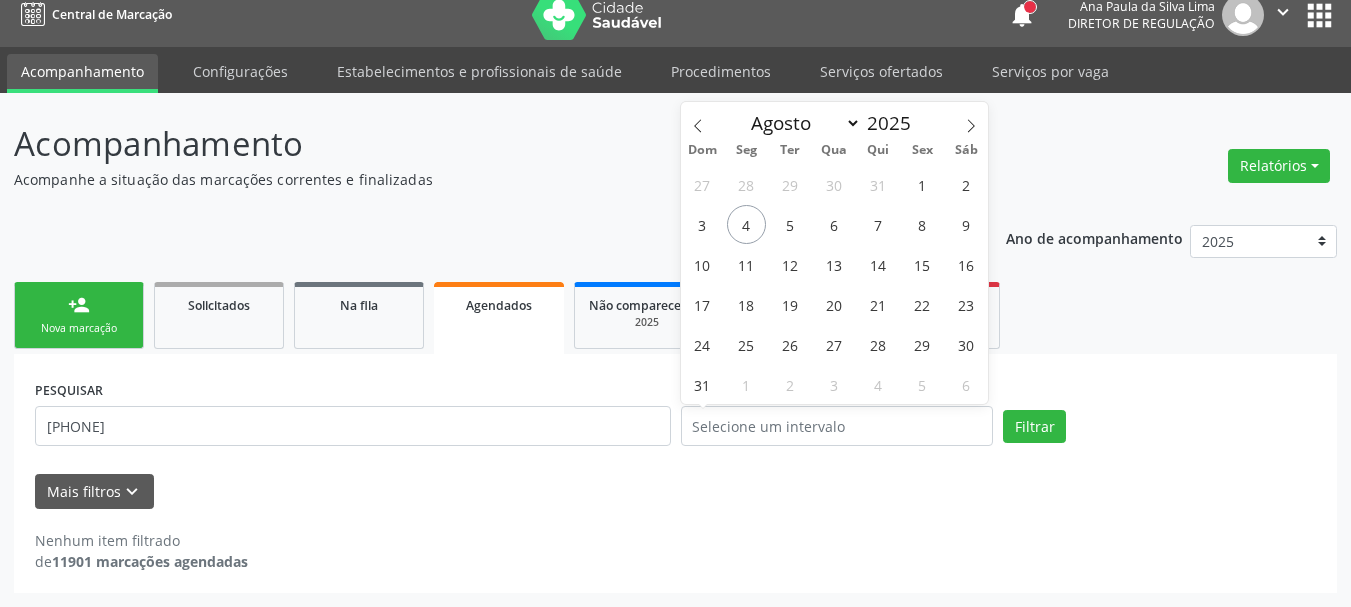 click on "person_add
Nova marcação
Solicitados   Na fila   Agendados   Não compareceram
2025
Resolvidos
2025
Cancelados
2025" at bounding box center (675, 315) 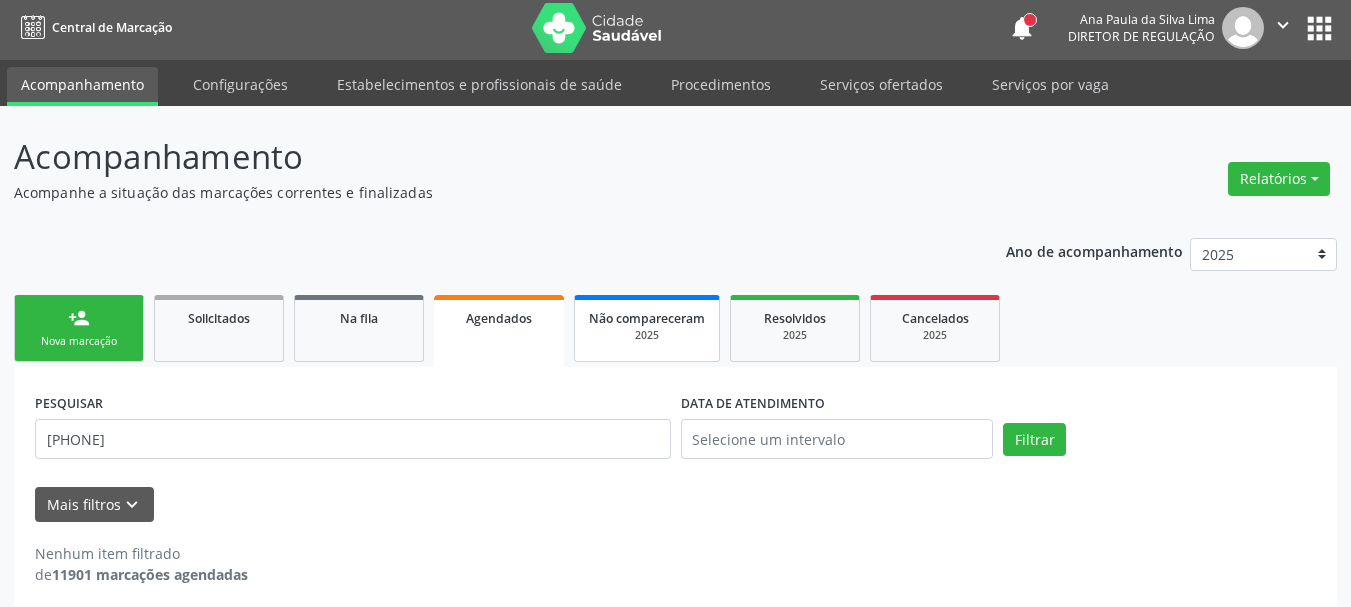 scroll, scrollTop: 0, scrollLeft: 0, axis: both 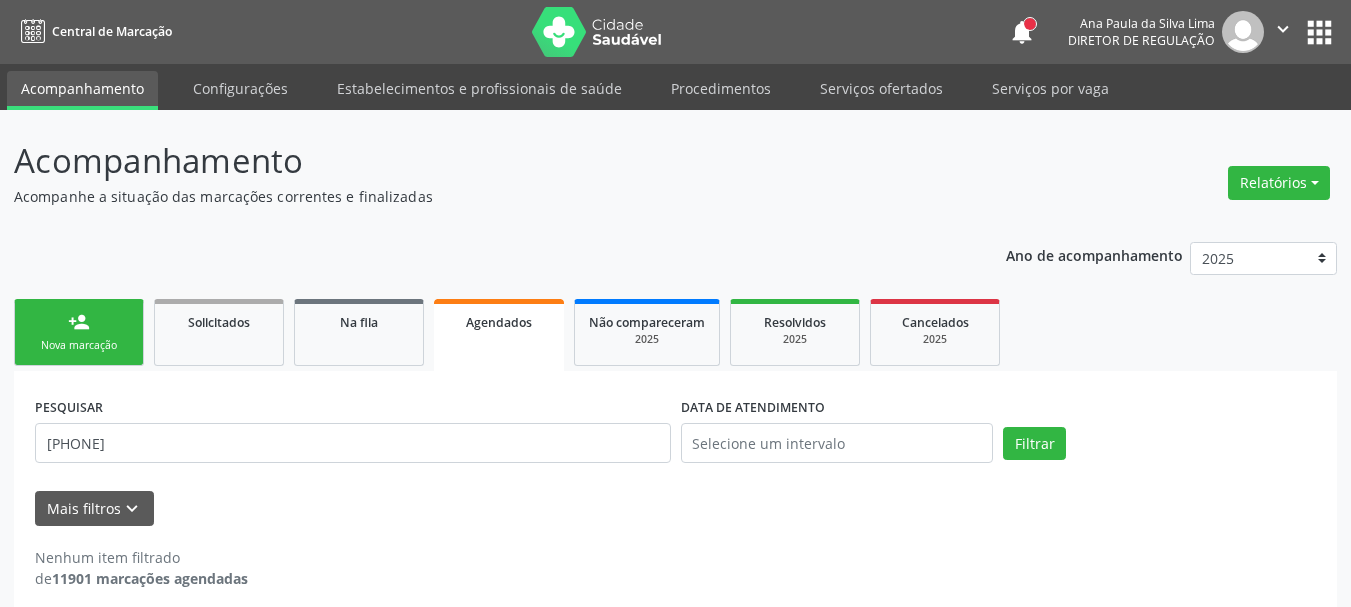 click on "Agendados" at bounding box center [499, 322] 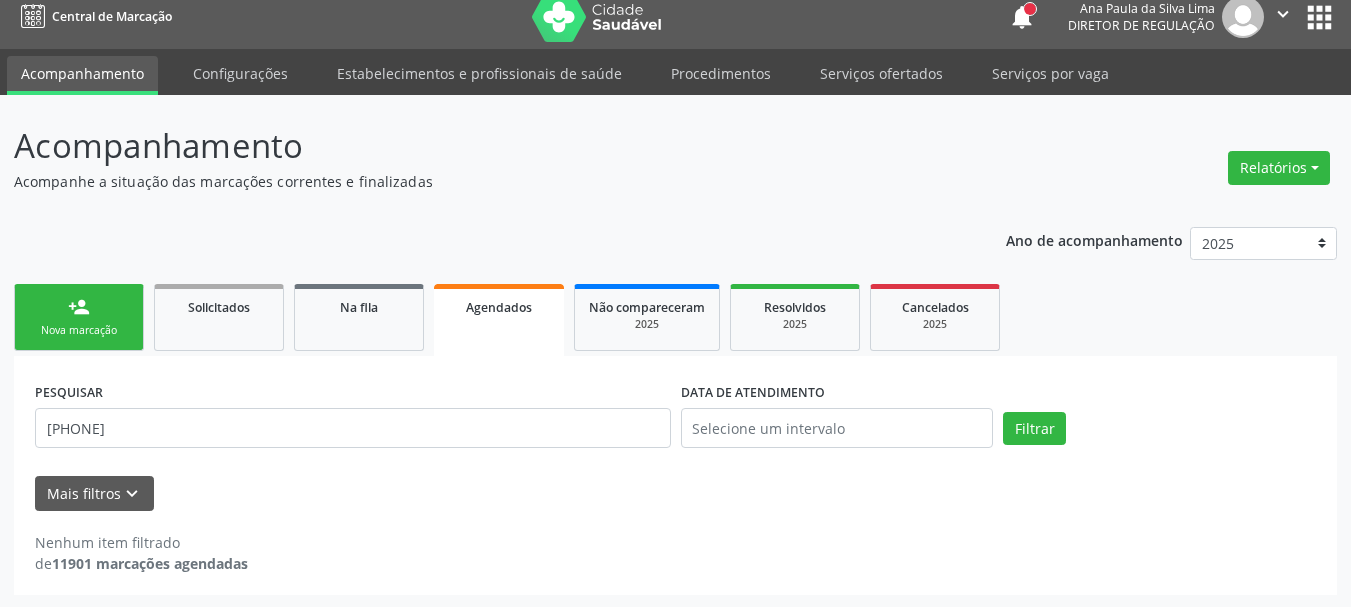 scroll, scrollTop: 17, scrollLeft: 0, axis: vertical 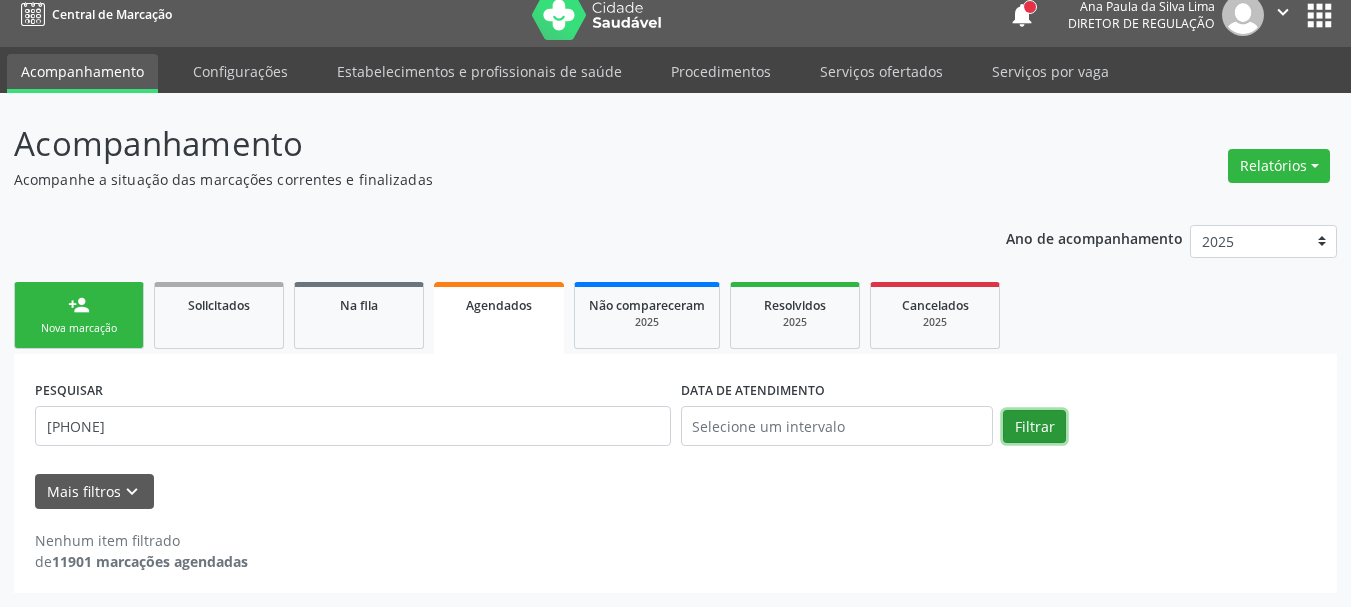 click on "Filtrar" at bounding box center [1034, 427] 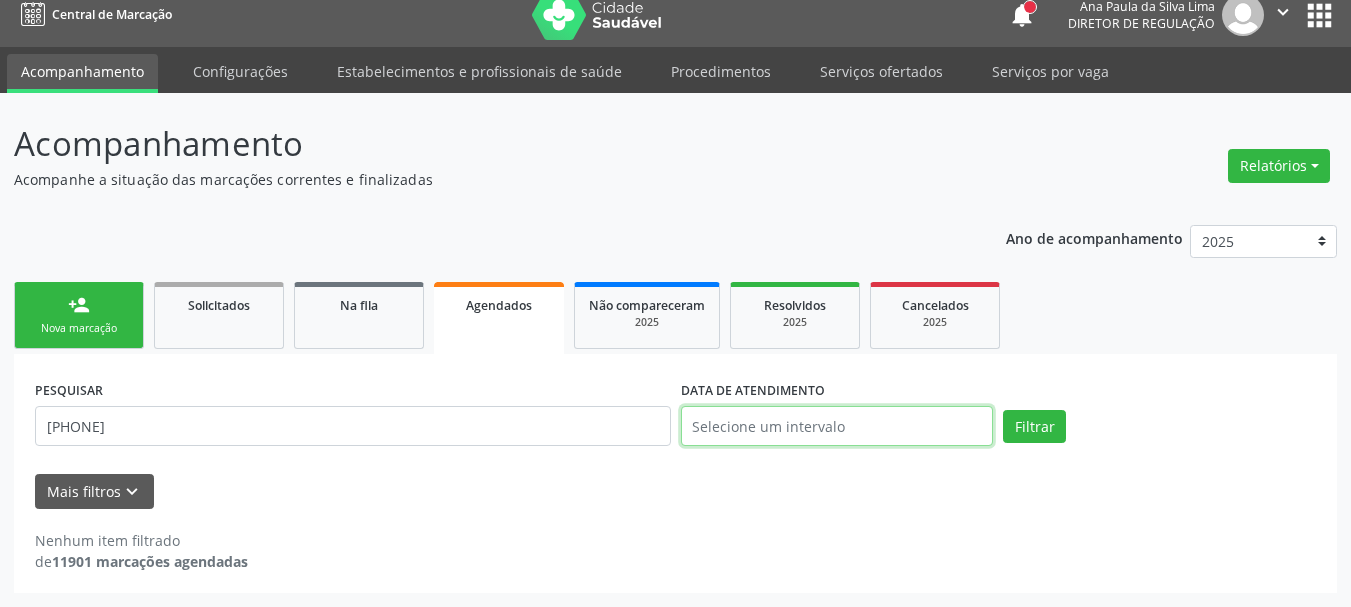 click at bounding box center (837, 426) 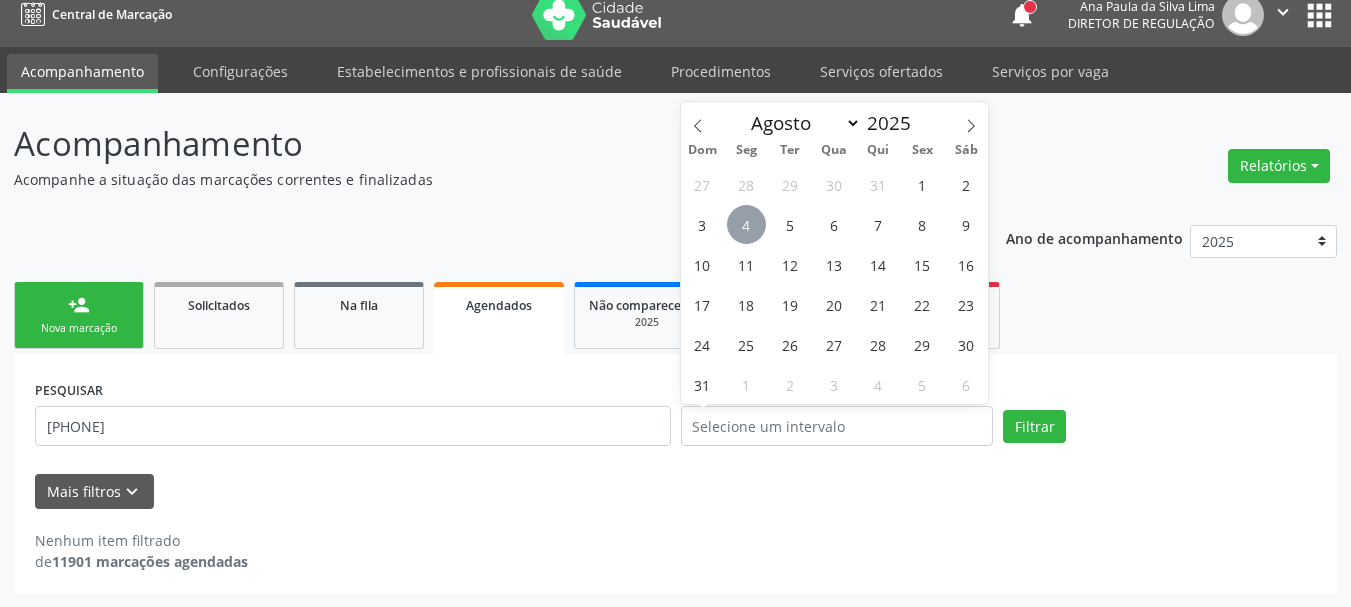 click on "4" at bounding box center [746, 224] 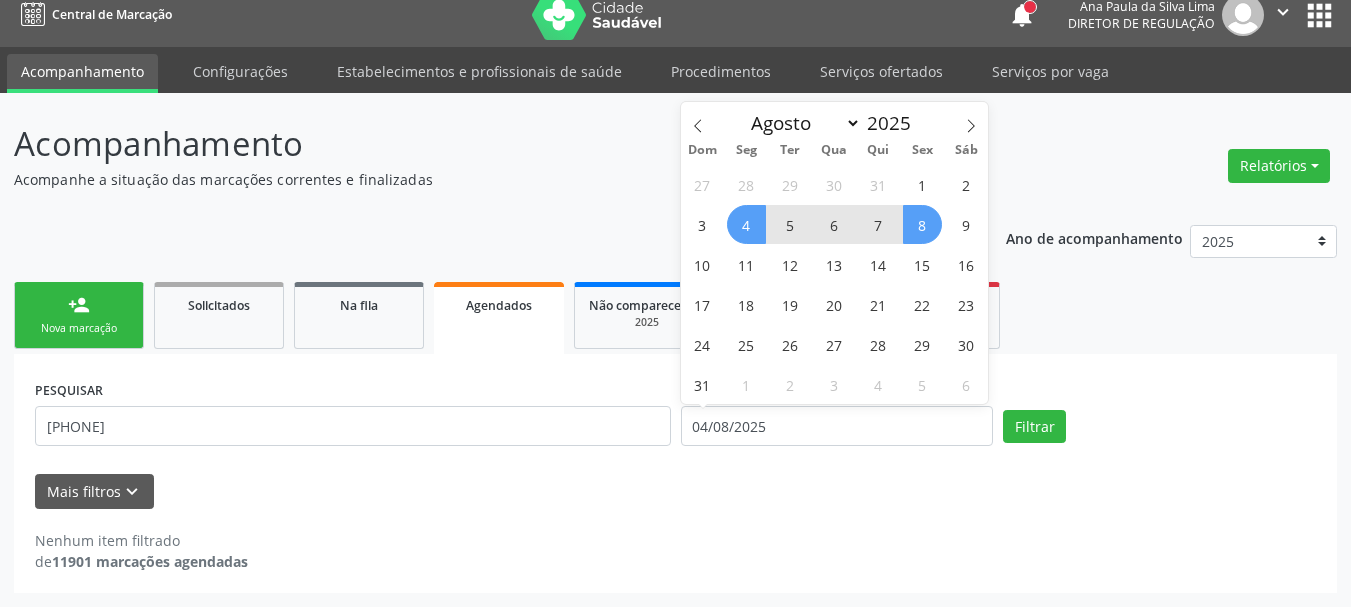 click on "8" at bounding box center [922, 224] 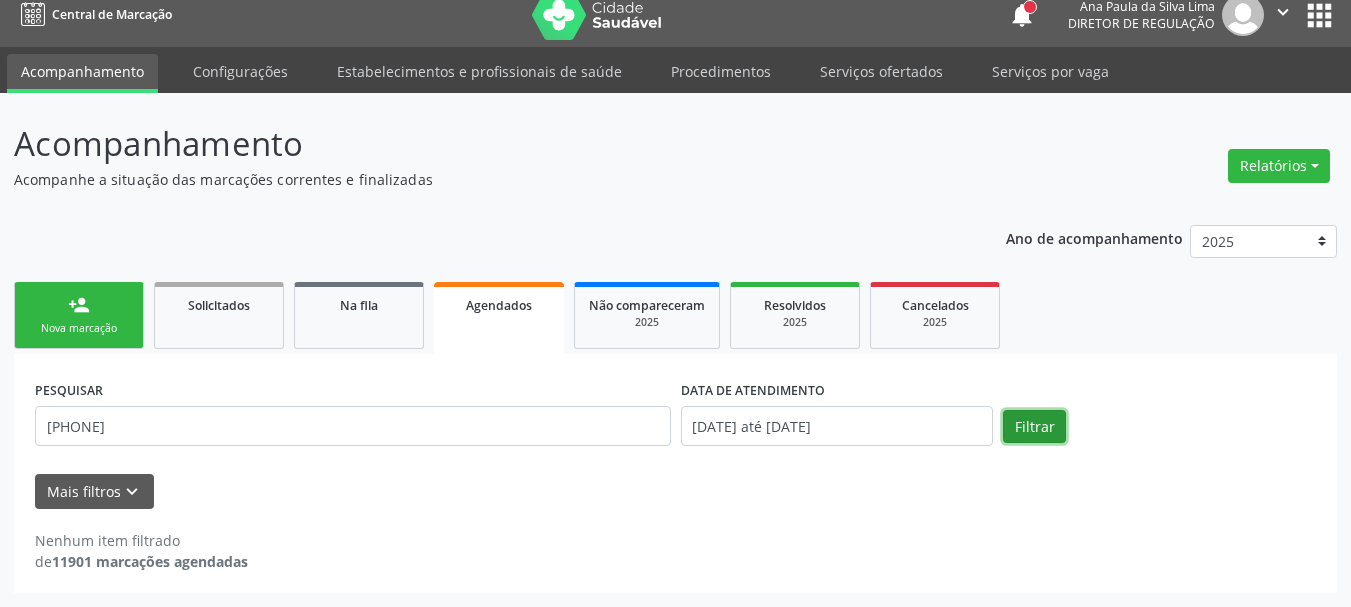 click on "Filtrar" at bounding box center [1034, 427] 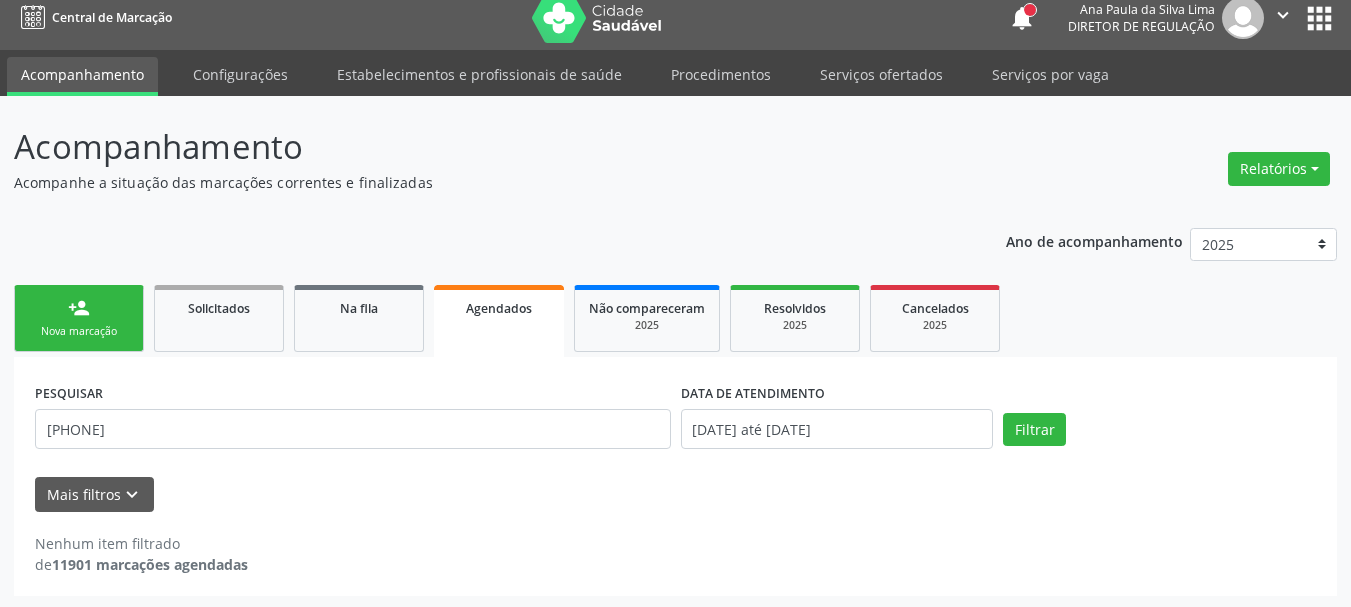 scroll, scrollTop: 17, scrollLeft: 0, axis: vertical 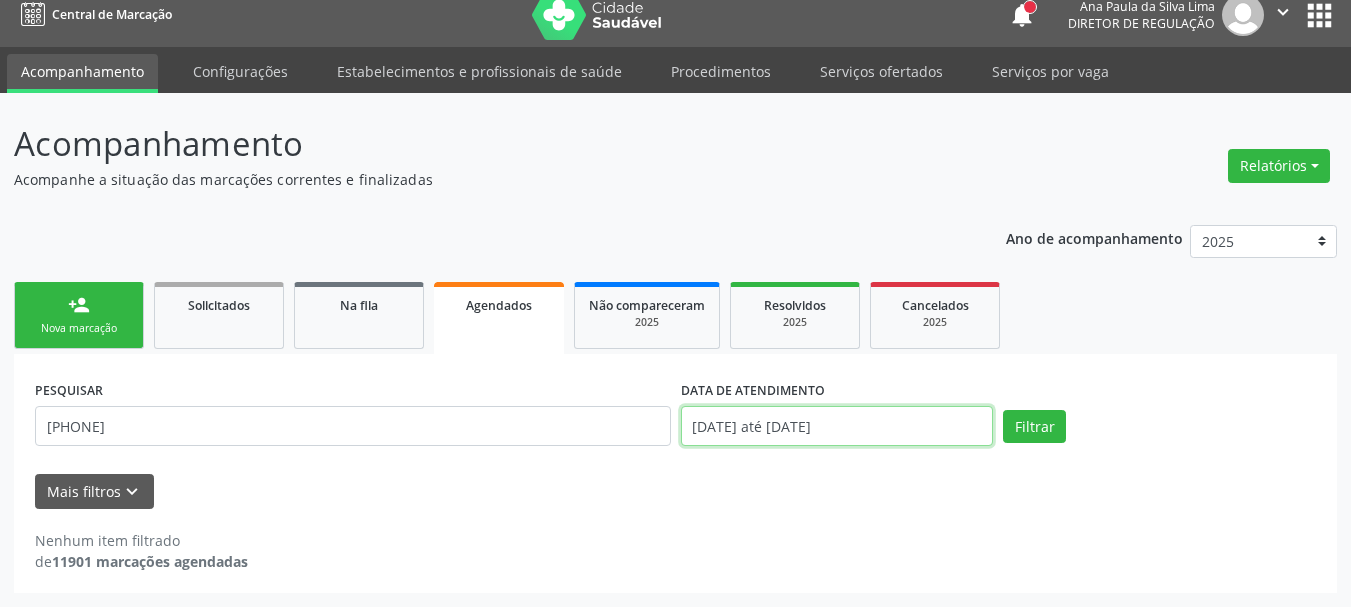 click on "04/08/2025 até 08/08/2025" at bounding box center (837, 426) 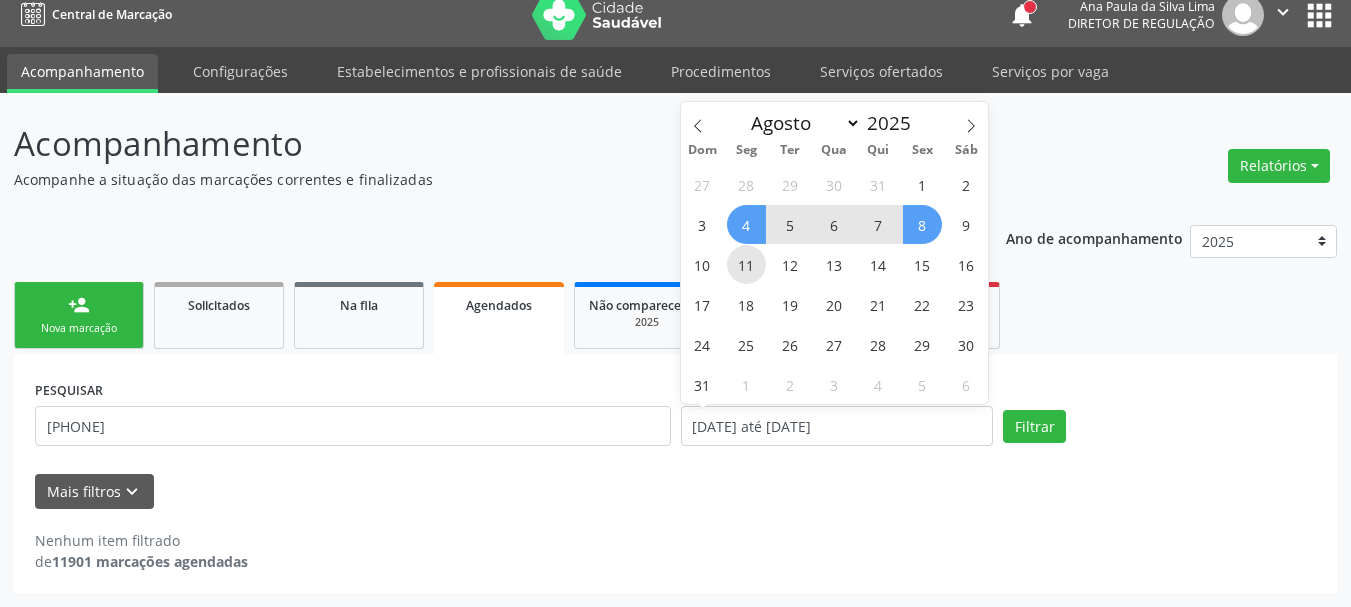 click on "11" at bounding box center (746, 264) 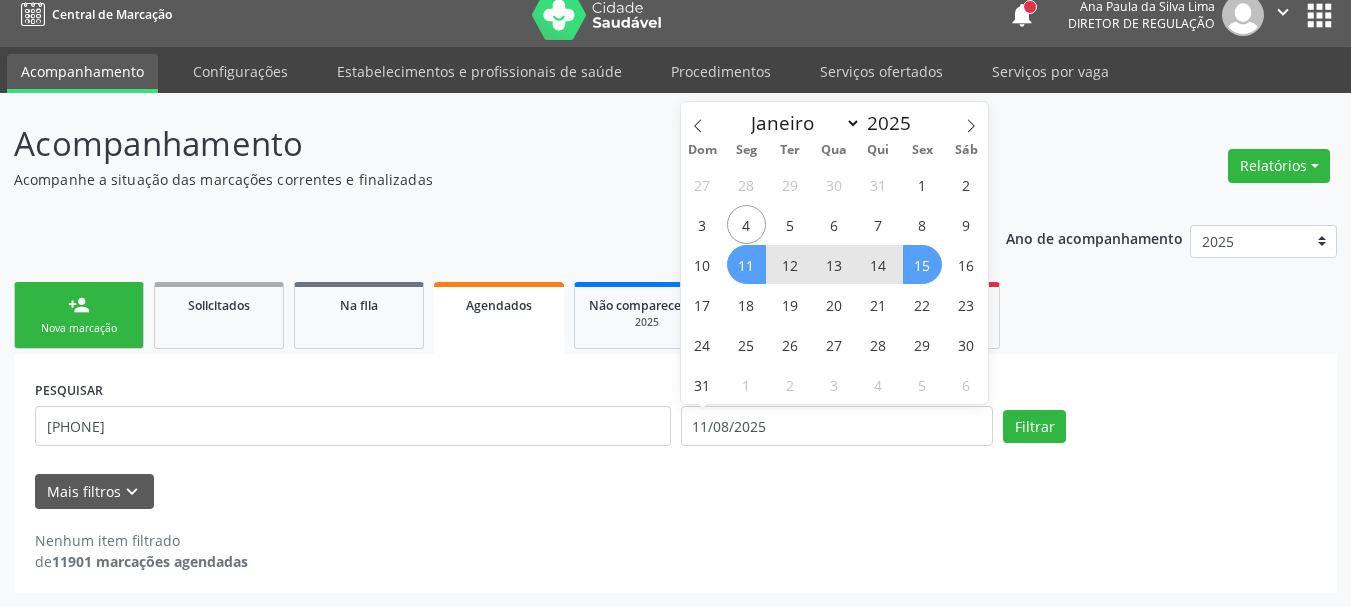click on "15" at bounding box center [922, 264] 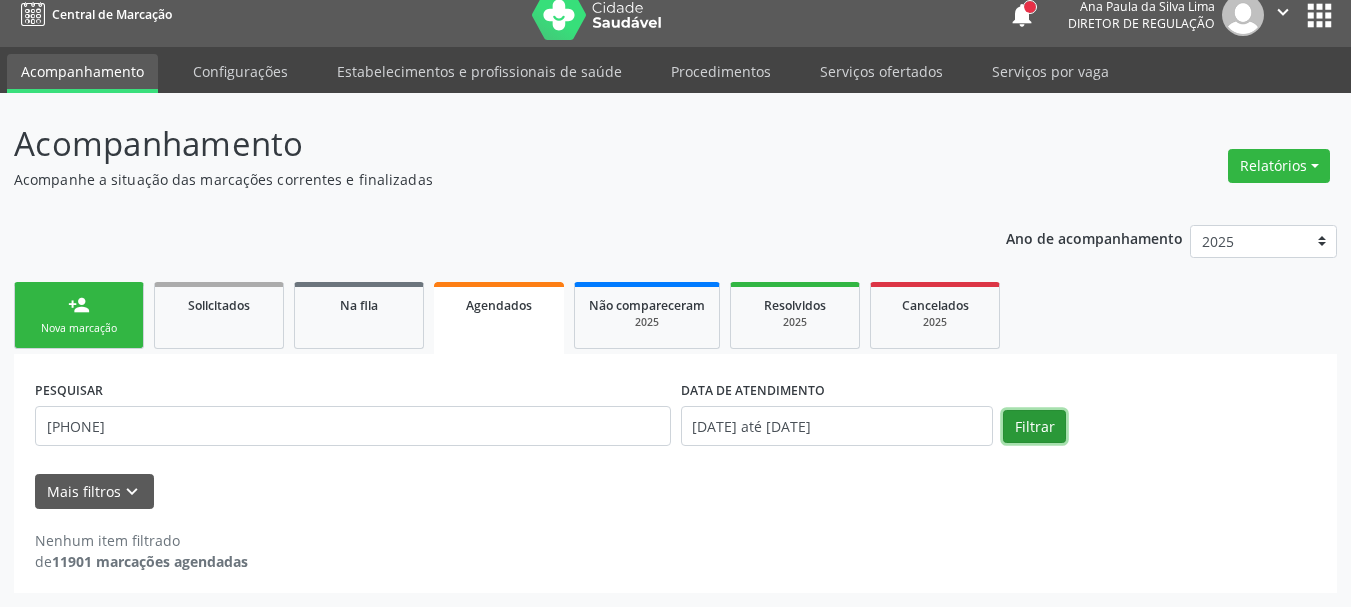 click on "Filtrar" at bounding box center [1034, 427] 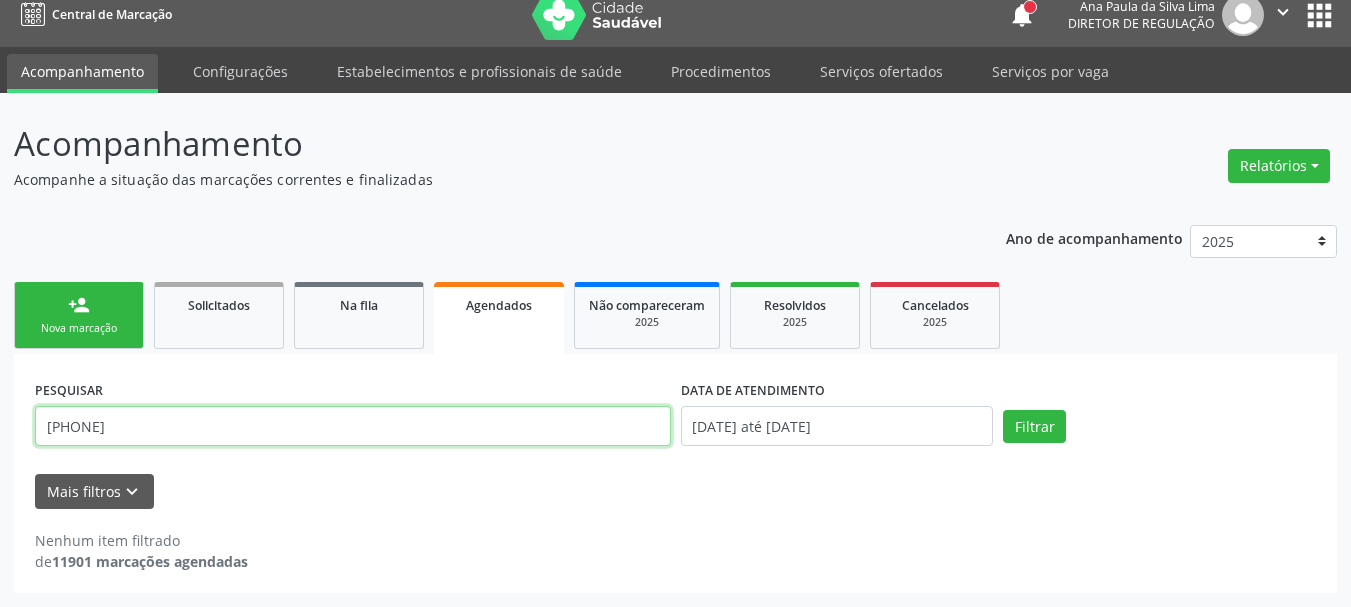 drag, startPoint x: 218, startPoint y: 426, endPoint x: 0, endPoint y: 440, distance: 218.44908 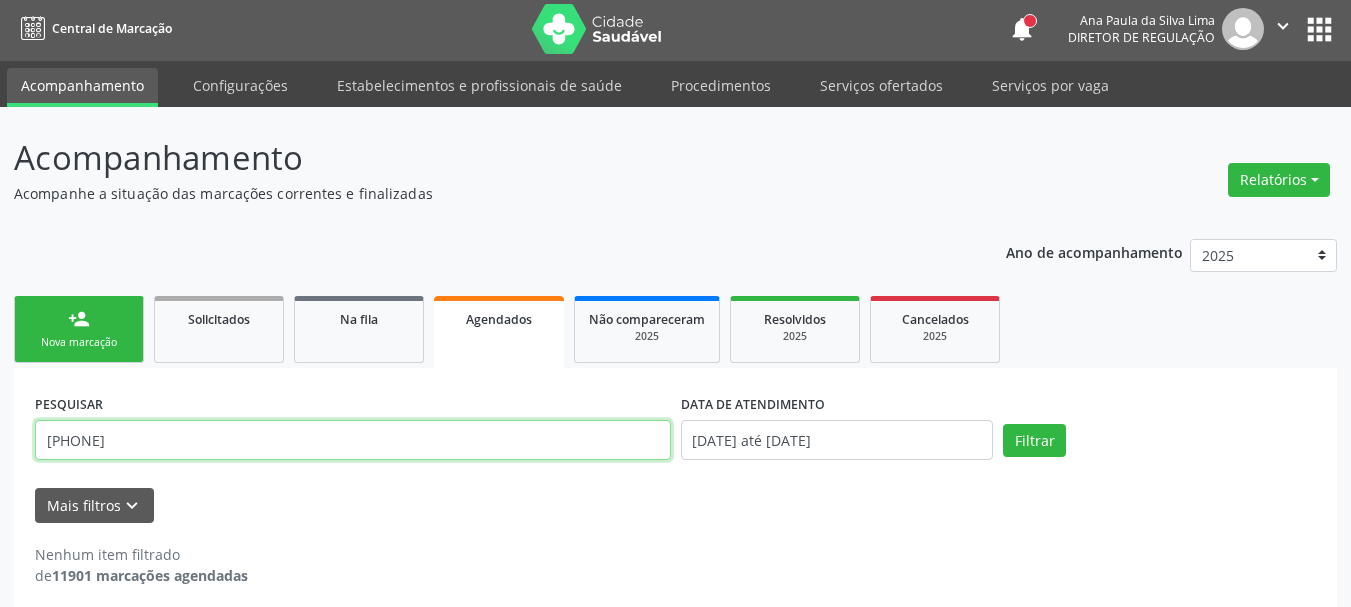 scroll, scrollTop: 0, scrollLeft: 0, axis: both 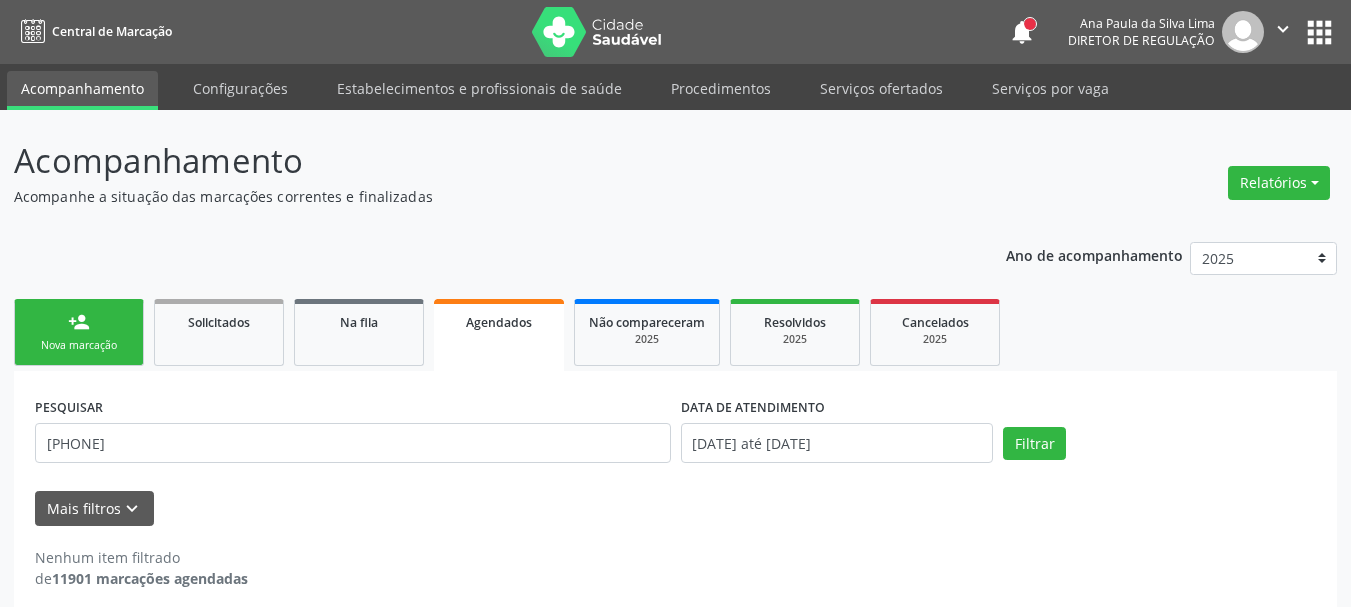 click on "apps" at bounding box center [1319, 32] 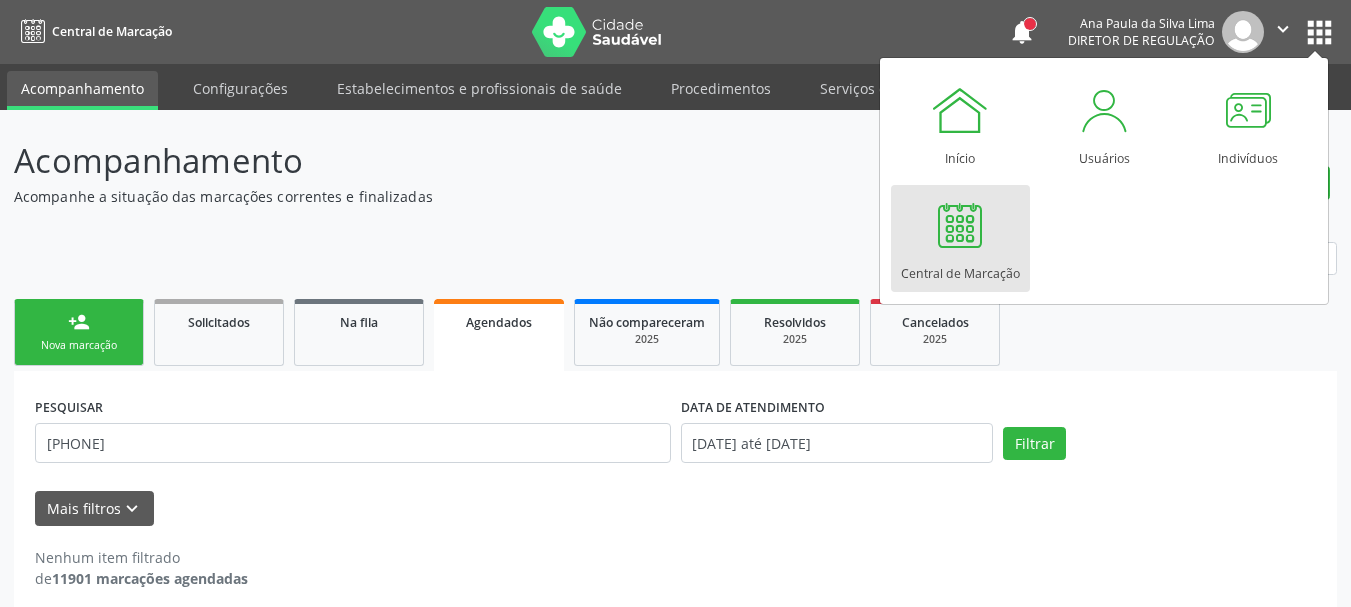click on "Central de Marcação" at bounding box center (960, 268) 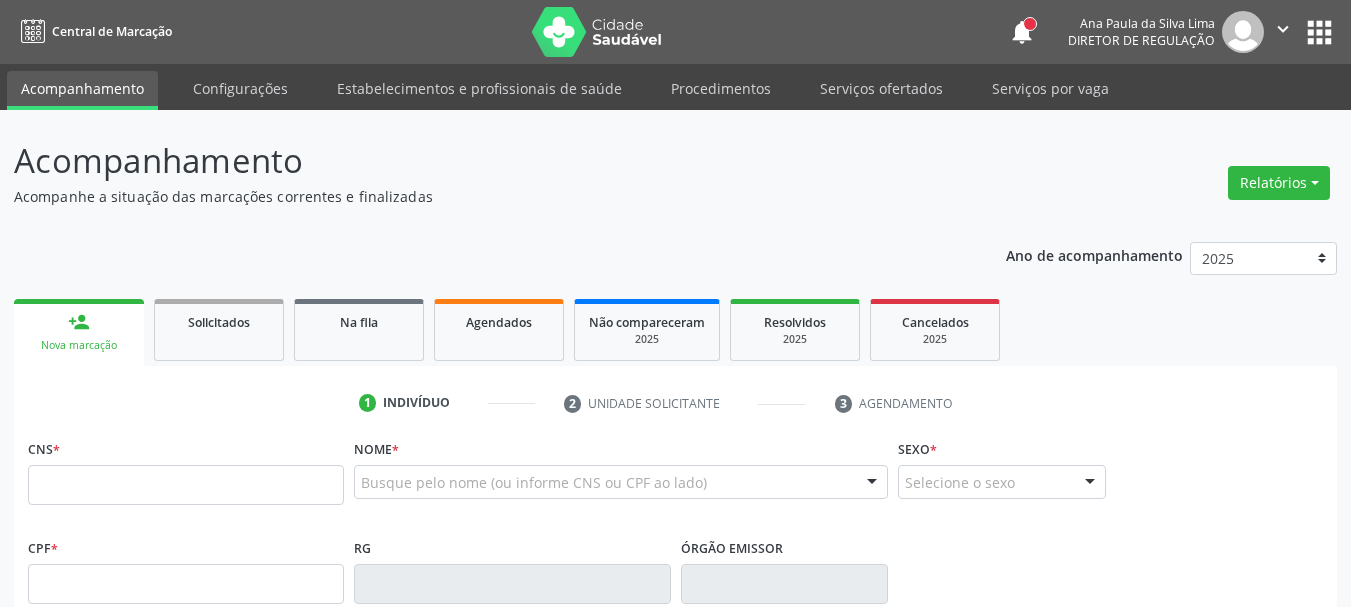 scroll, scrollTop: 0, scrollLeft: 0, axis: both 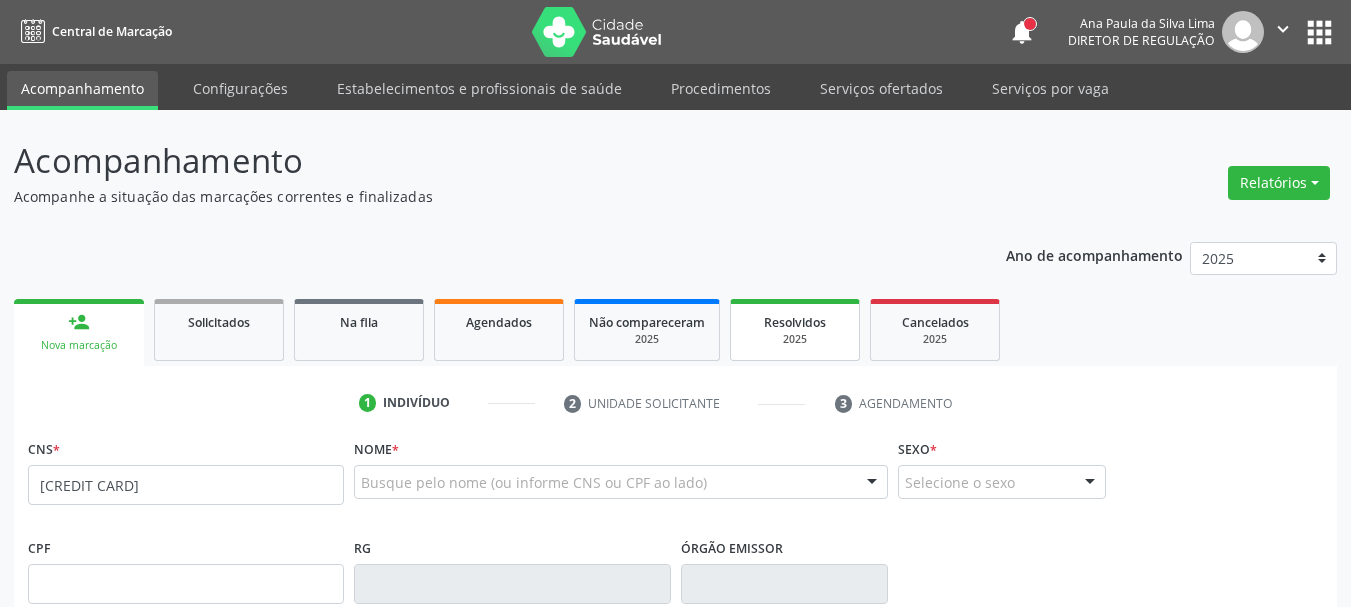 type on "[CREDIT CARD]" 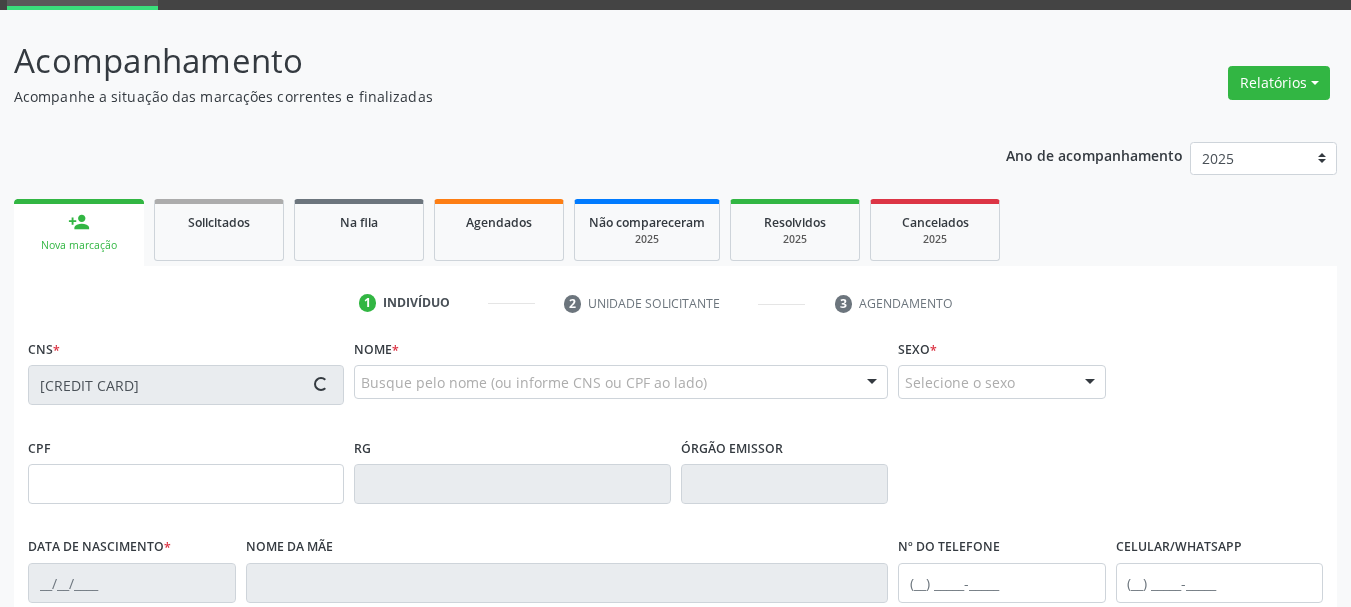 type on "[SSN]" 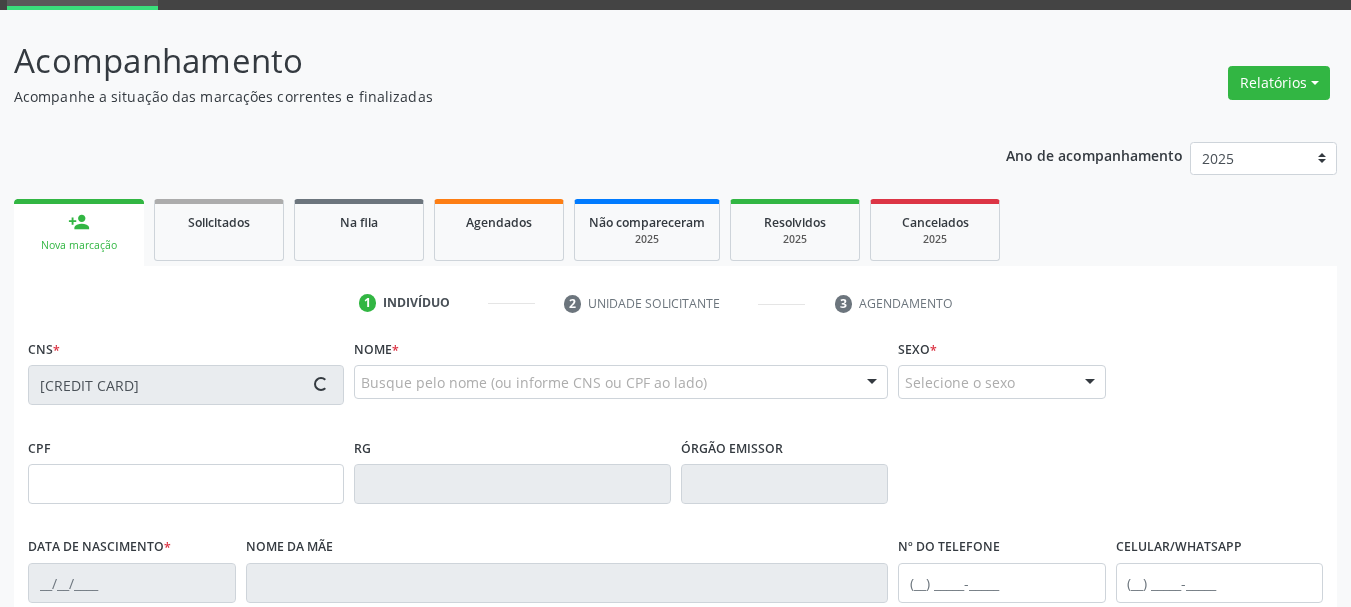 type on "28/01/1970" 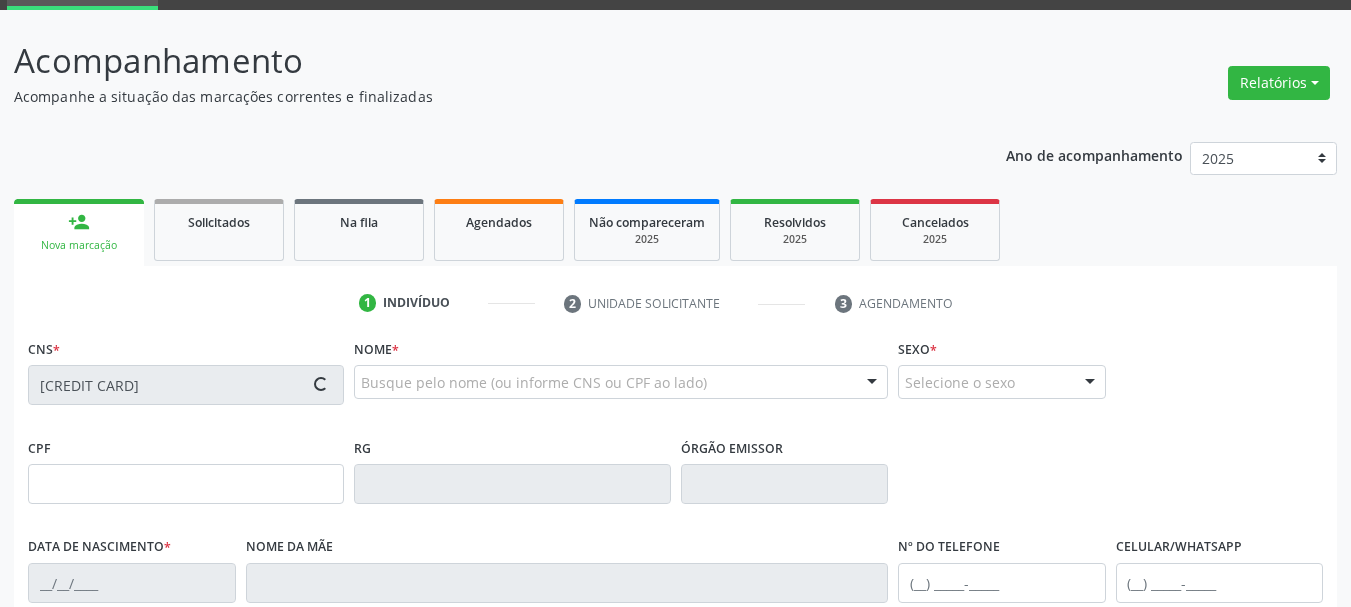 type on "[FIRST] [LAST]" 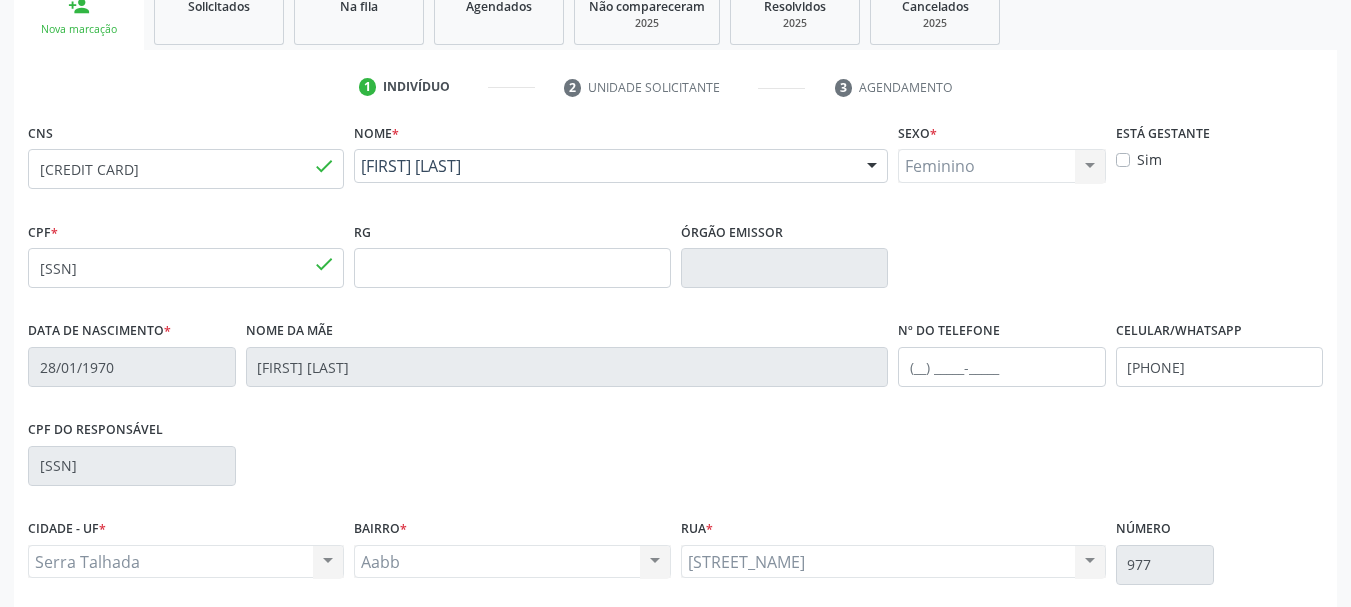 scroll, scrollTop: 400, scrollLeft: 0, axis: vertical 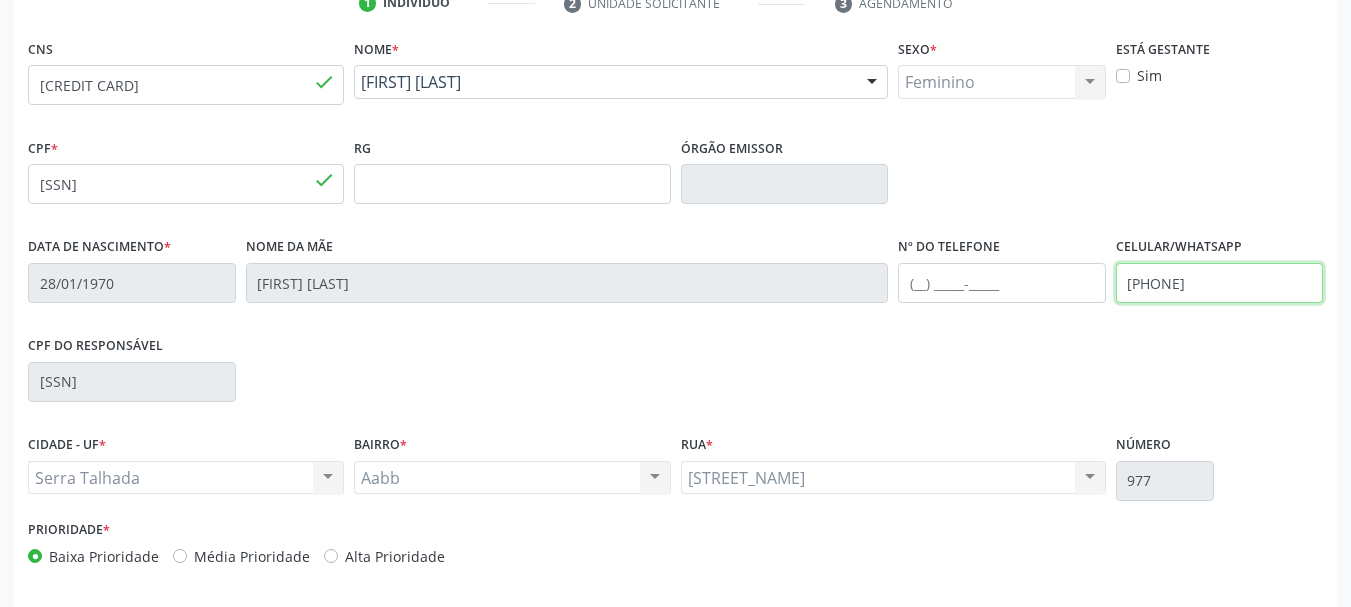 drag, startPoint x: 1246, startPoint y: 285, endPoint x: 949, endPoint y: 274, distance: 297.20364 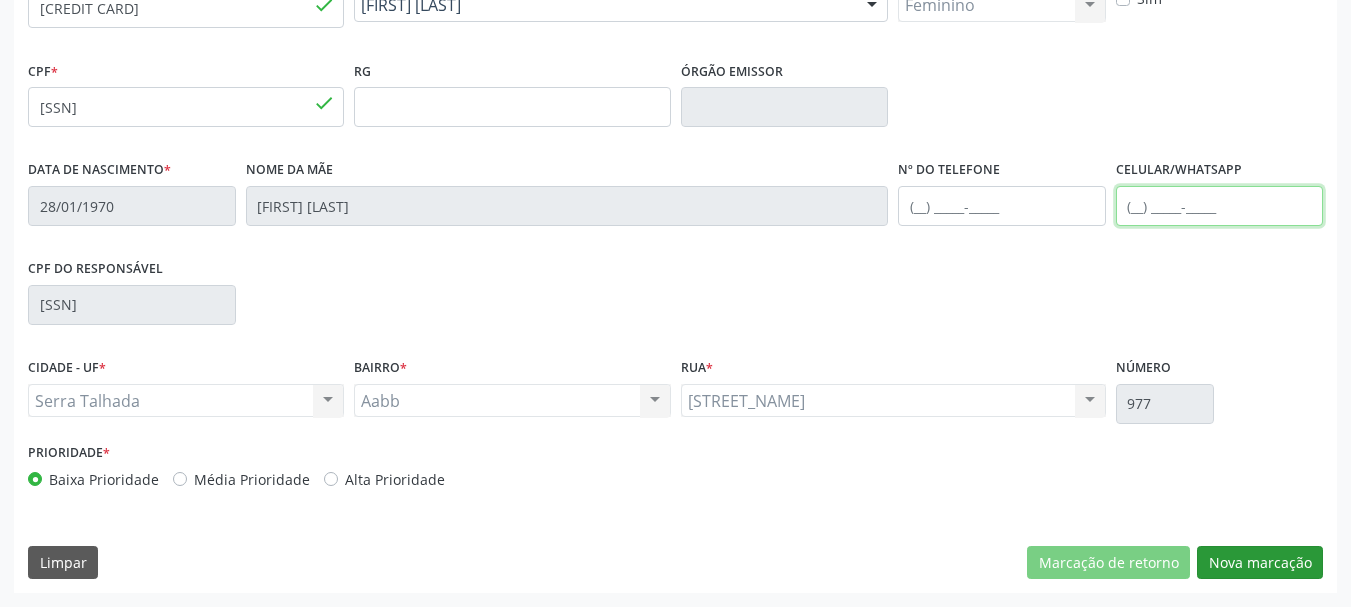 type 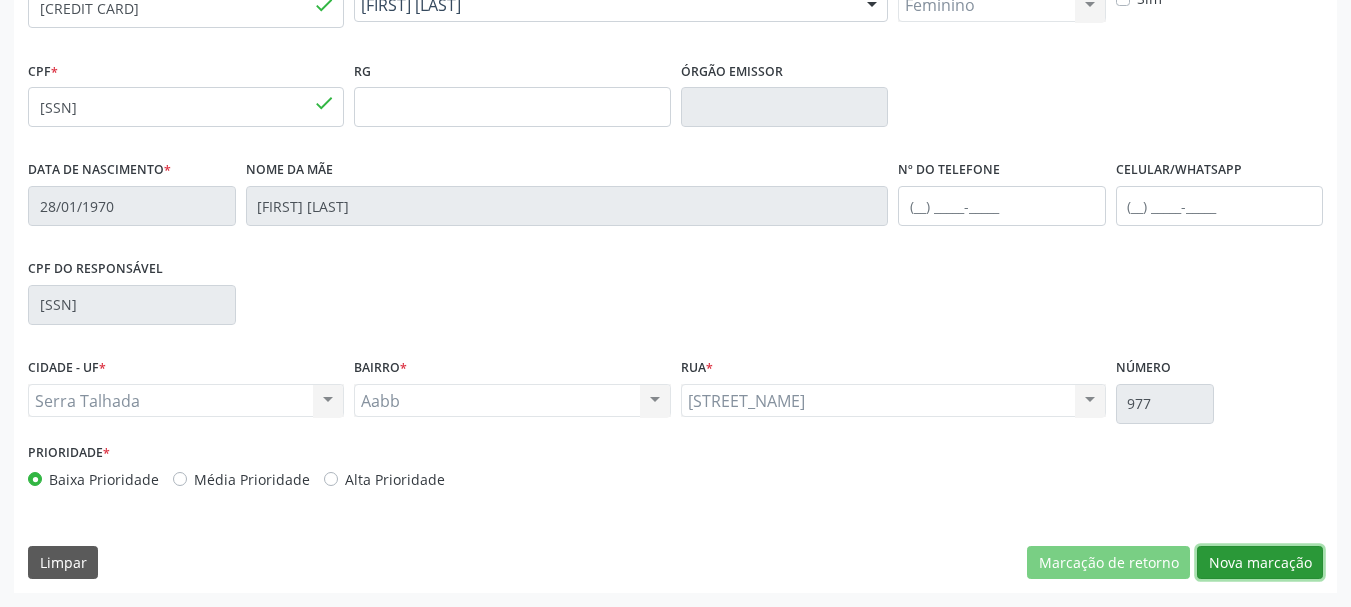 click on "Nova marcação" at bounding box center [1260, 563] 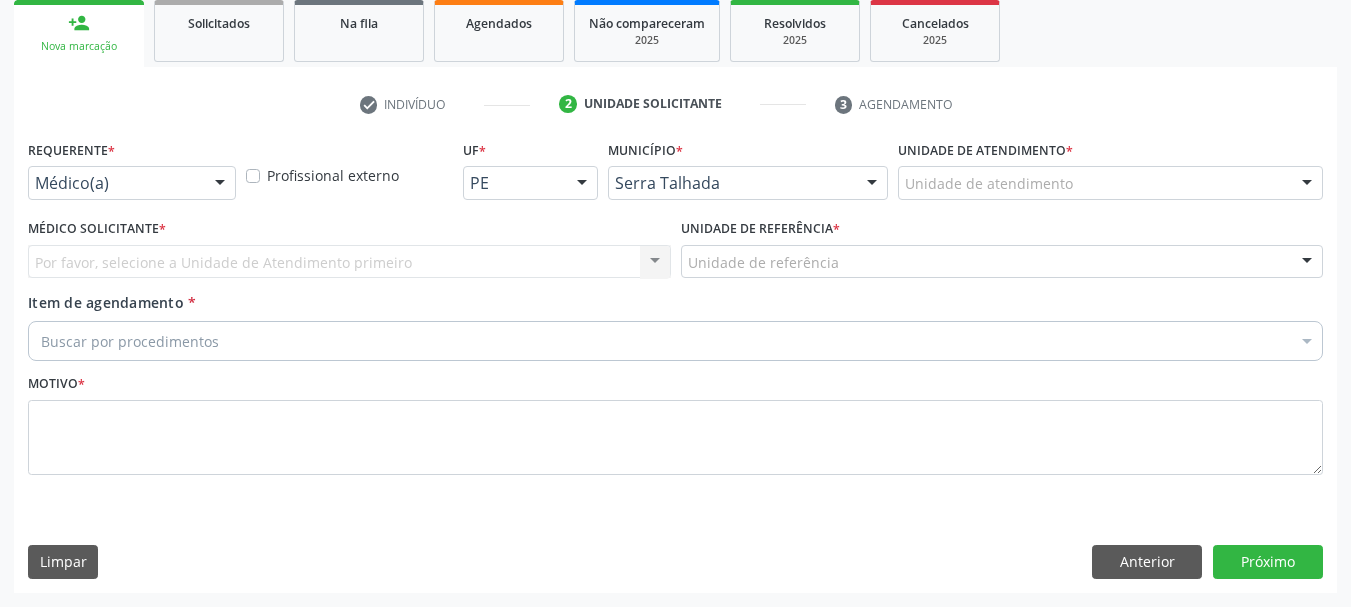 scroll, scrollTop: 299, scrollLeft: 0, axis: vertical 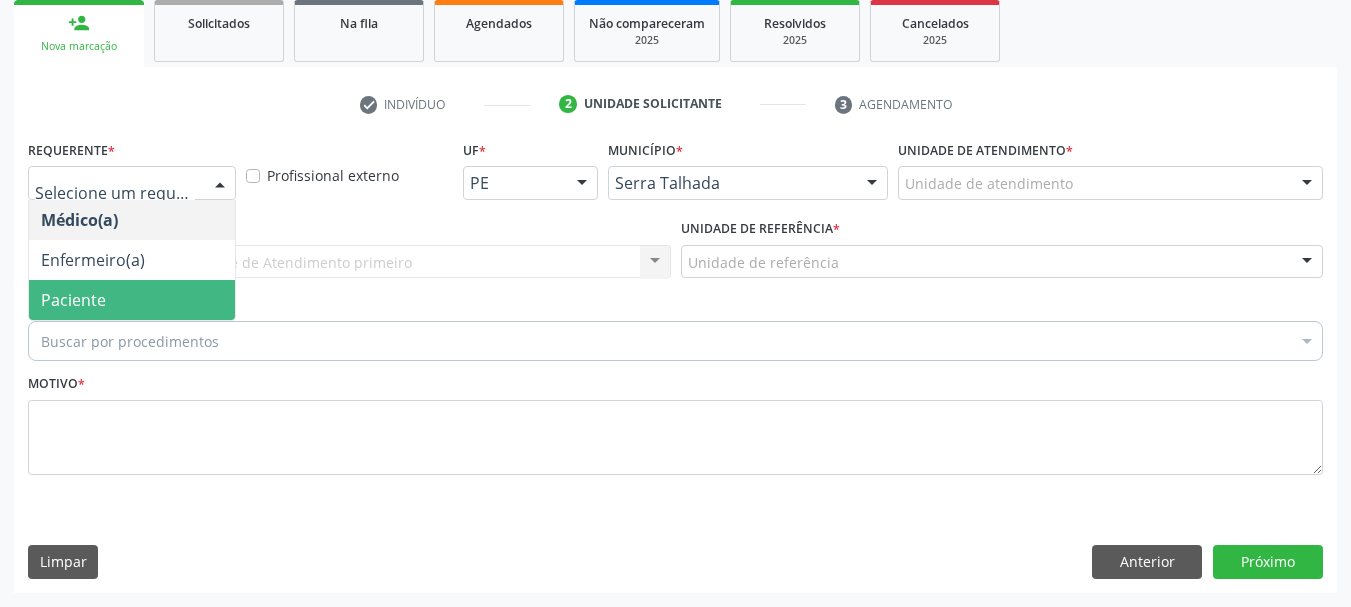 click on "Paciente" at bounding box center [132, 300] 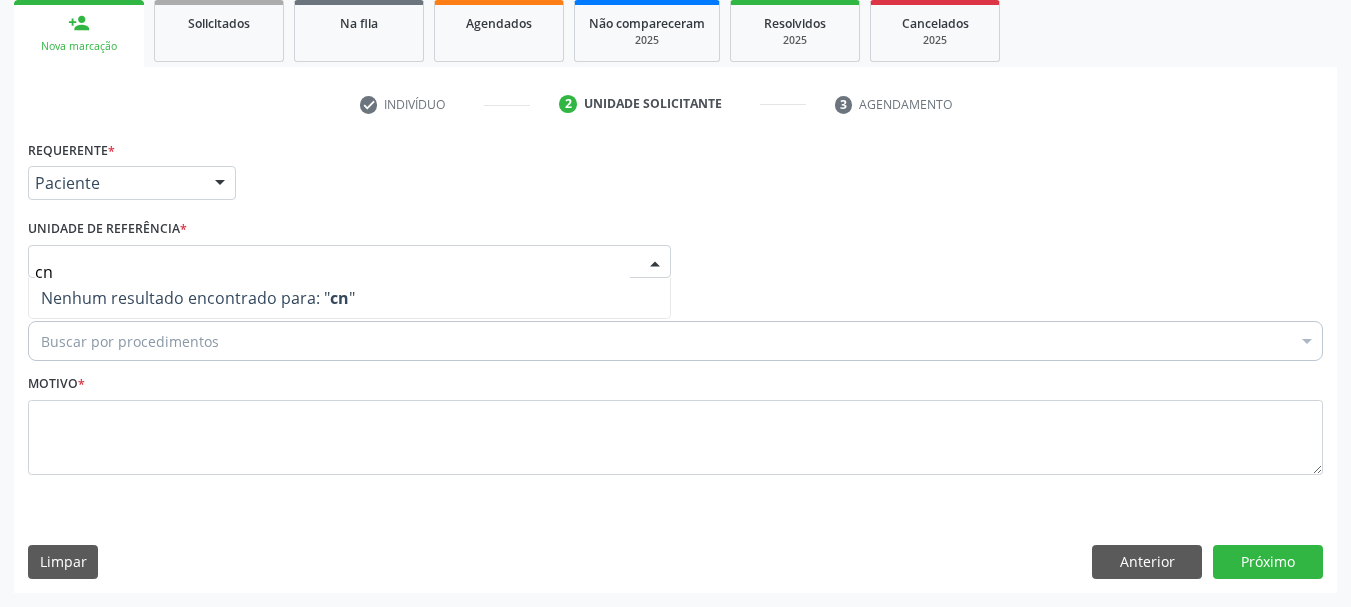 type on "c" 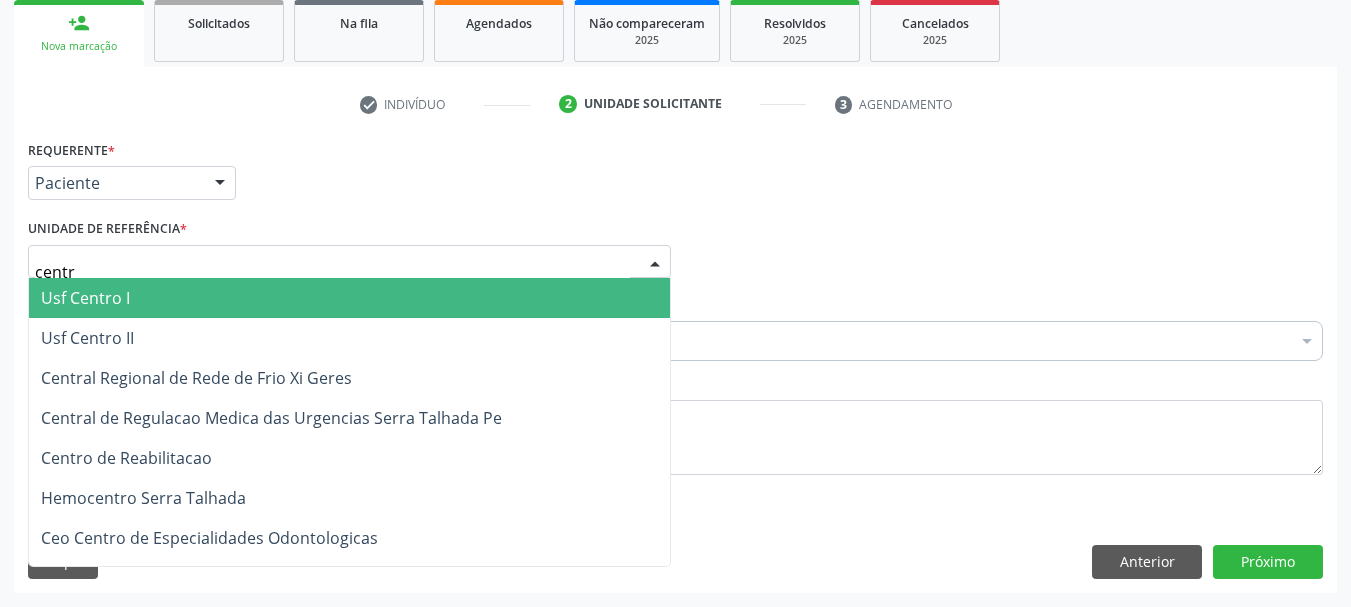 type on "centro" 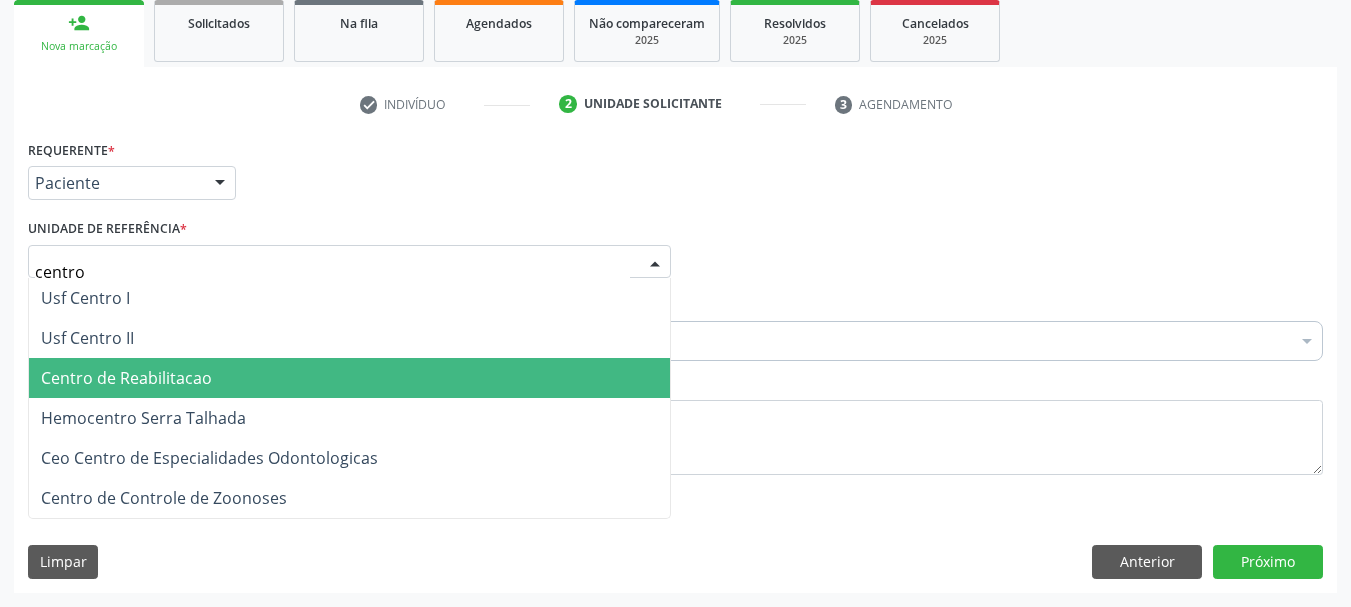 click on "Centro de Reabilitacao" at bounding box center (126, 378) 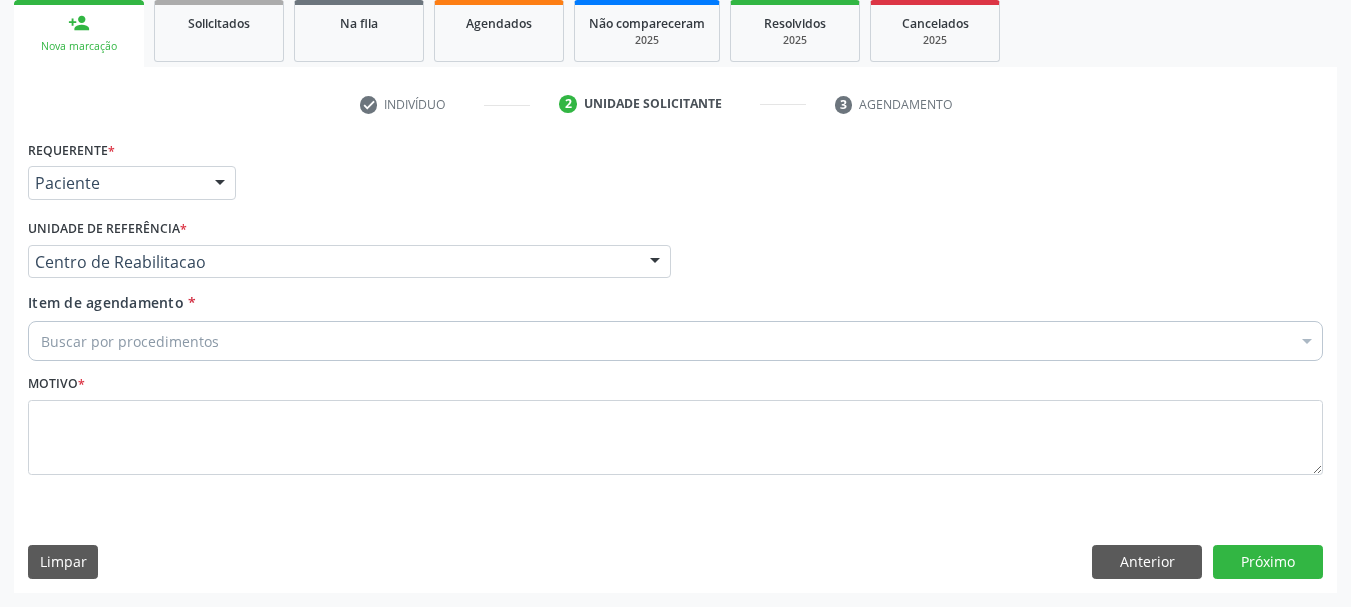 click on "Buscar por procedimentos" at bounding box center [675, 341] 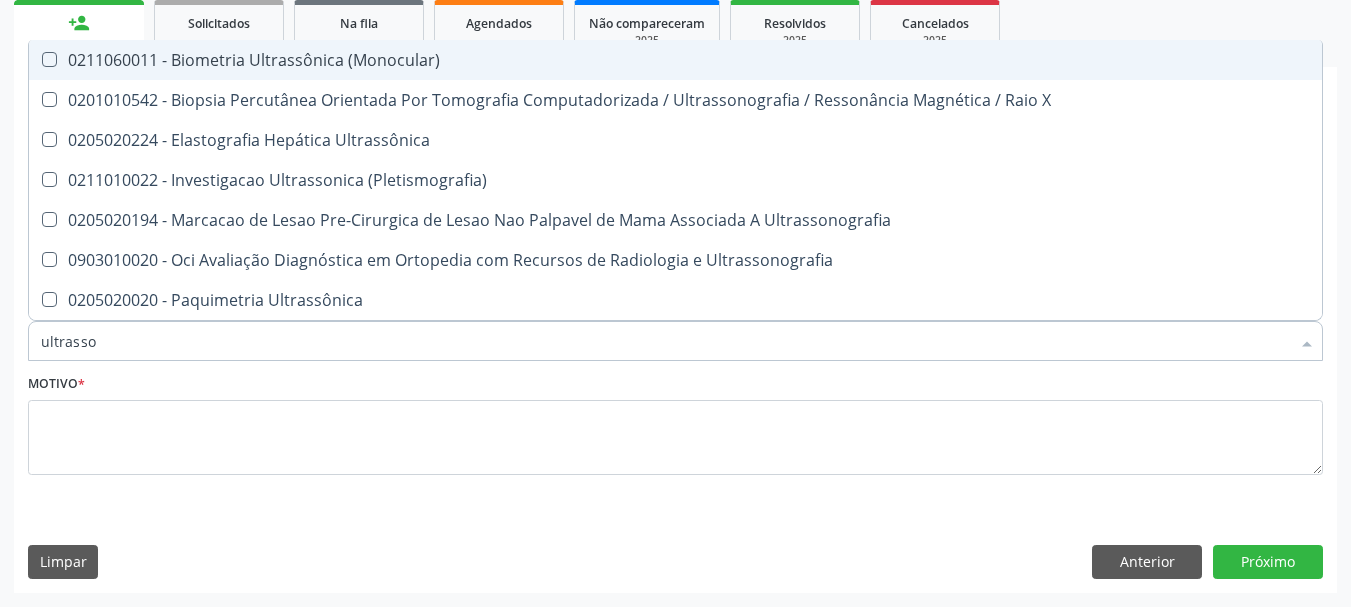 type on "ultrasson" 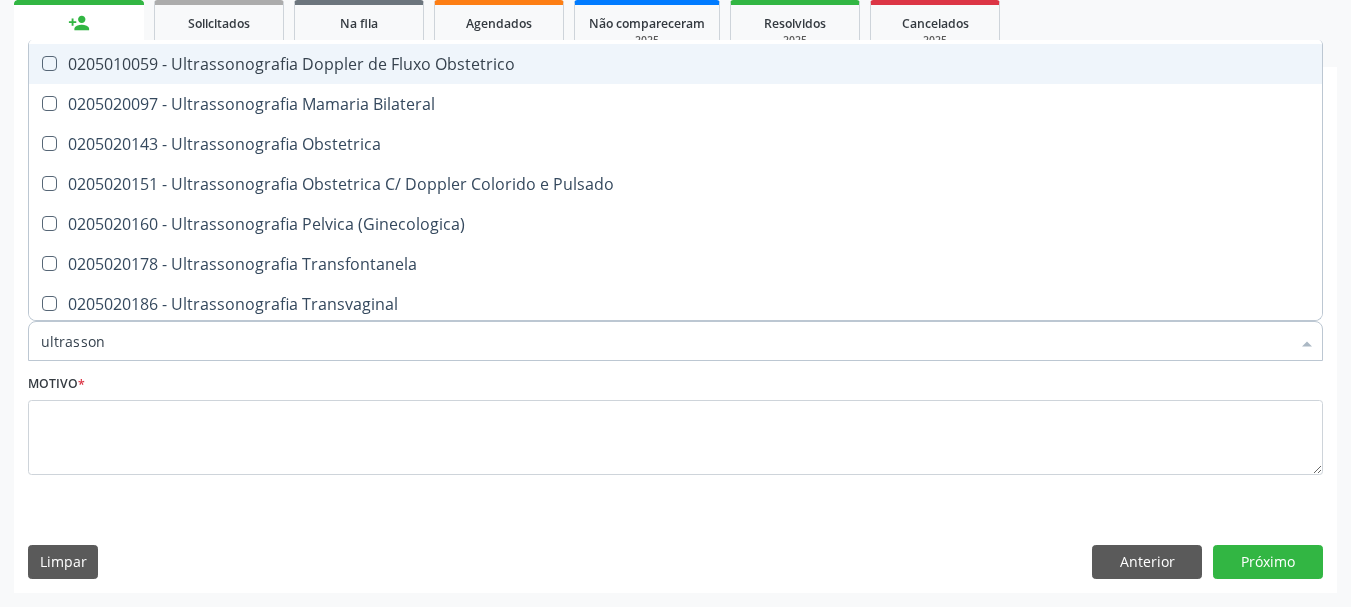 scroll, scrollTop: 200, scrollLeft: 0, axis: vertical 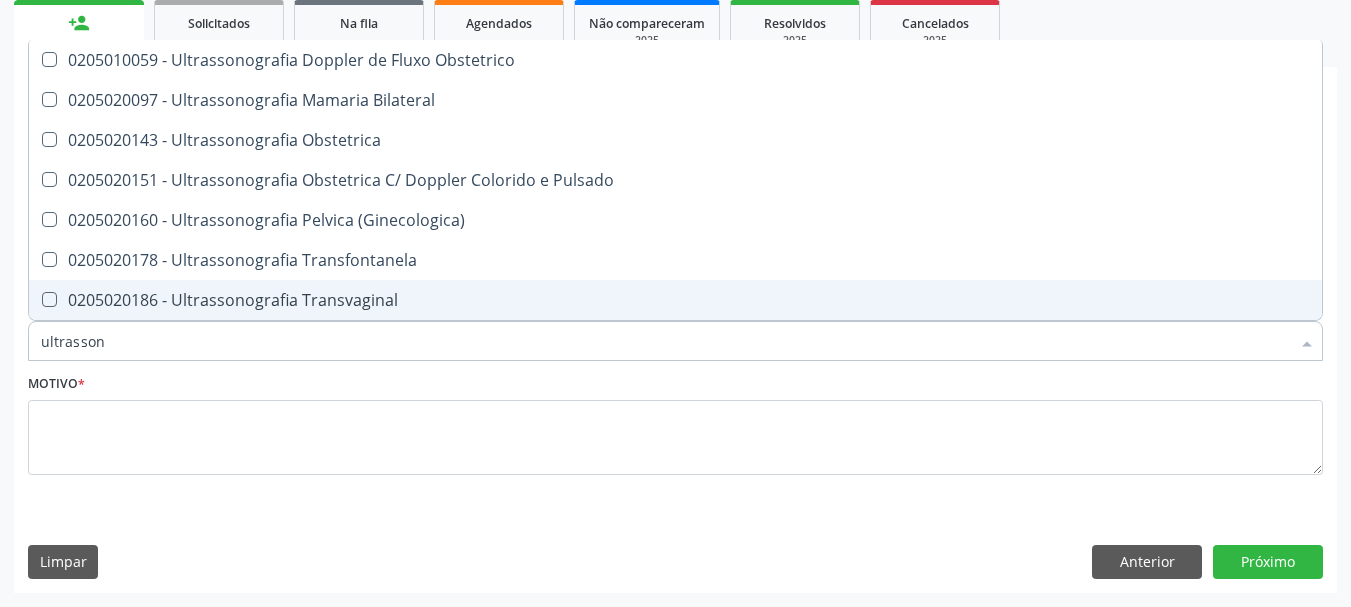 click on "0205020186 - Ultrassonografia Transvaginal" at bounding box center (675, 300) 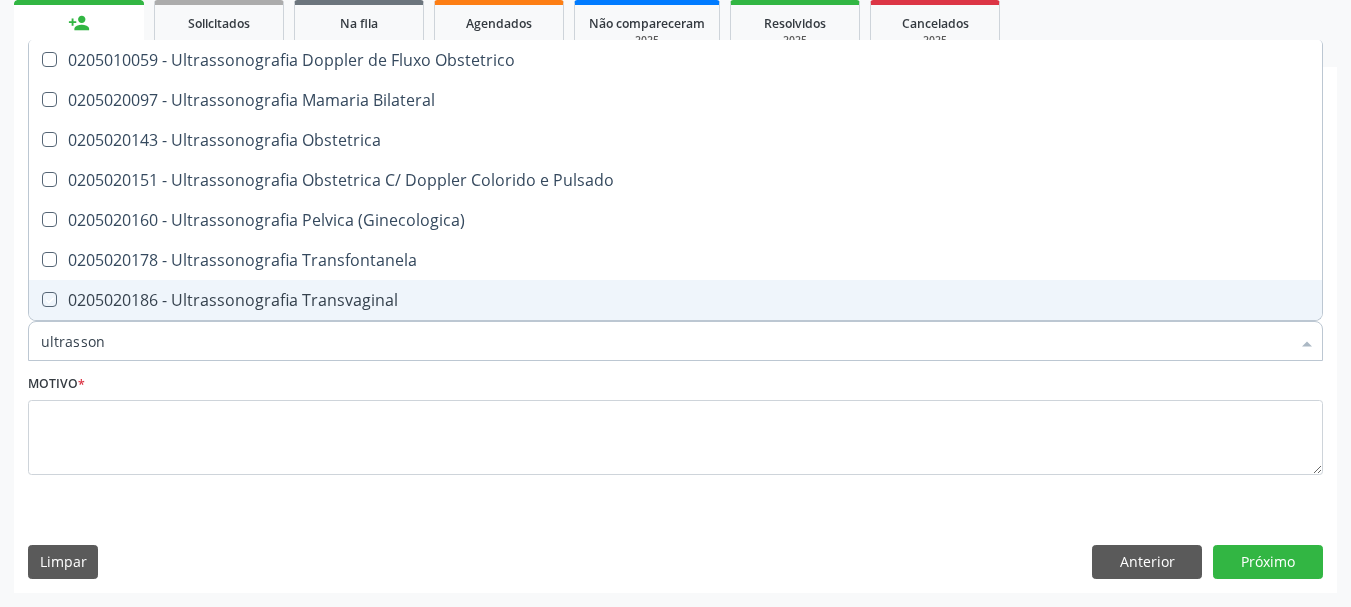 checkbox on "true" 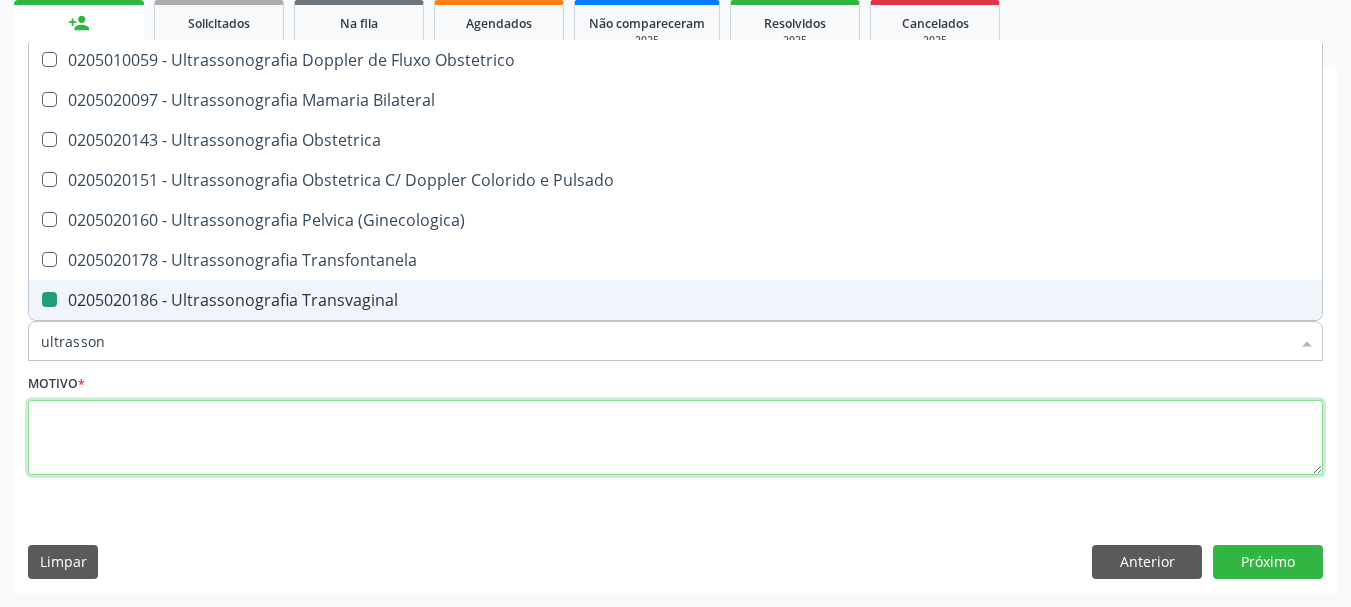 click at bounding box center [675, 438] 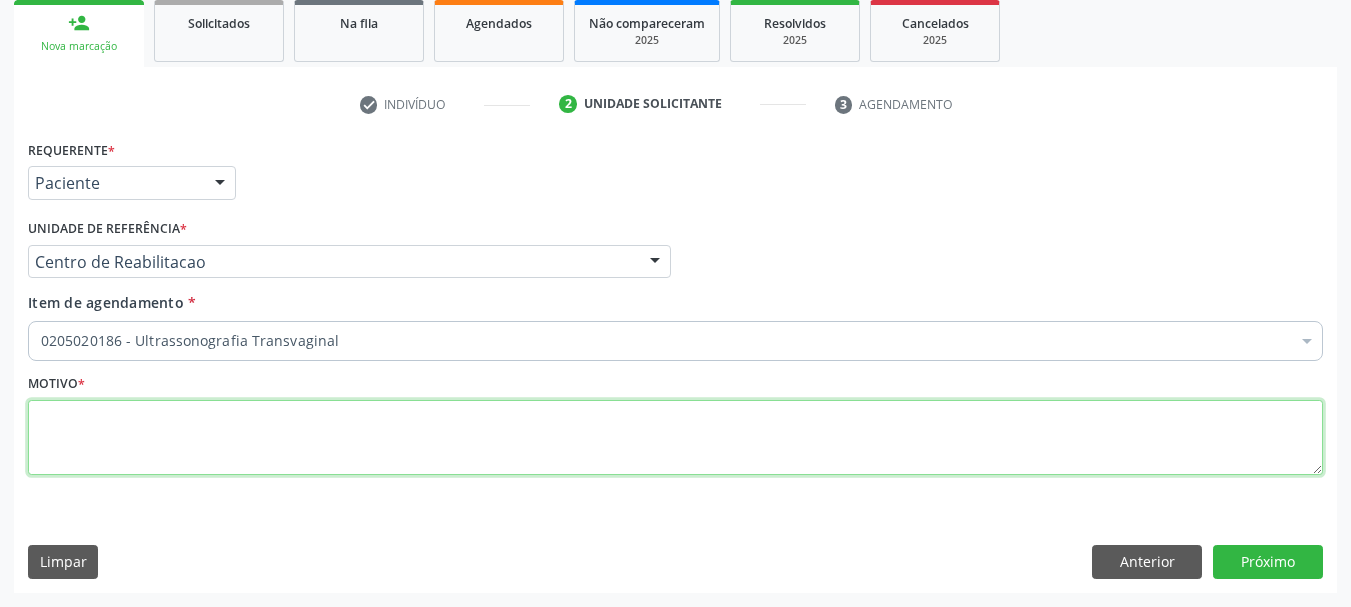 scroll, scrollTop: 0, scrollLeft: 0, axis: both 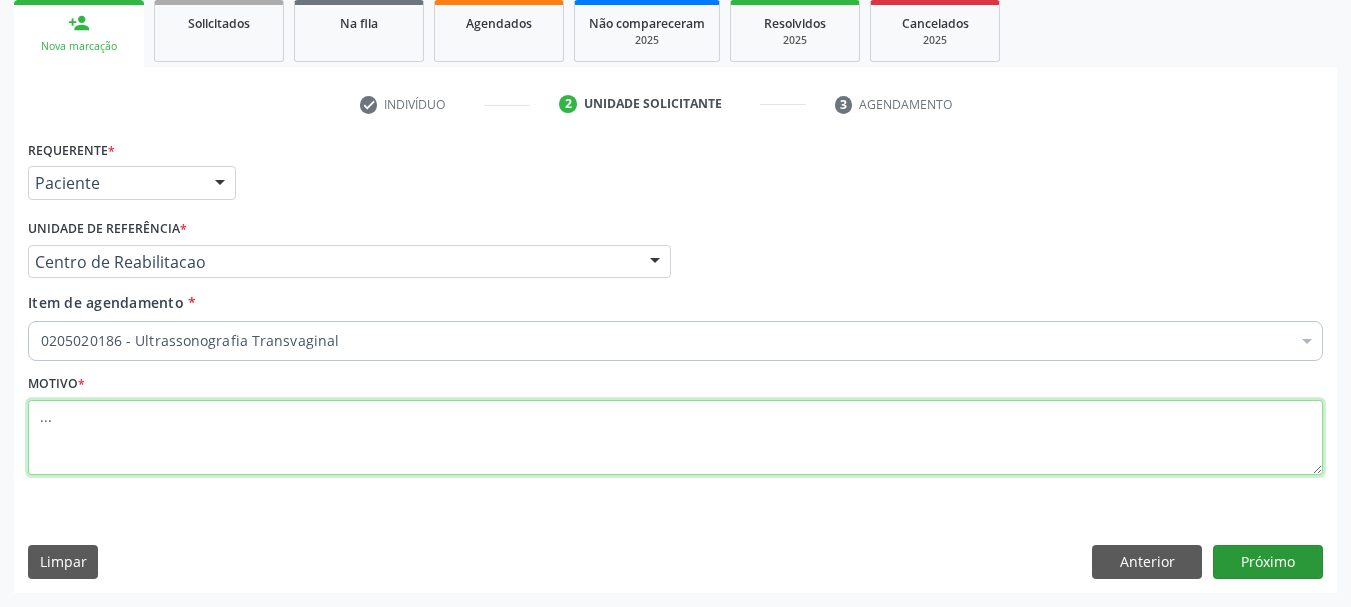 type on "..." 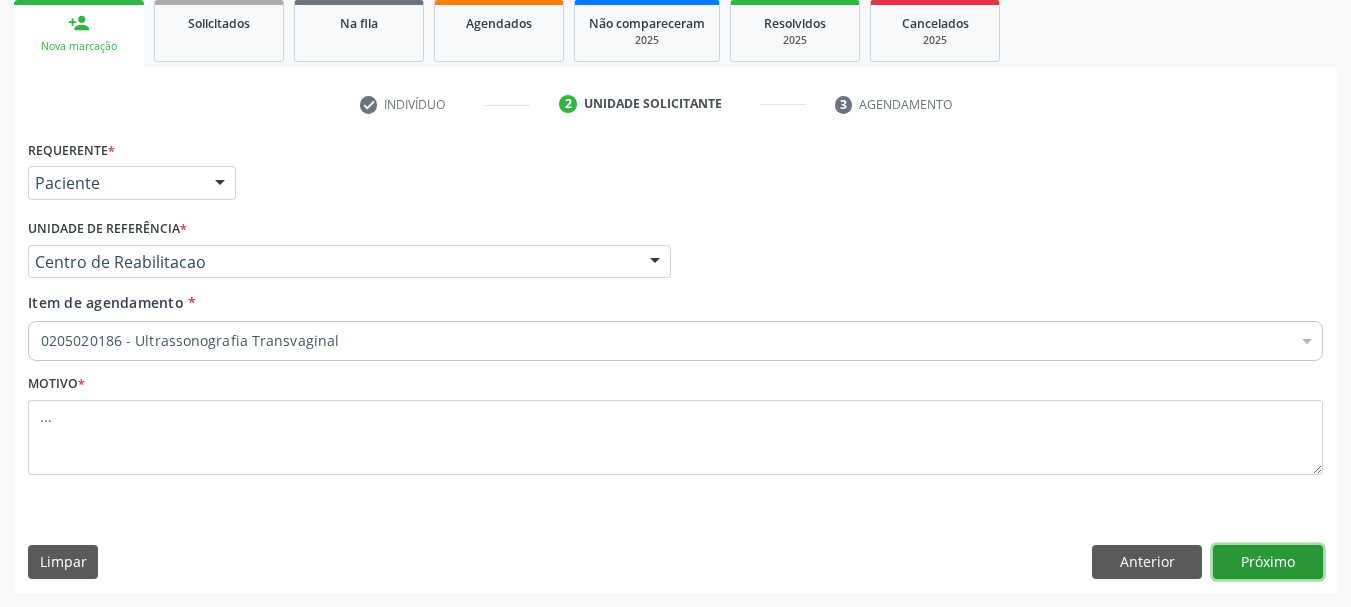 click on "Próximo" at bounding box center (1268, 562) 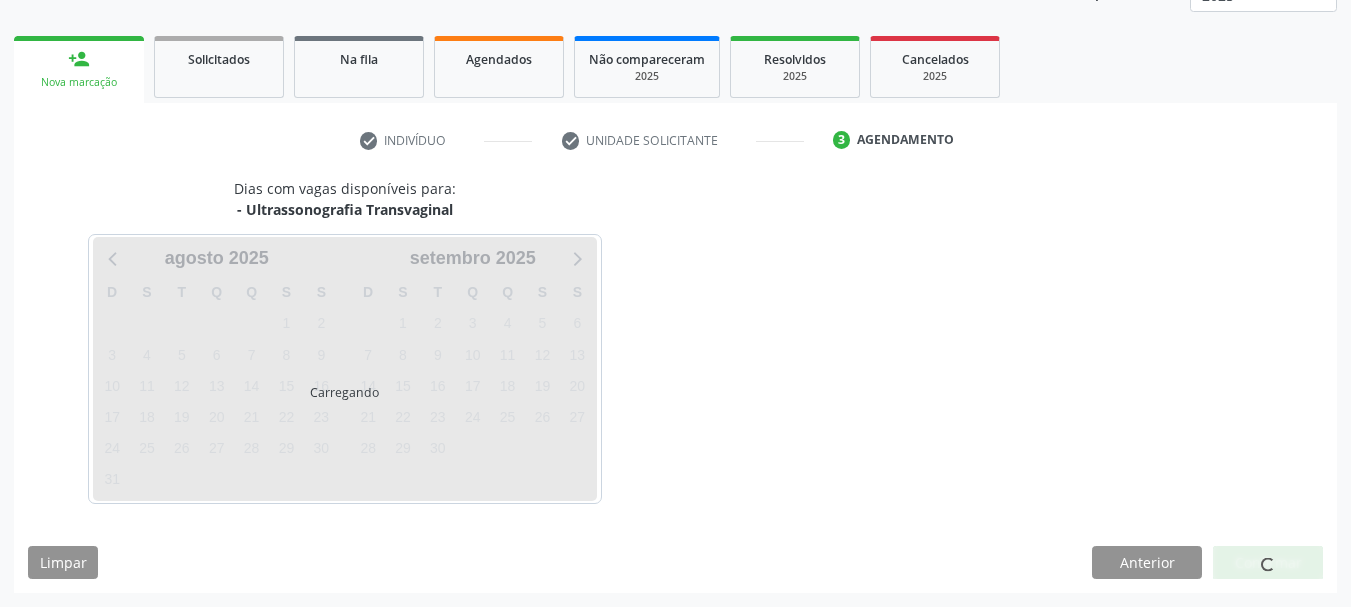 scroll, scrollTop: 263, scrollLeft: 0, axis: vertical 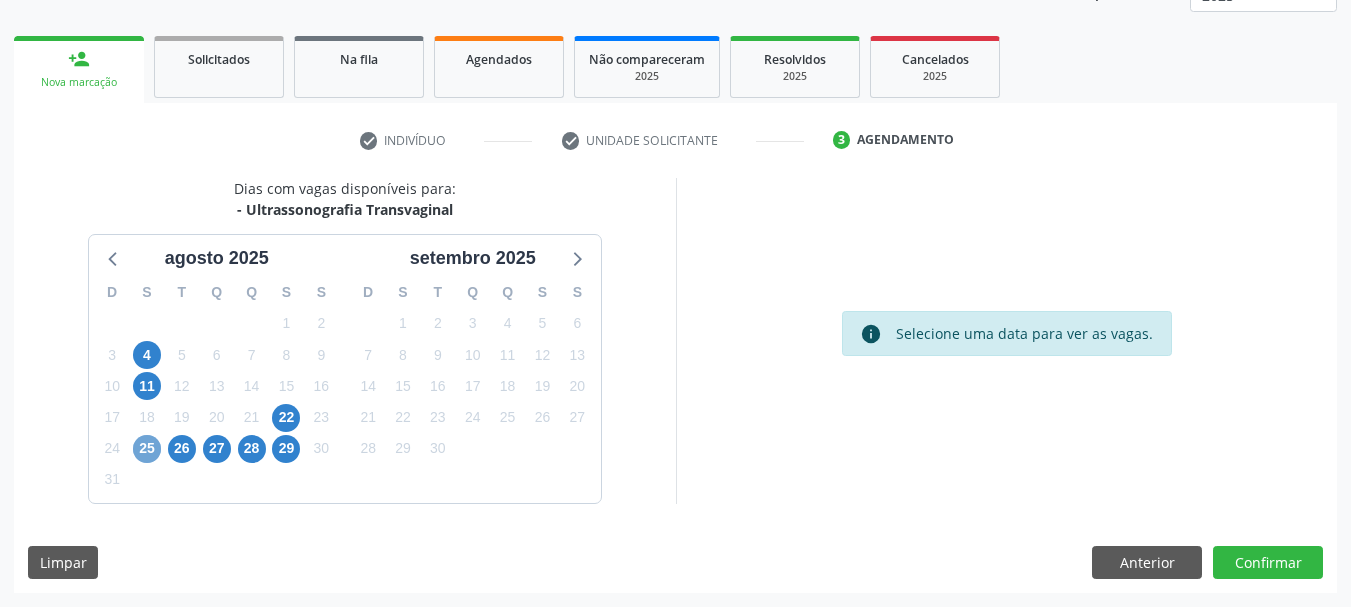 click on "25" at bounding box center [147, 449] 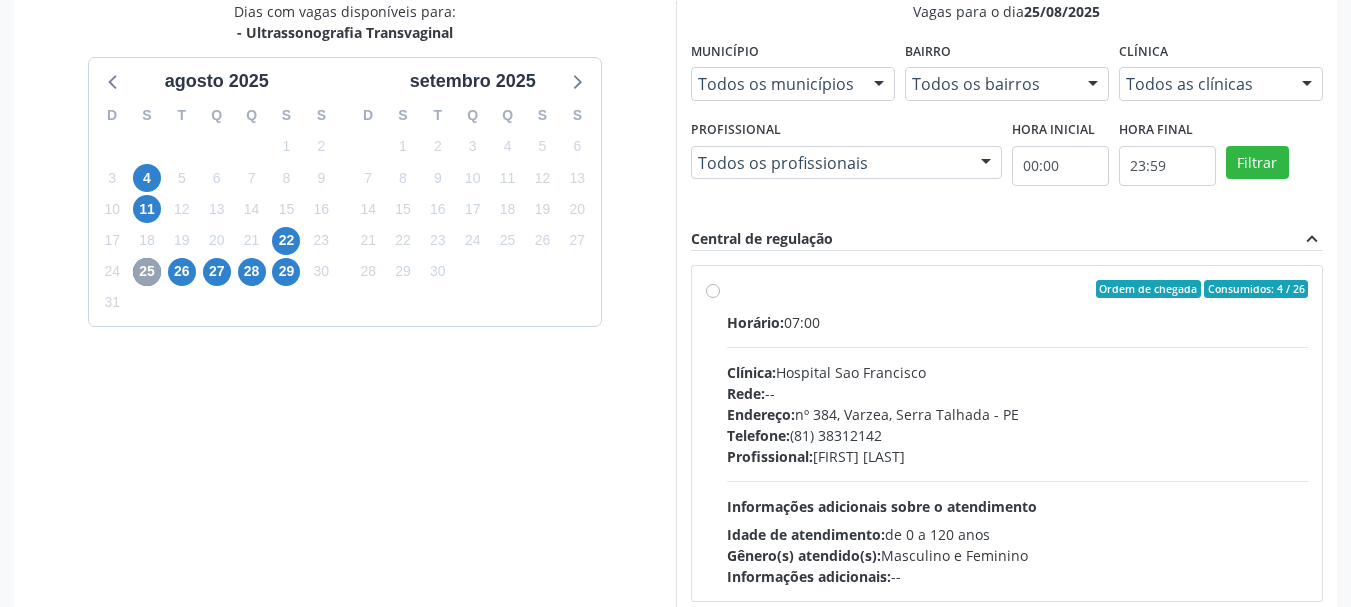 scroll, scrollTop: 463, scrollLeft: 0, axis: vertical 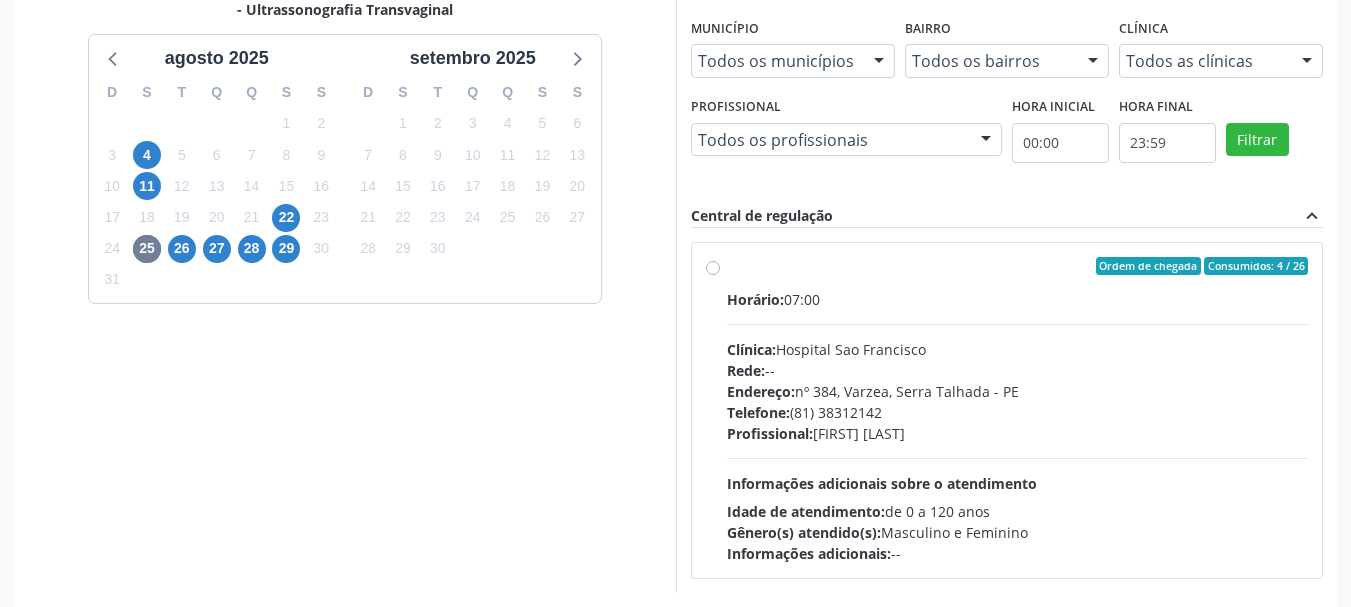 click on "Ordem de chegada
Consumidos: 4 / 26
Horário:   07:00
Clínica:  Hospital Sao Francisco
Rede:
--
Endereço:   nº 384, Varzea, Serra Talhada - PE
Telefone:   (81) 38312142
Profissional:
Yuri Araujo Magalhaes
Informações adicionais sobre o atendimento
Idade de atendimento:
de 0 a 120 anos
Gênero(s) atendido(s):
Masculino e Feminino
Informações adicionais:
--" at bounding box center (1007, 410) 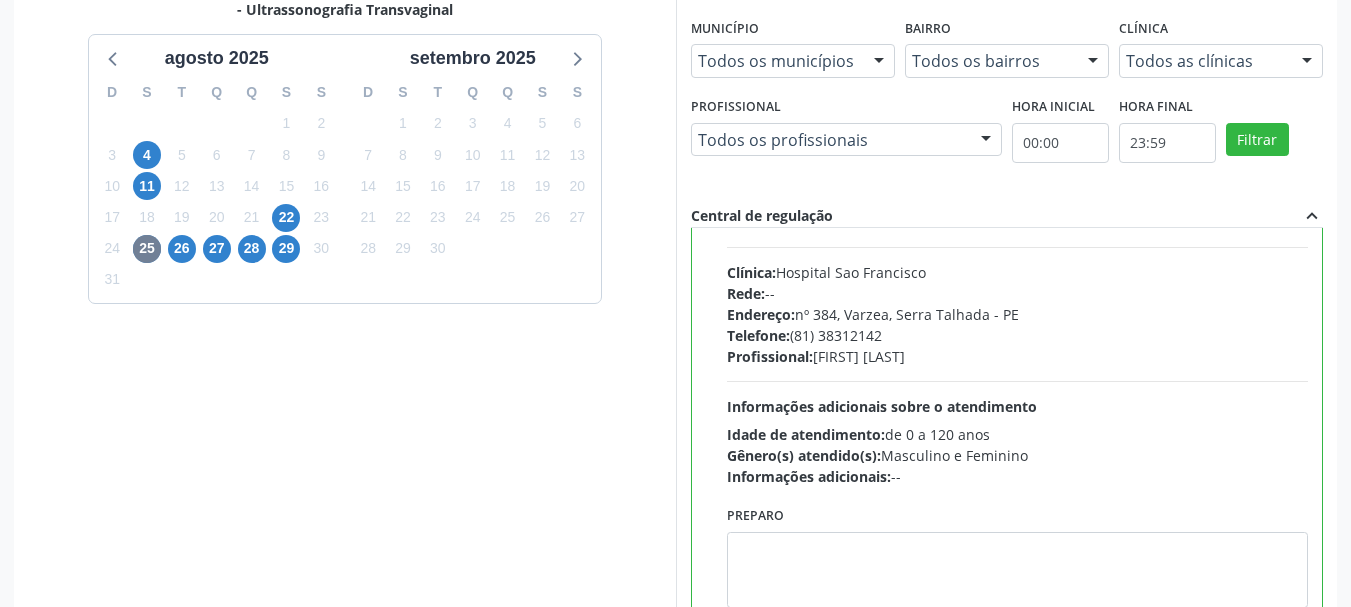 scroll, scrollTop: 99, scrollLeft: 0, axis: vertical 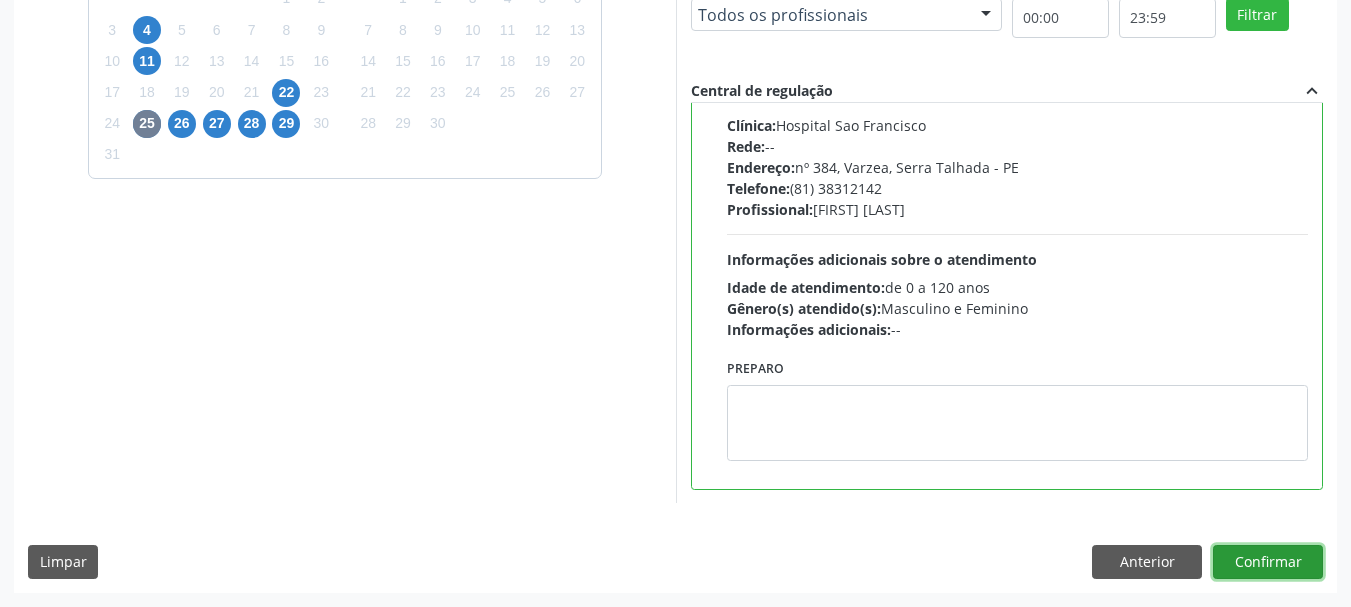 click on "Confirmar" at bounding box center [1268, 562] 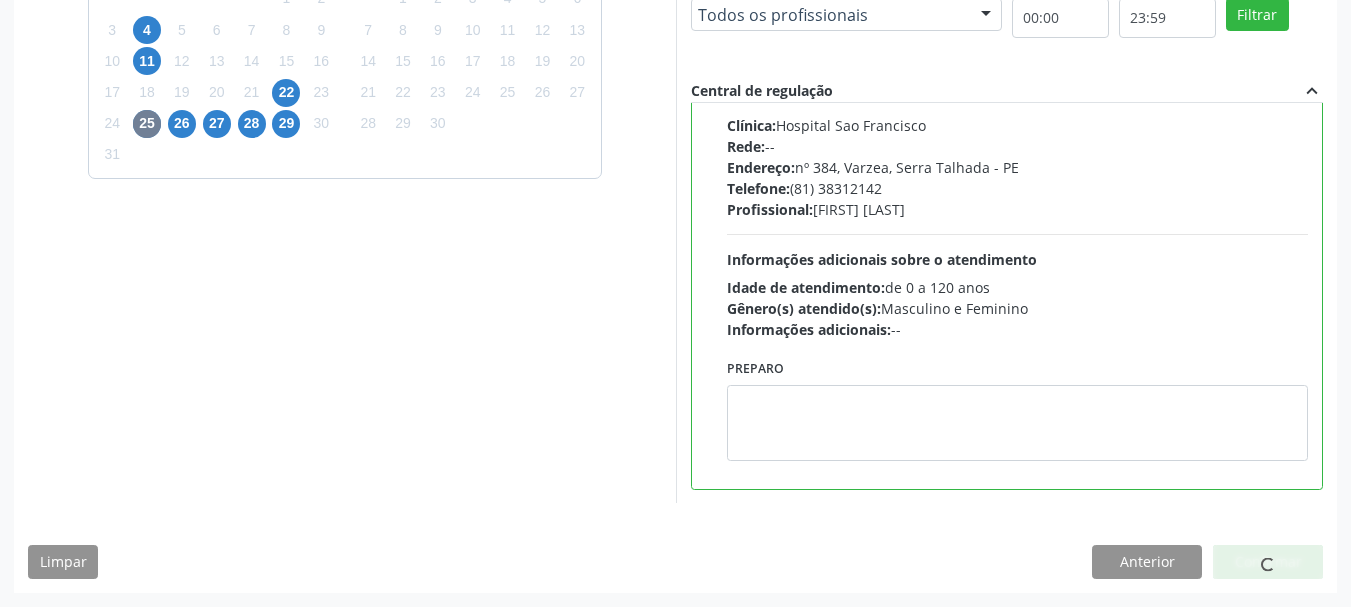 scroll, scrollTop: 60, scrollLeft: 0, axis: vertical 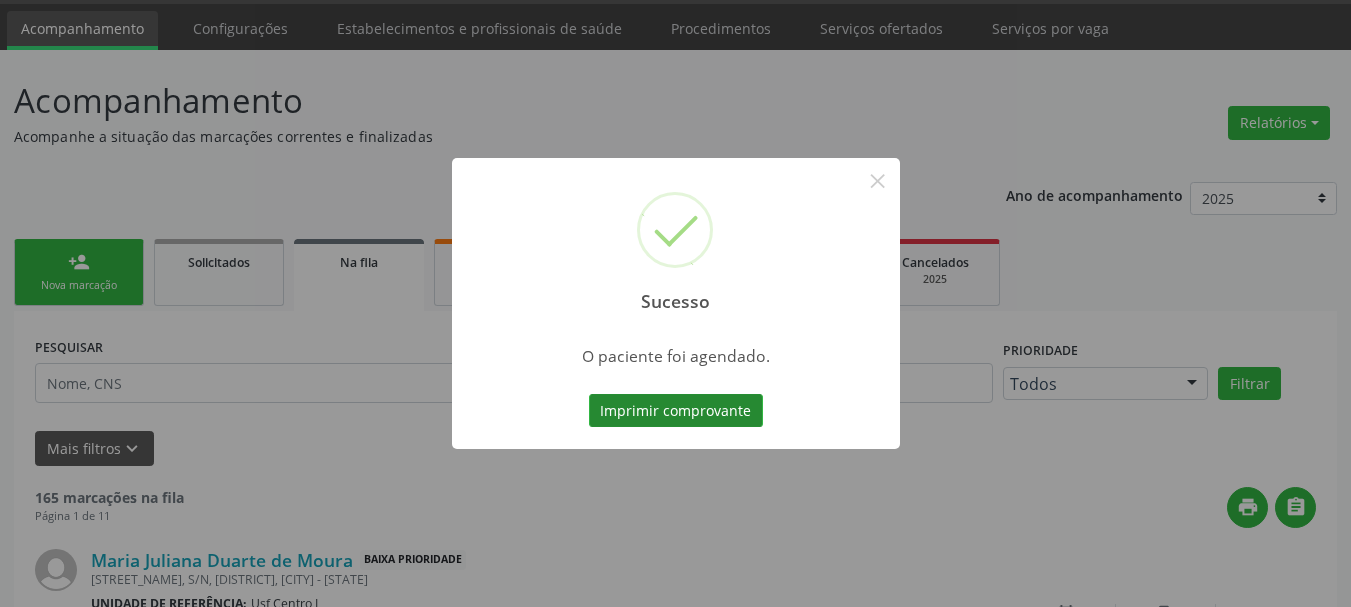 click on "Imprimir comprovante" at bounding box center [676, 411] 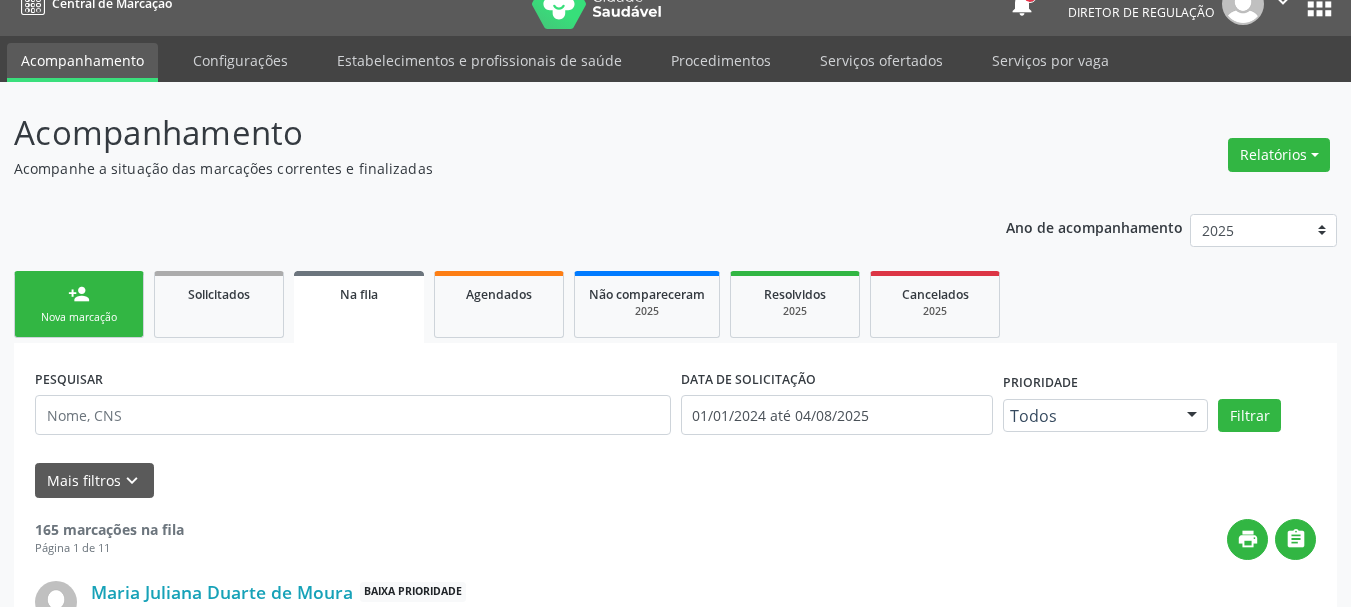 scroll, scrollTop: 0, scrollLeft: 0, axis: both 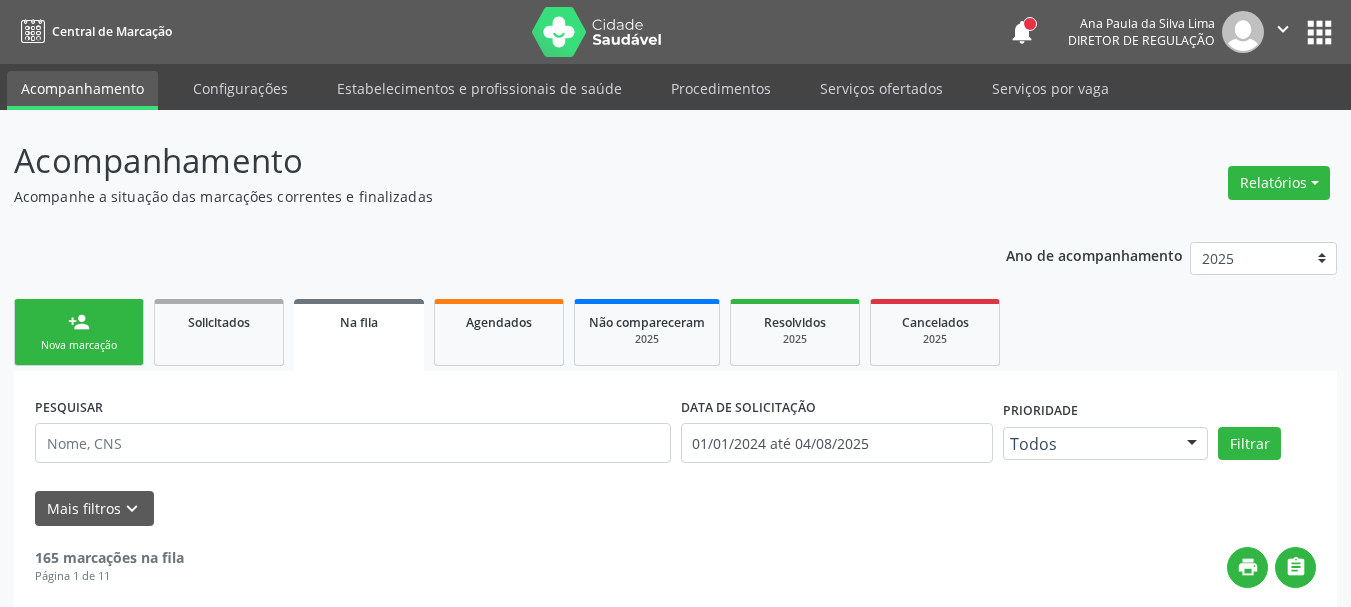 drag, startPoint x: 1317, startPoint y: 35, endPoint x: 1295, endPoint y: 52, distance: 27.802877 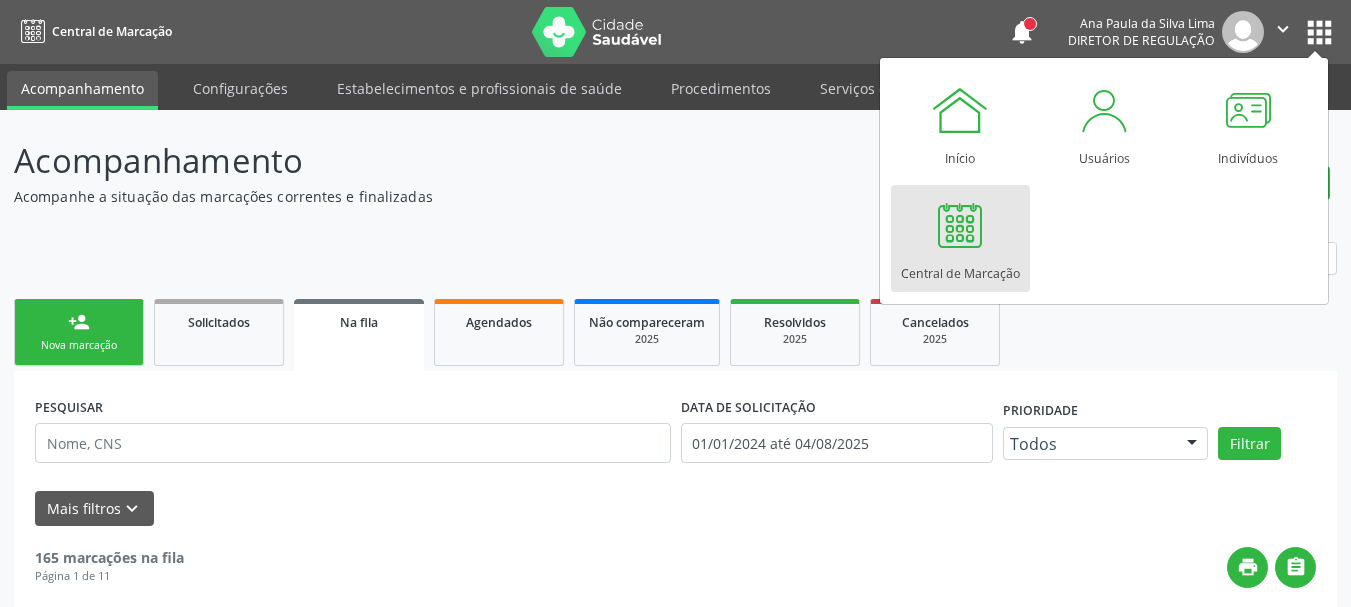click at bounding box center (960, 225) 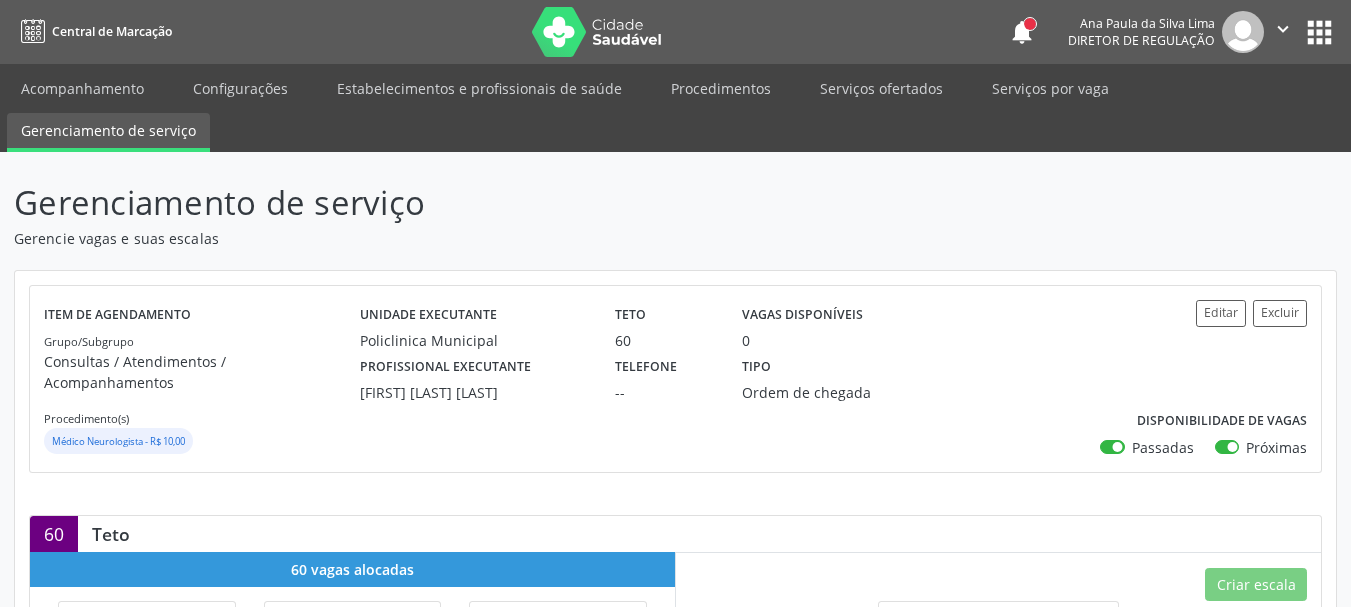 scroll, scrollTop: 0, scrollLeft: 0, axis: both 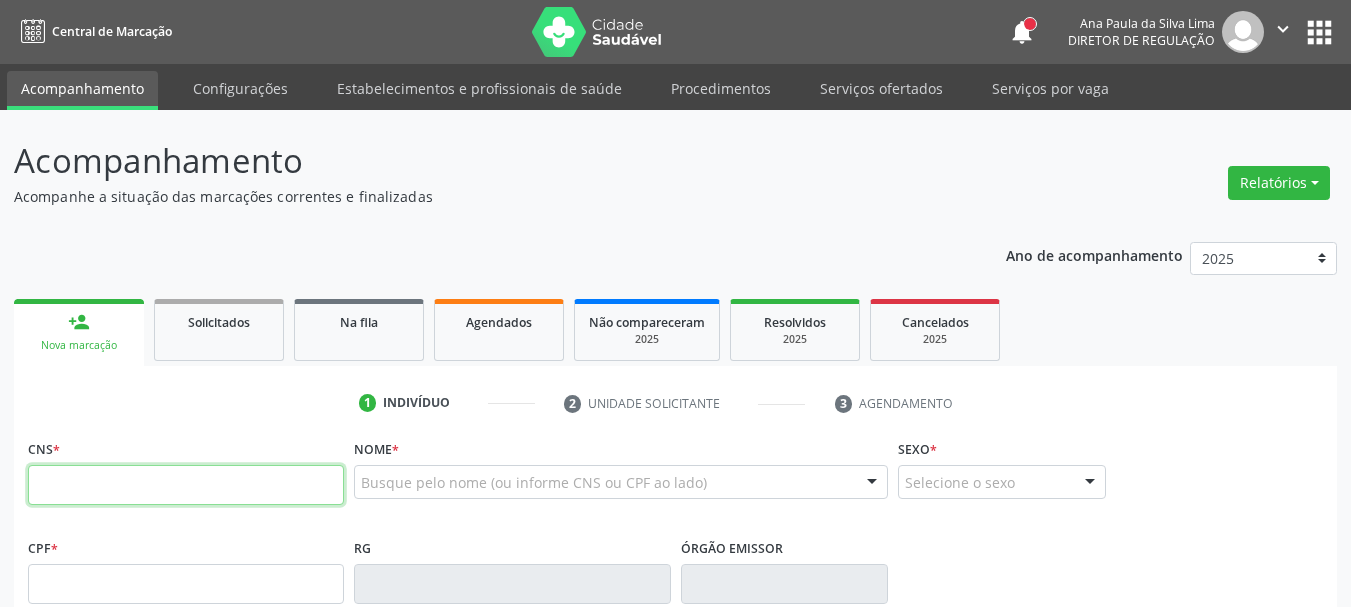 click at bounding box center (186, 485) 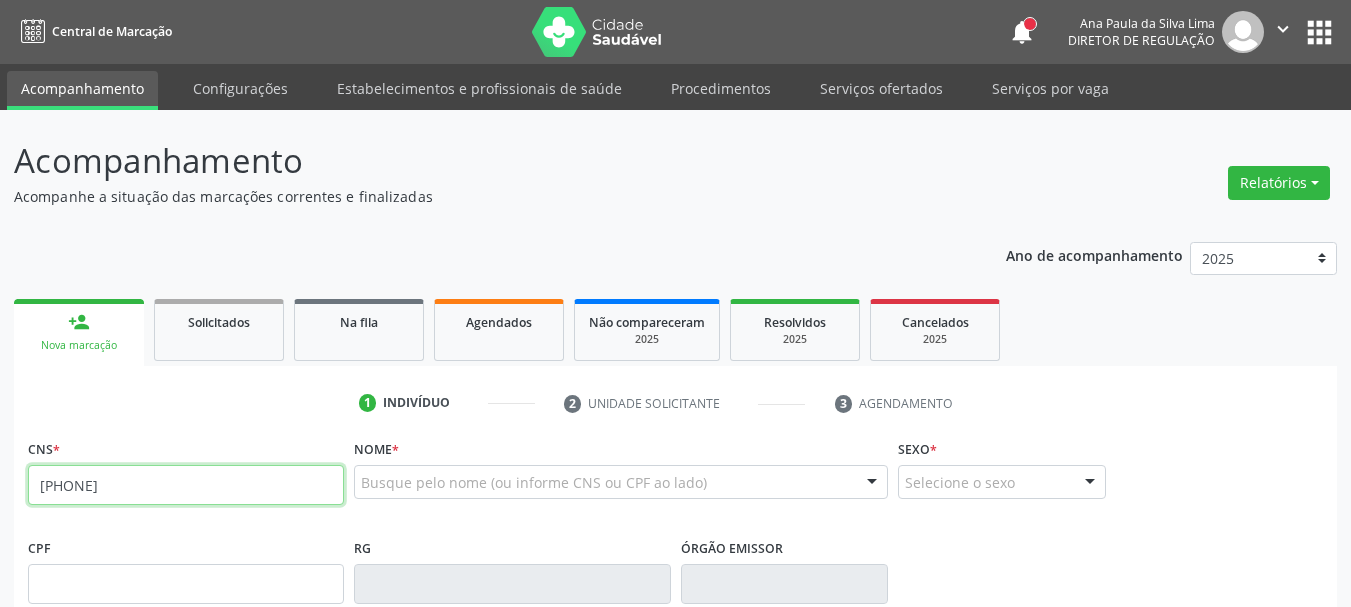 type on "[PHONE]" 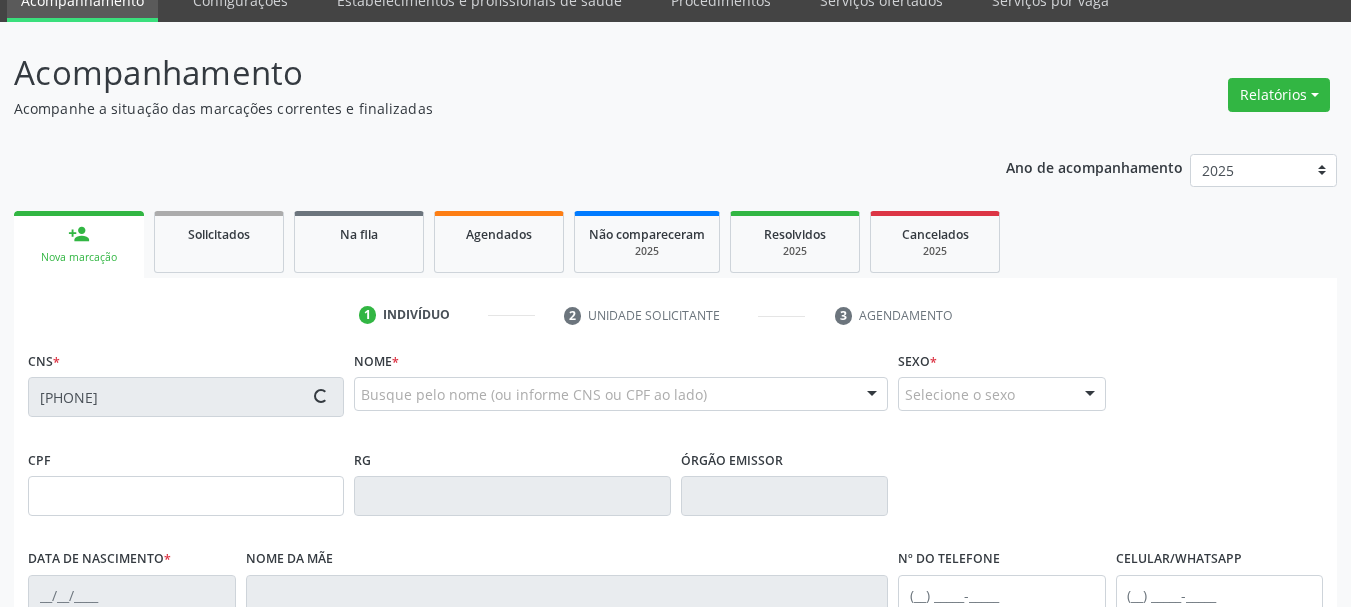 scroll, scrollTop: 200, scrollLeft: 0, axis: vertical 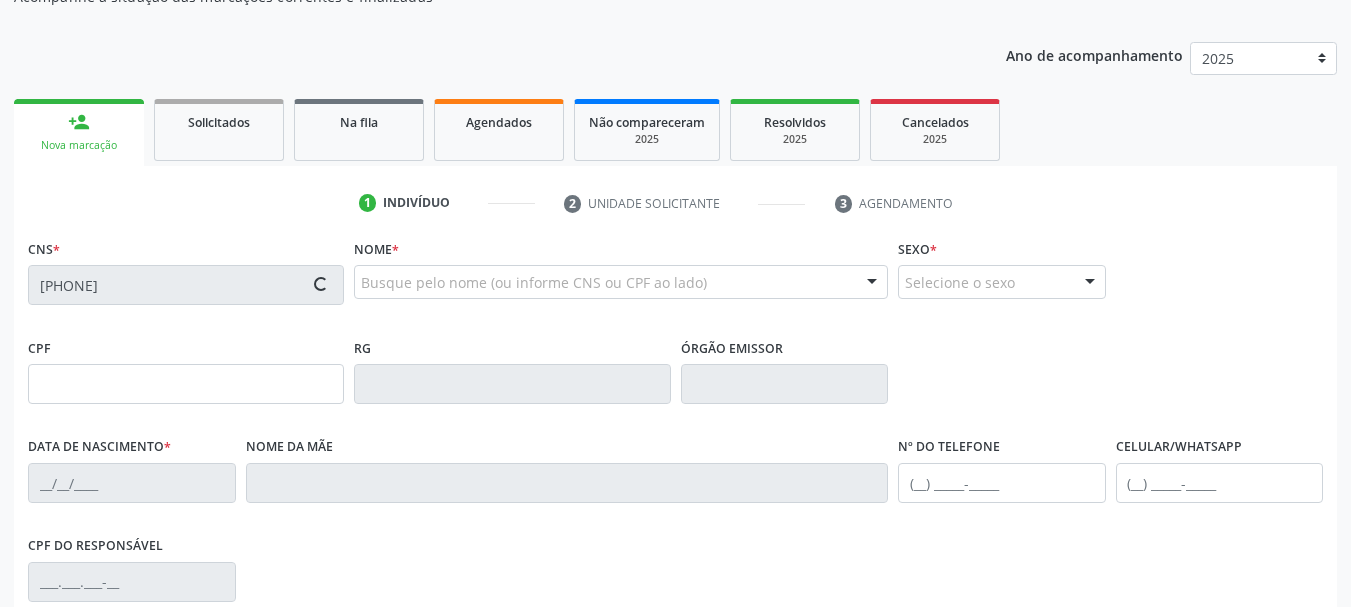 type on "[DATE]" 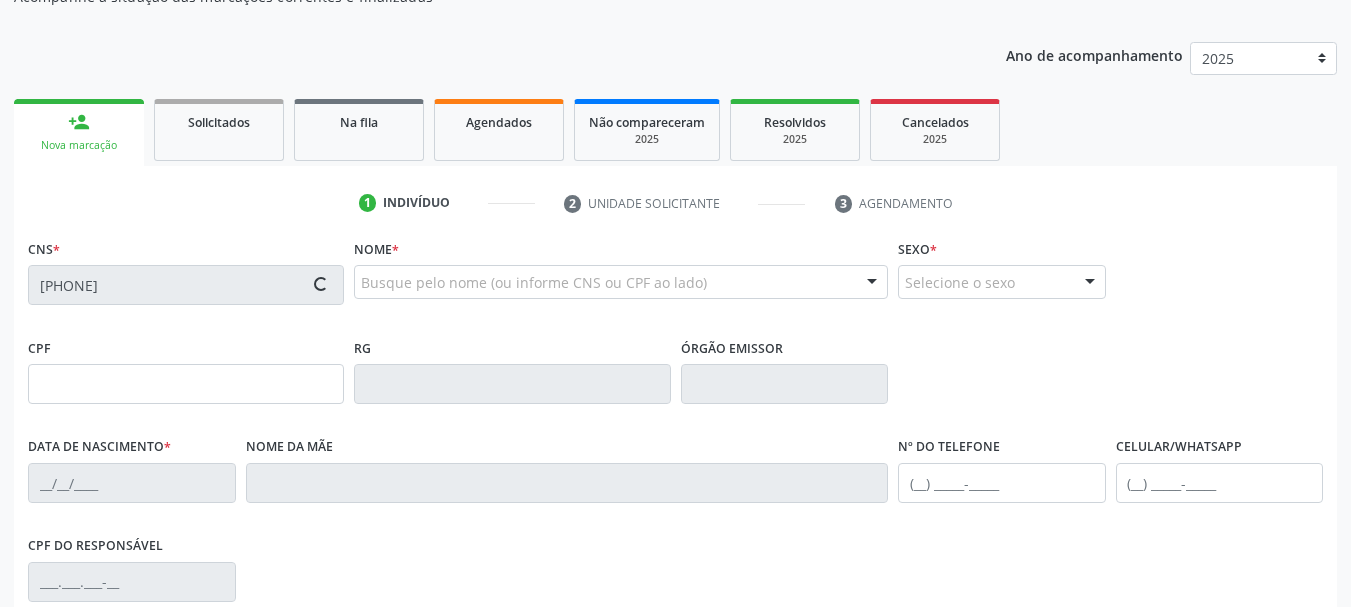 type on "[NAME] [LAST]" 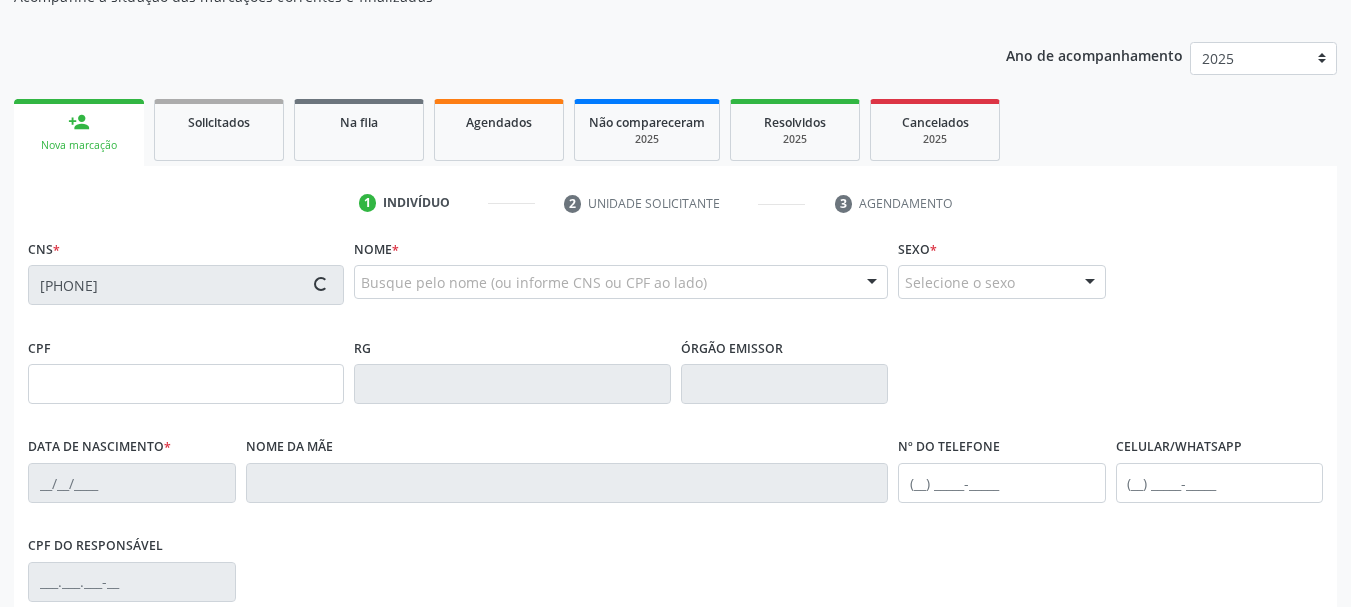 type on "00" 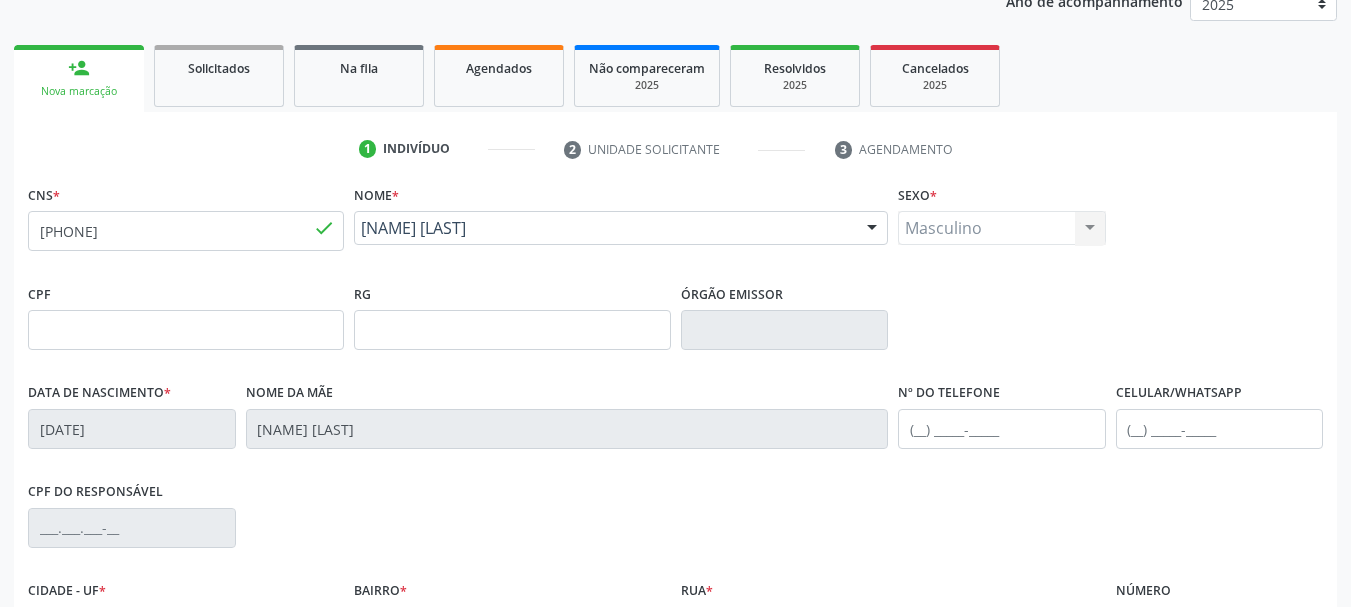scroll, scrollTop: 400, scrollLeft: 0, axis: vertical 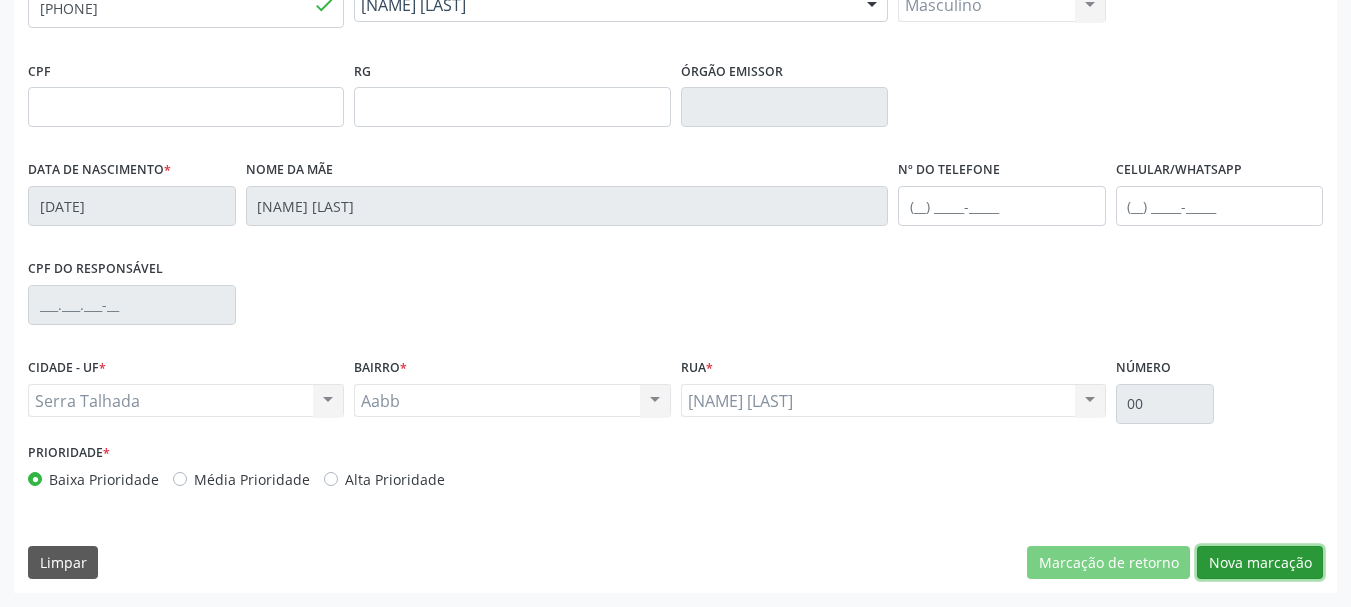 click on "Nova marcação" at bounding box center [1260, 563] 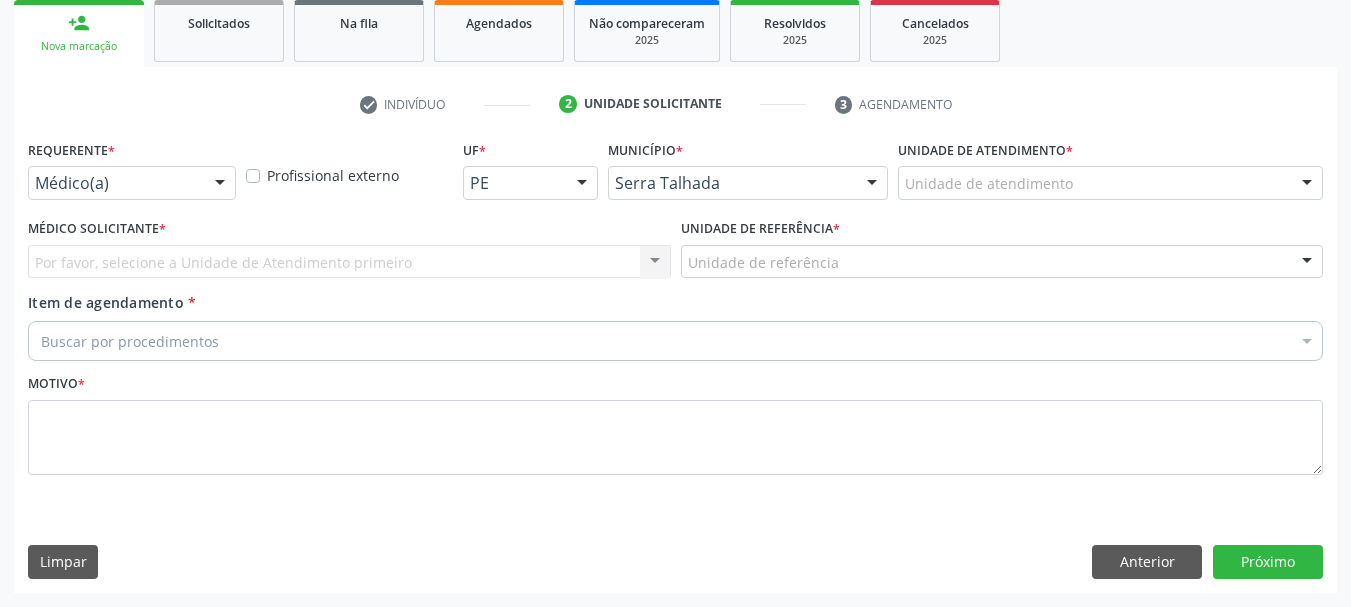 scroll, scrollTop: 299, scrollLeft: 0, axis: vertical 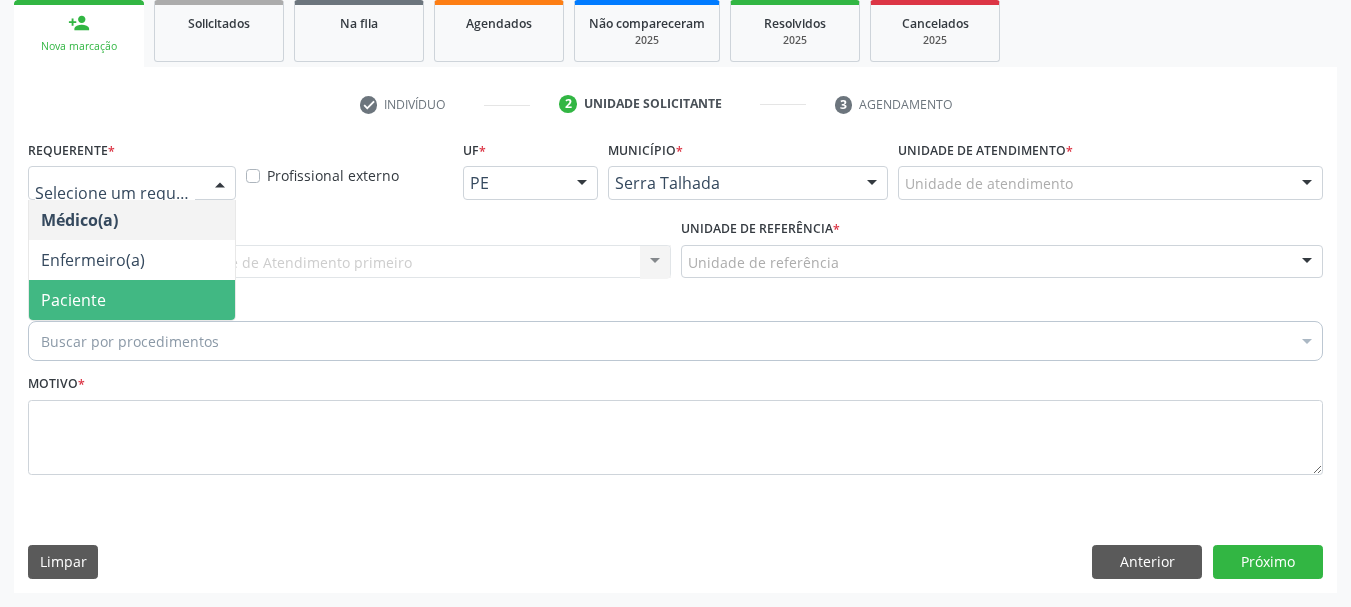 click on "Paciente" at bounding box center (132, 300) 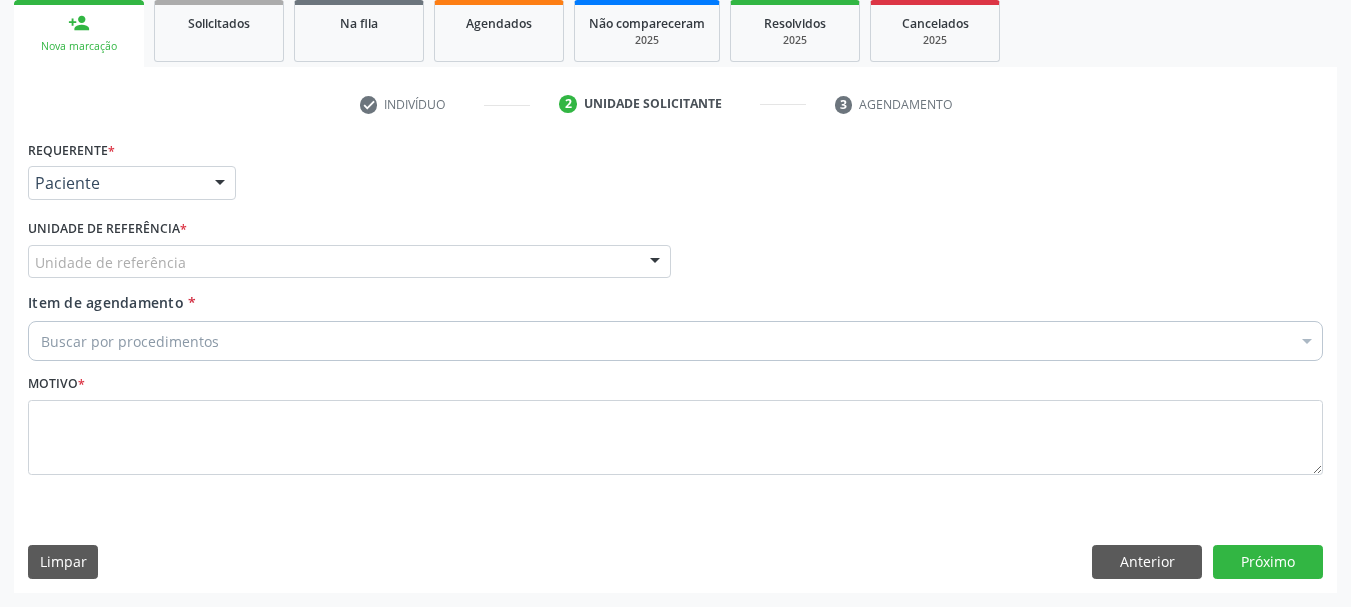 click on "Unidade de referência" at bounding box center (349, 262) 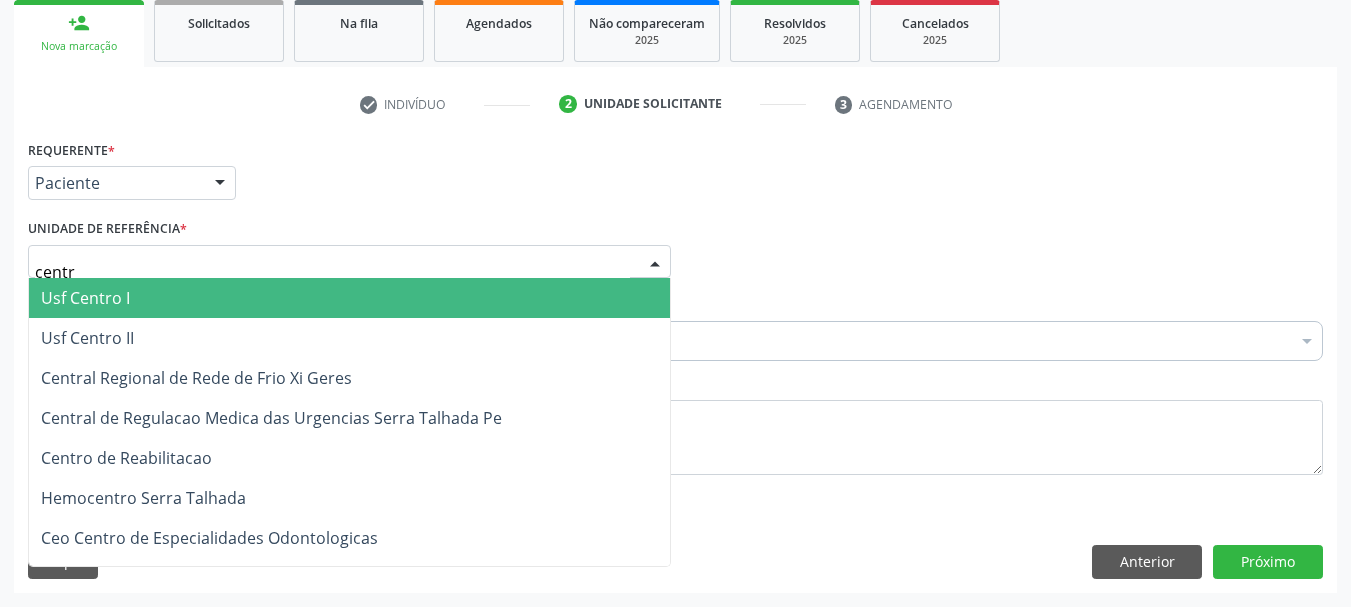 type on "centro" 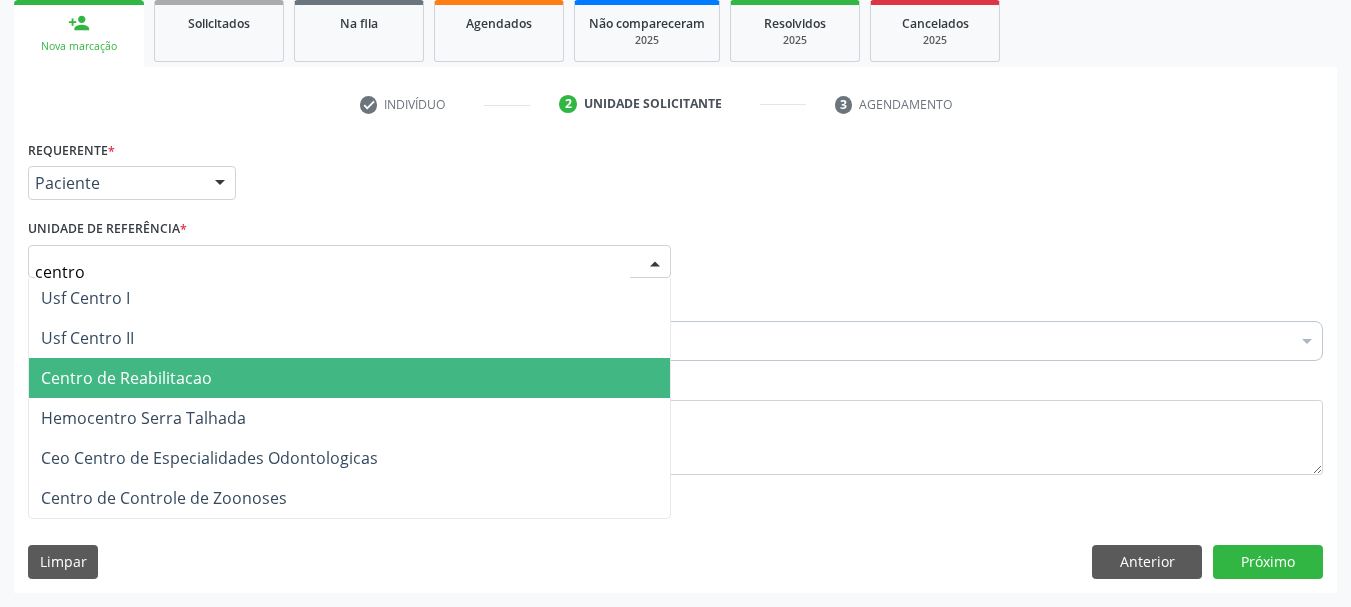 click on "Centro de Reabilitacao" at bounding box center [126, 378] 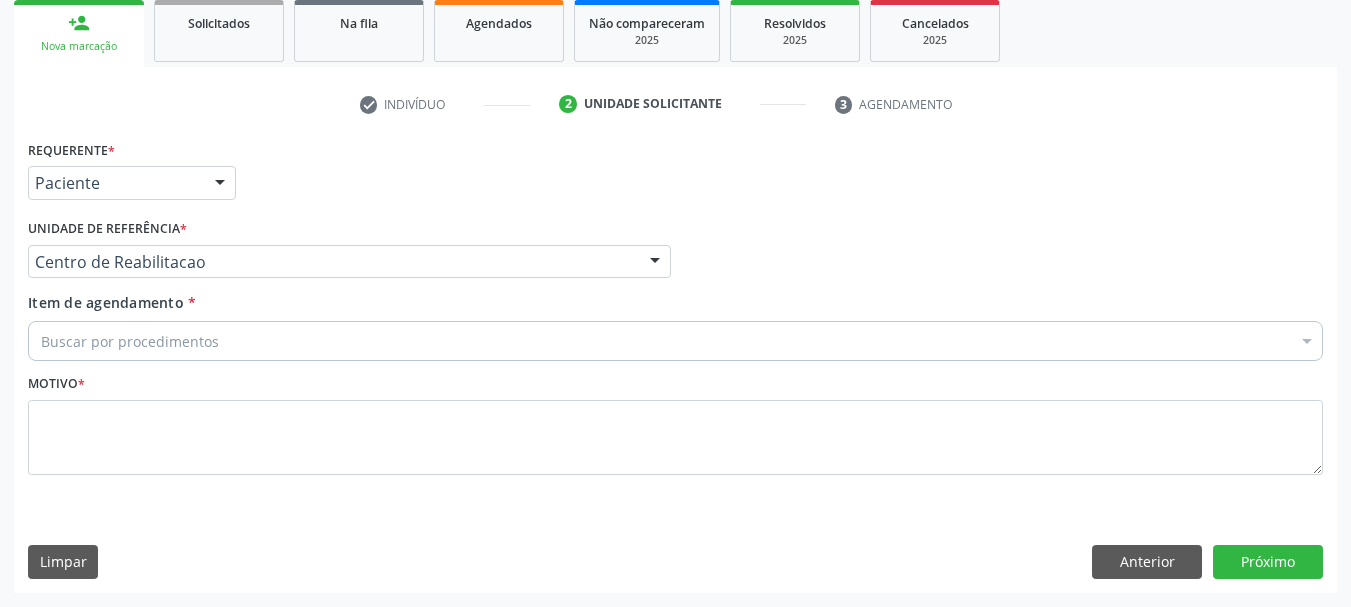 click on "Buscar por procedimentos" at bounding box center (675, 341) 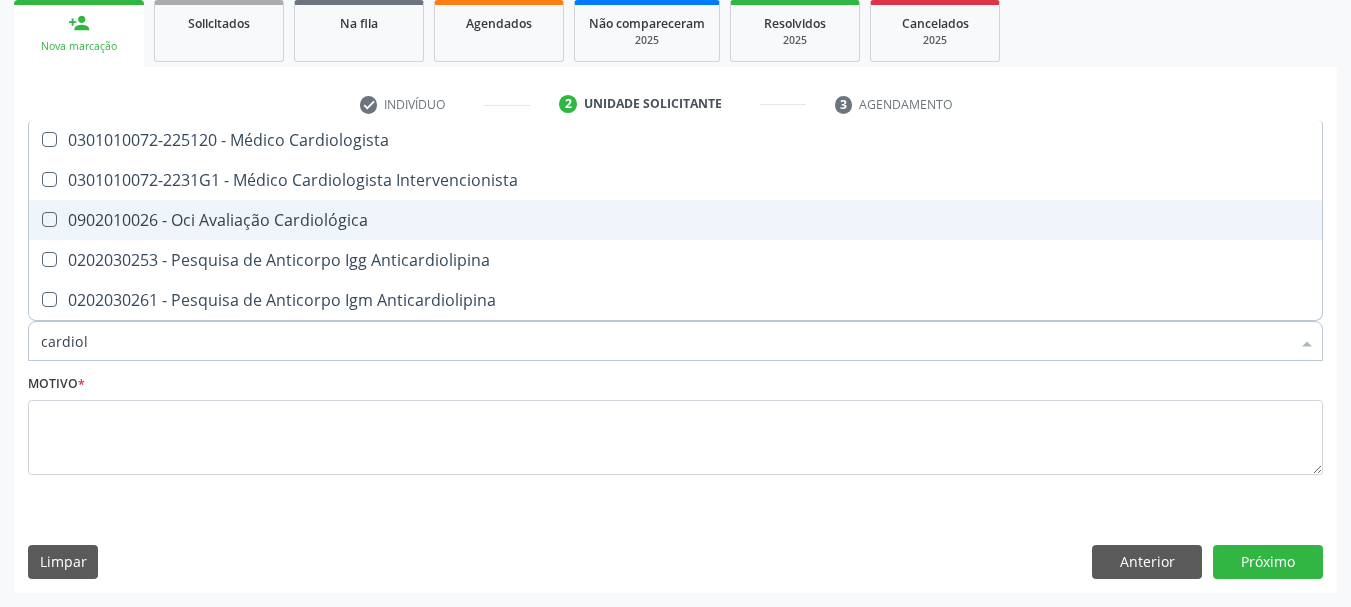 type on "cardiolo" 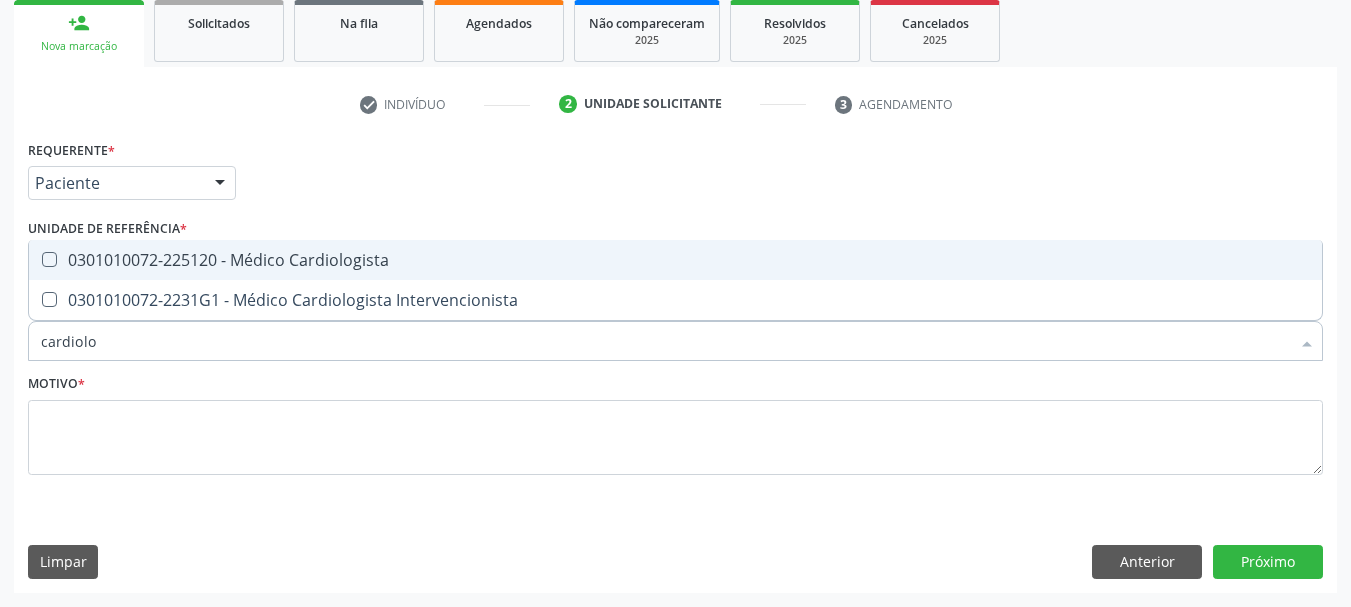 click on "0301010072-225120 - Médico Cardiologista" at bounding box center (675, 260) 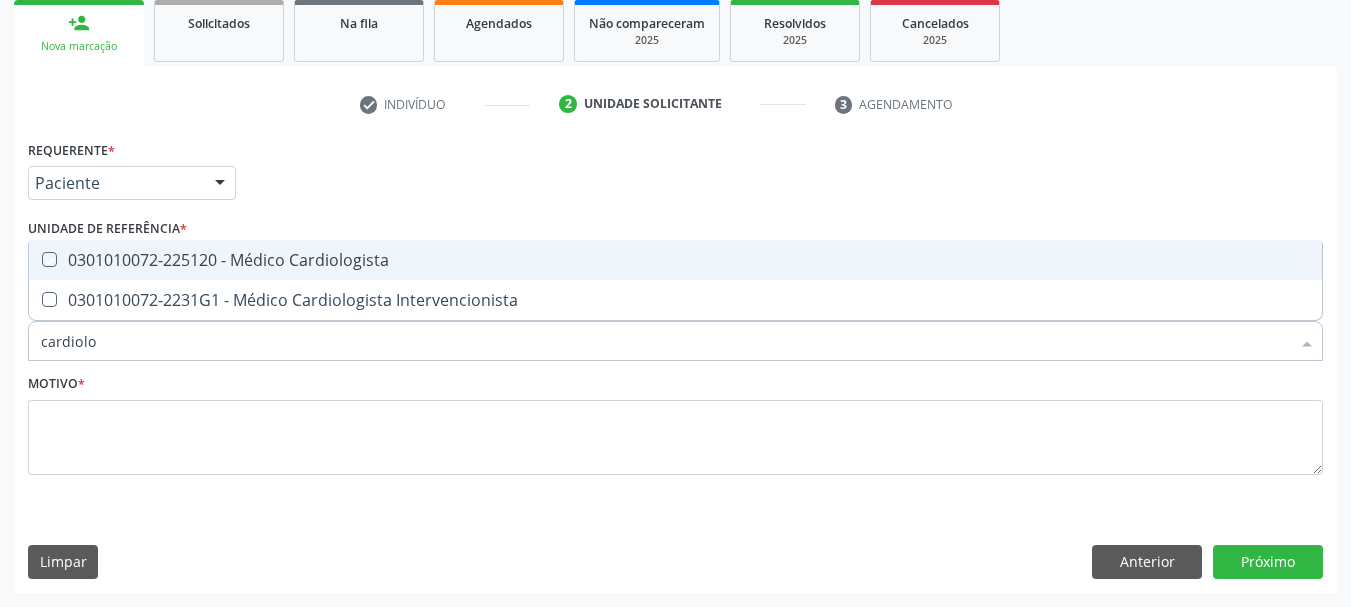 checkbox on "true" 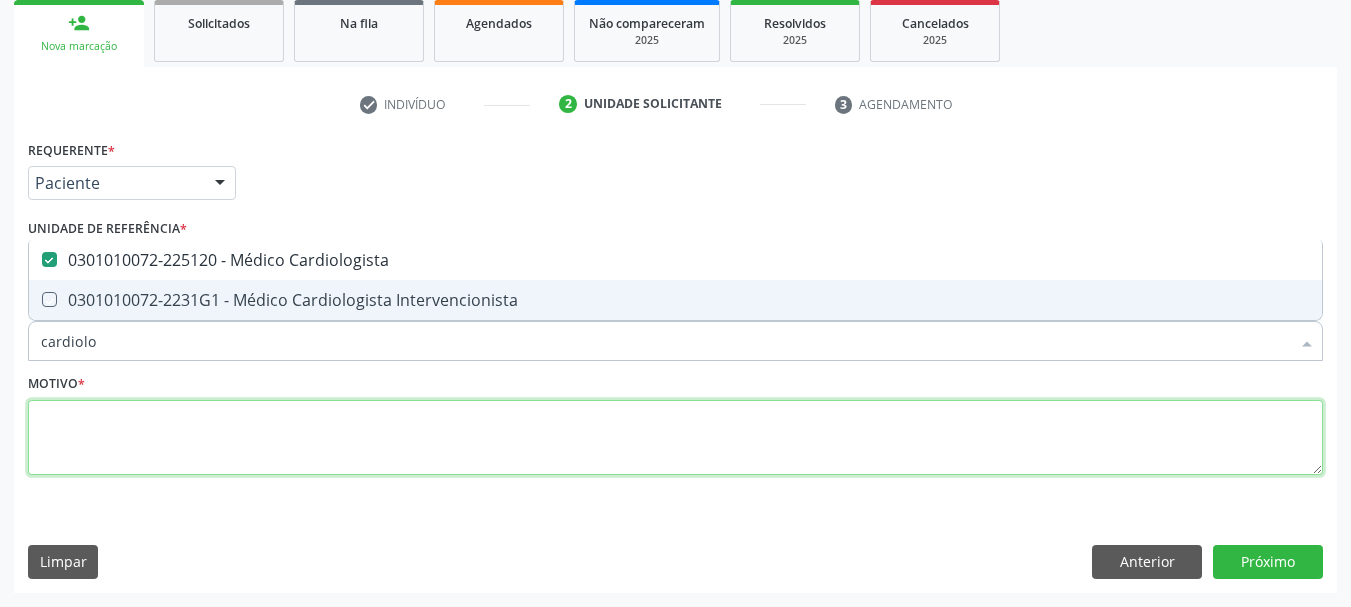 click at bounding box center [675, 438] 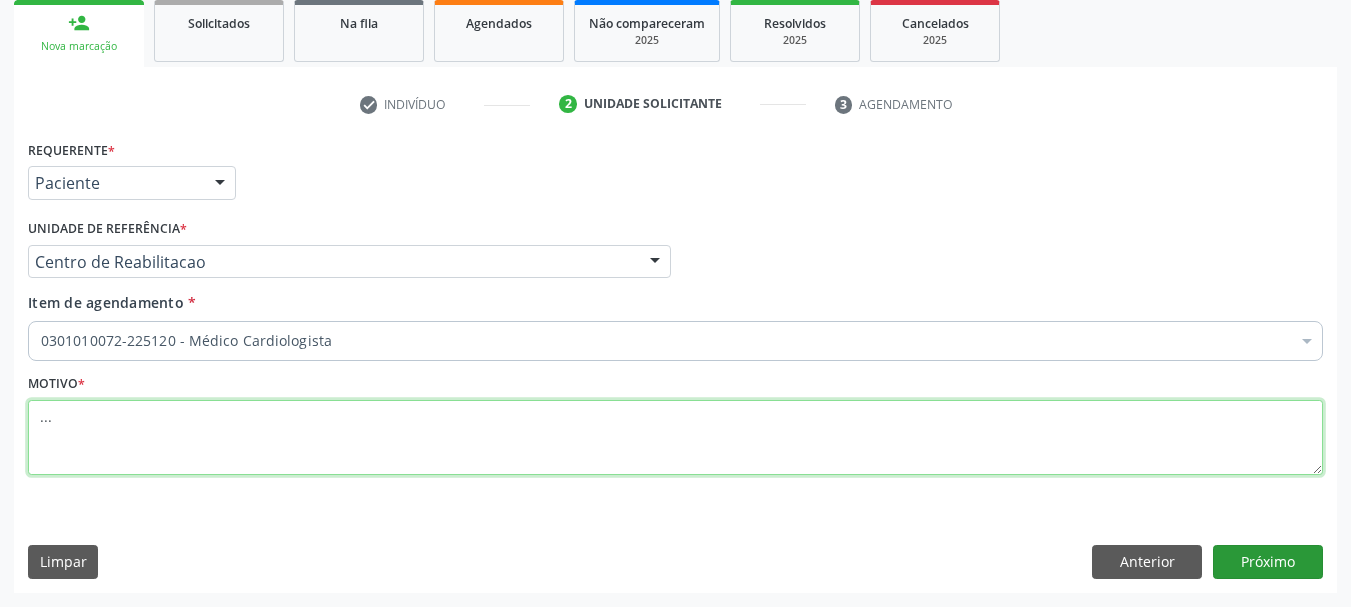 type on "..." 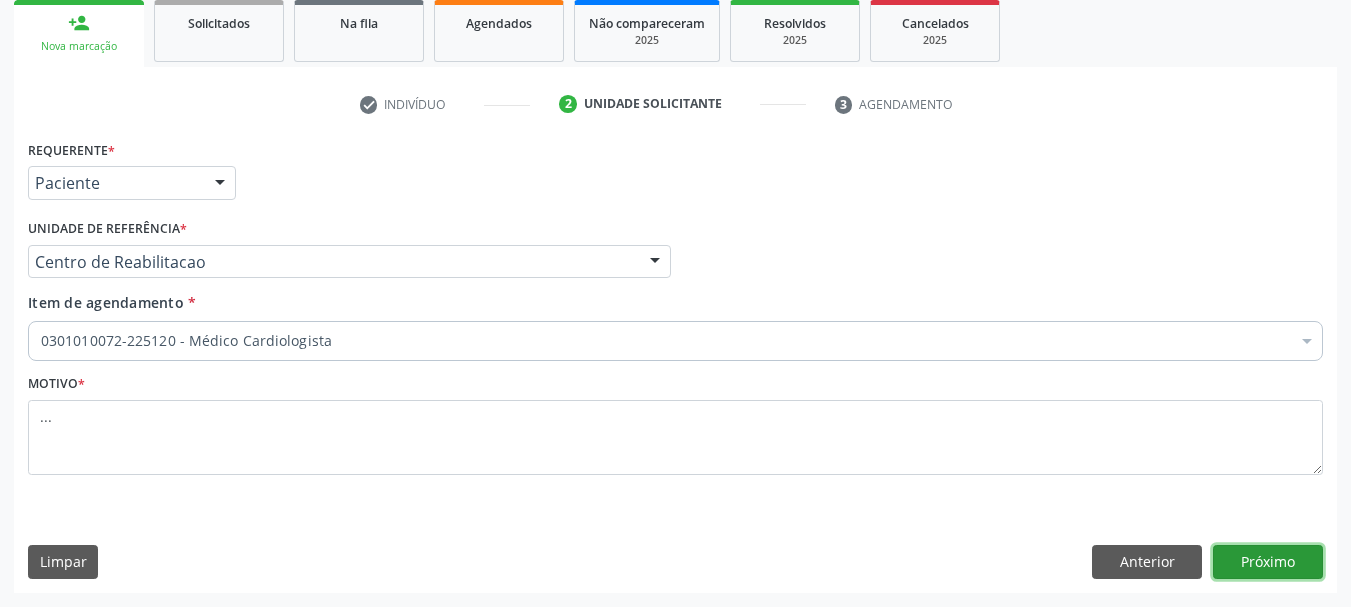 click on "Próximo" at bounding box center [1268, 562] 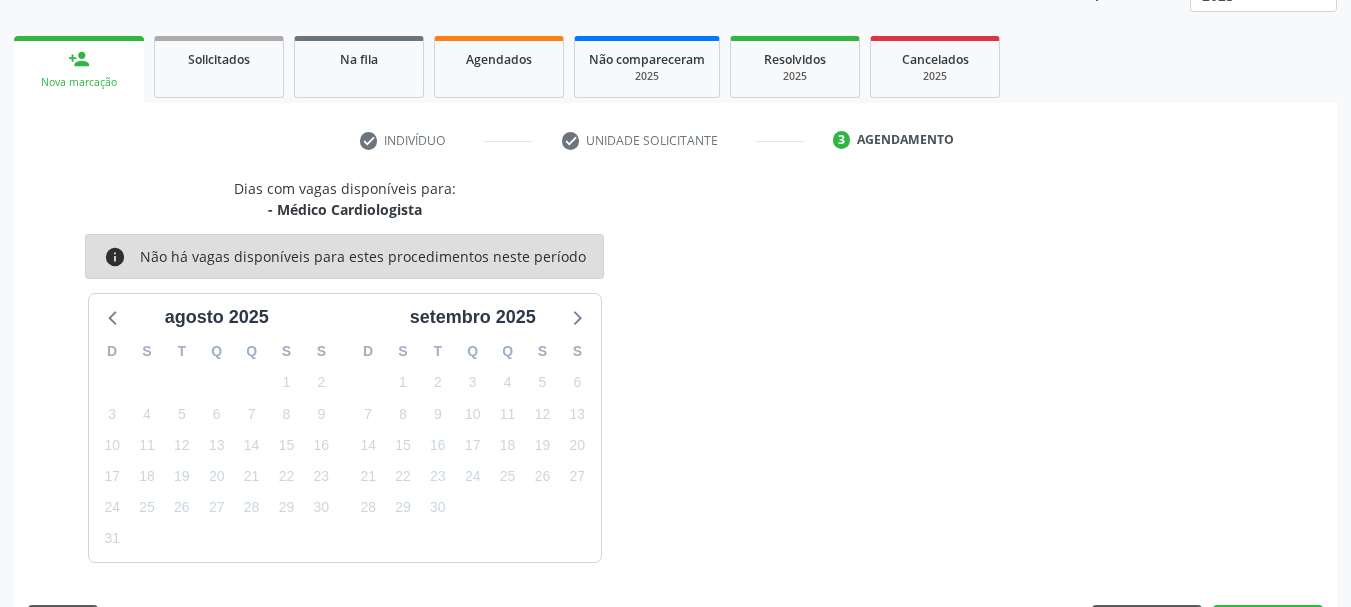 scroll, scrollTop: 299, scrollLeft: 0, axis: vertical 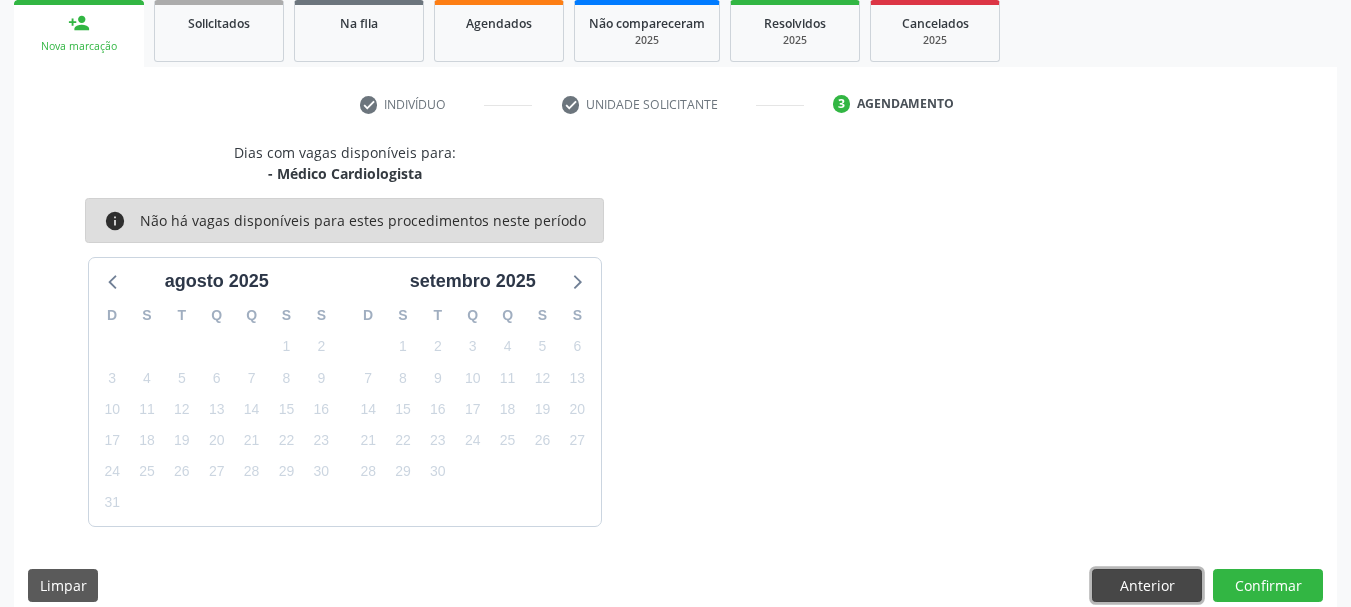 click on "Anterior" at bounding box center [1147, 586] 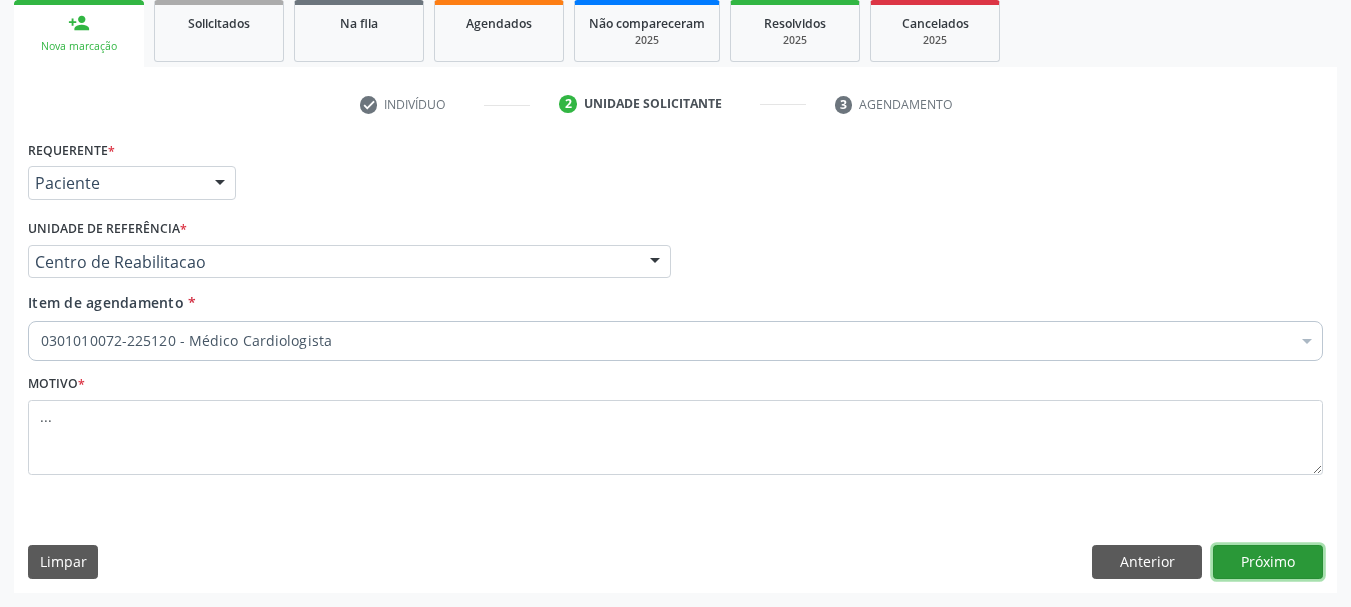 click on "Próximo" at bounding box center (1268, 562) 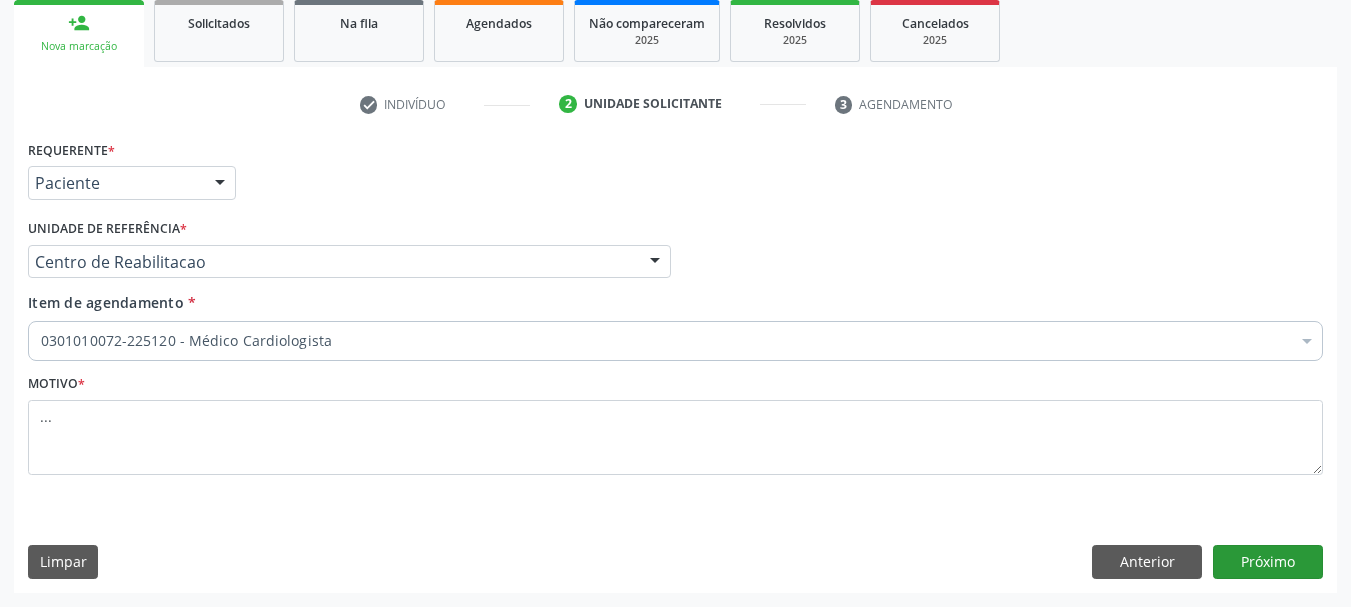 scroll, scrollTop: 263, scrollLeft: 0, axis: vertical 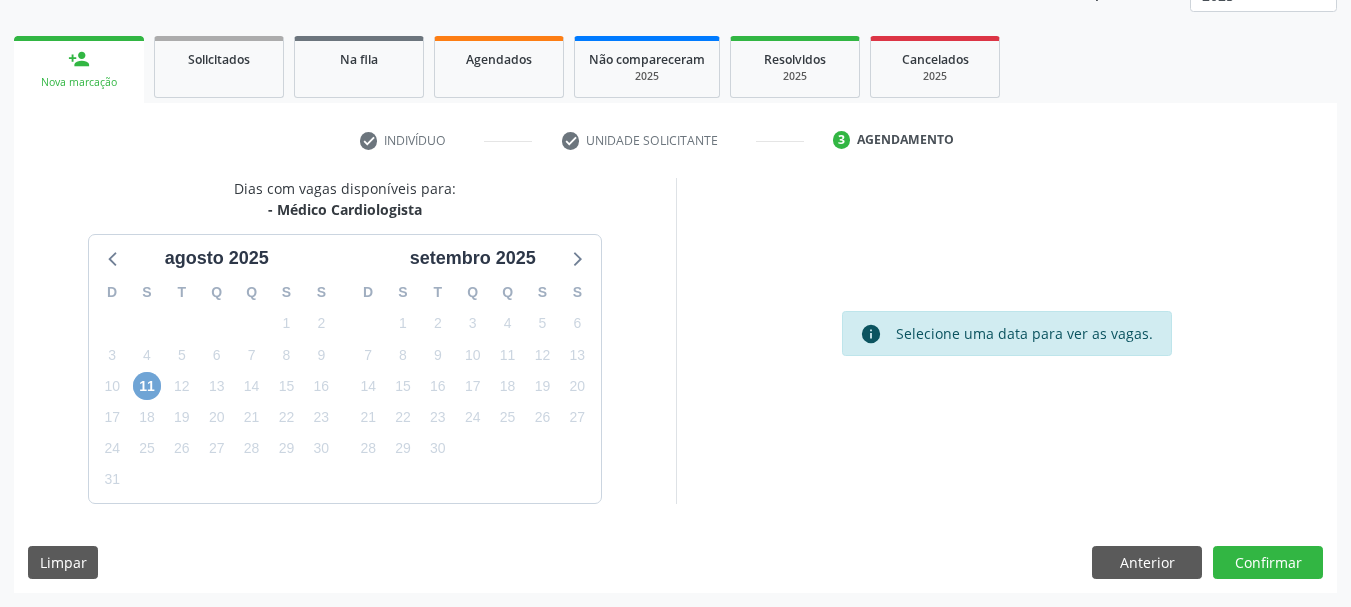 drag, startPoint x: 145, startPoint y: 384, endPoint x: 235, endPoint y: 407, distance: 92.89241 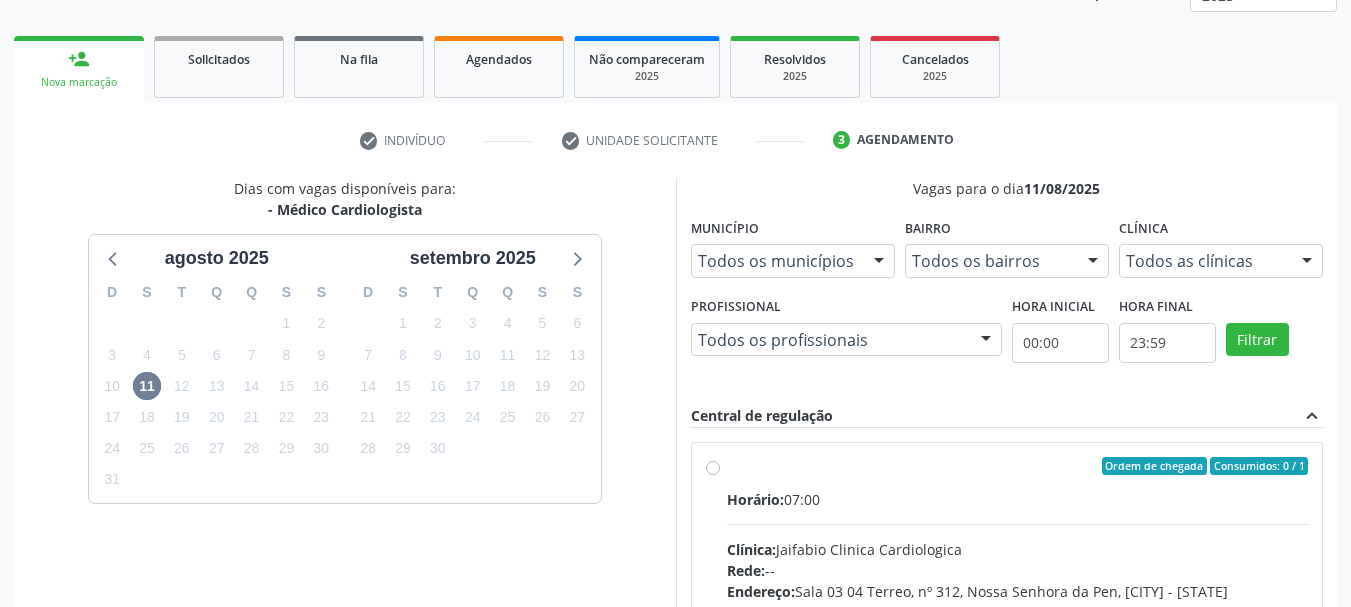 click on "Ordem de chegada
Consumidos: 0 / 1
Horário:   07:00
Clínica:  Jaifabio Clinica Cardiologica
Rede:
--
Endereço:   Sala 03 04 Terreo, nº 312, Nossa Senhora da Pen, Serra Talhada - PE
Telefone:   --
Profissional:
Jaifabio Pereira Lima
Informações adicionais sobre o atendimento
Idade de atendimento:
de 0 a 120 anos
Gênero(s) atendido(s):
Masculino e Feminino
Informações adicionais:
--" at bounding box center [1018, 610] 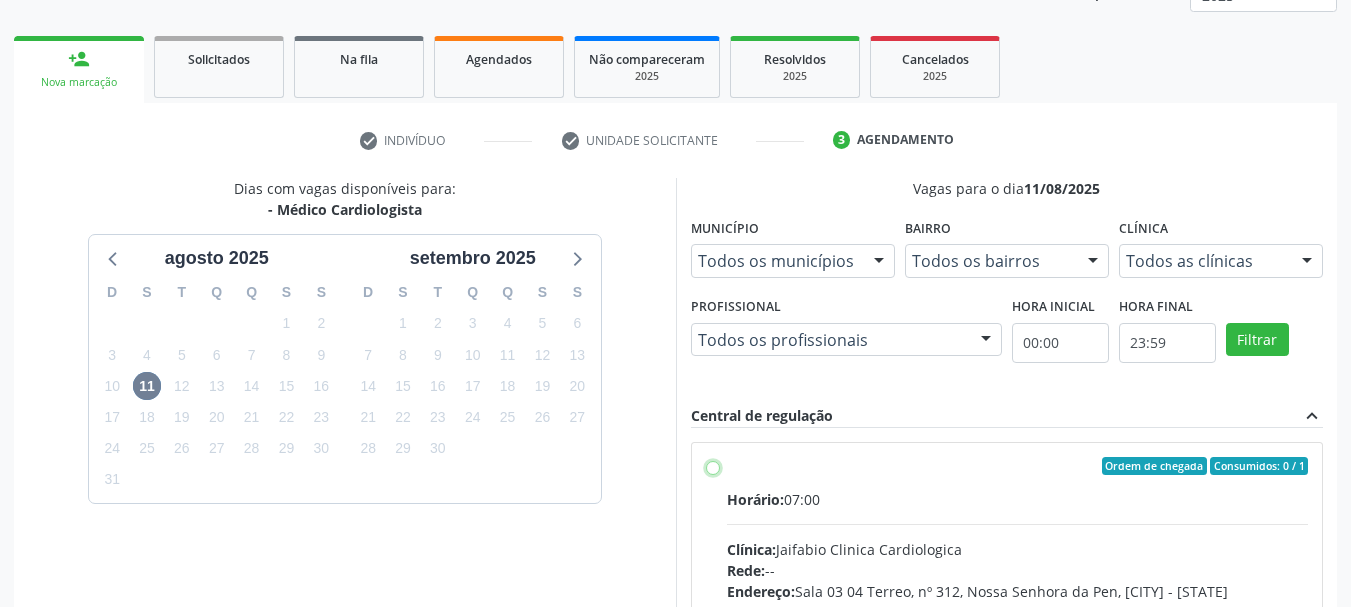 radio on "true" 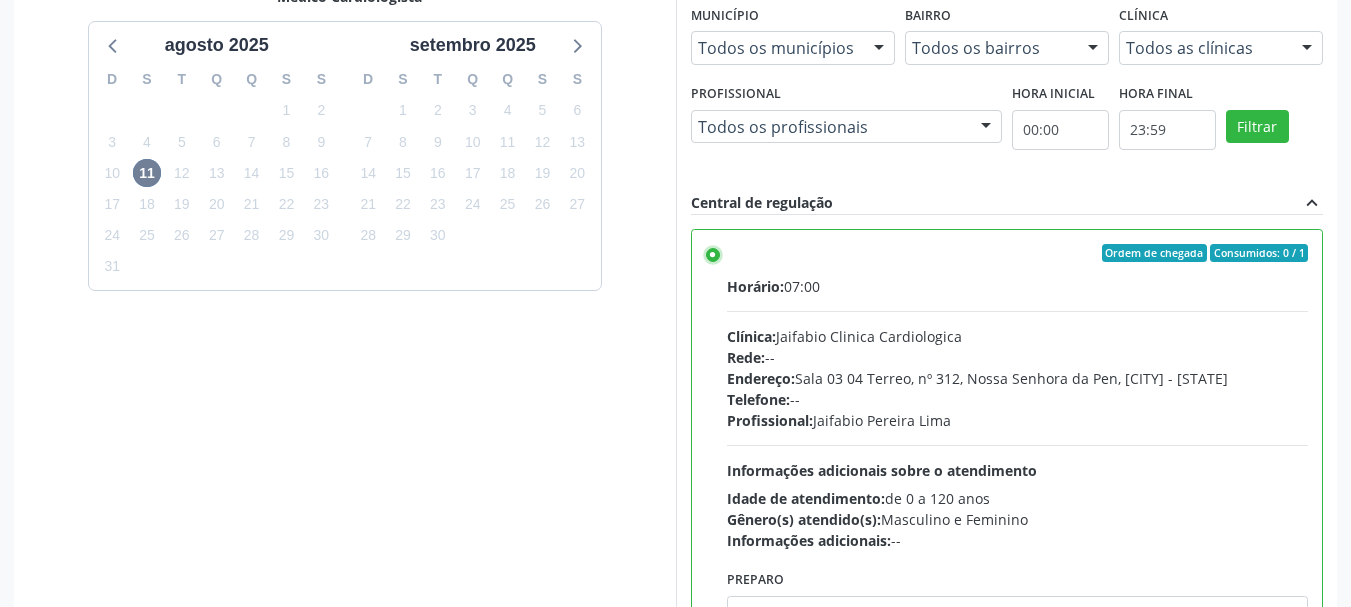 scroll, scrollTop: 588, scrollLeft: 0, axis: vertical 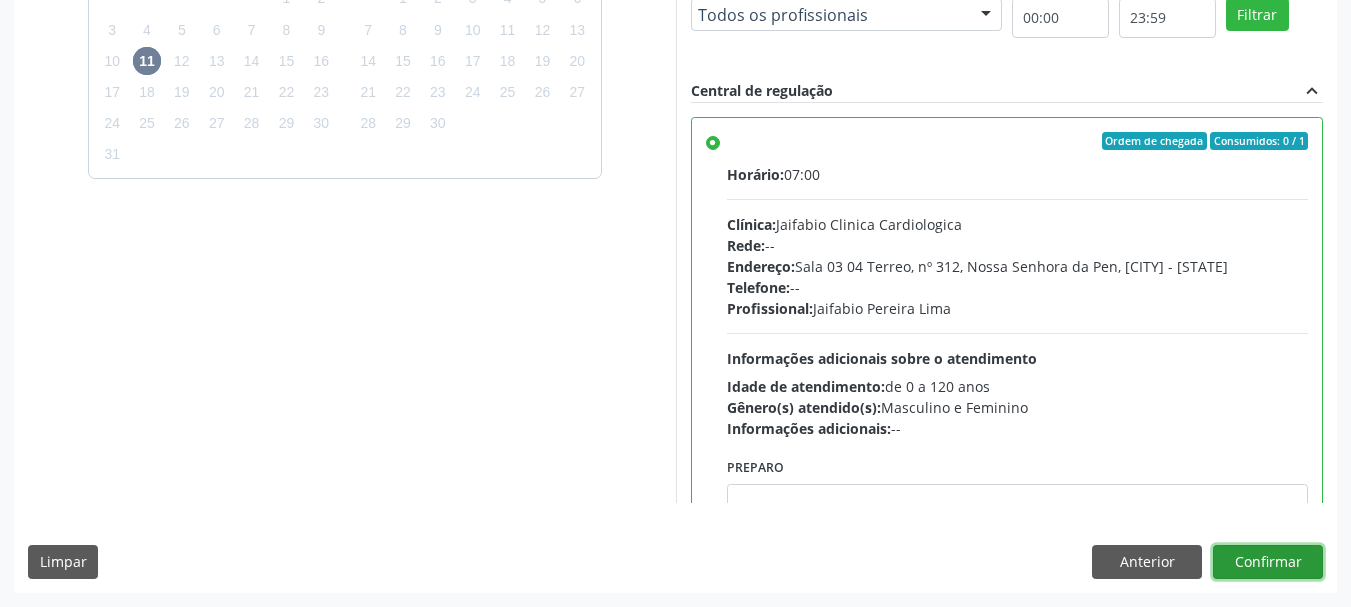 click on "Confirmar" at bounding box center [1268, 562] 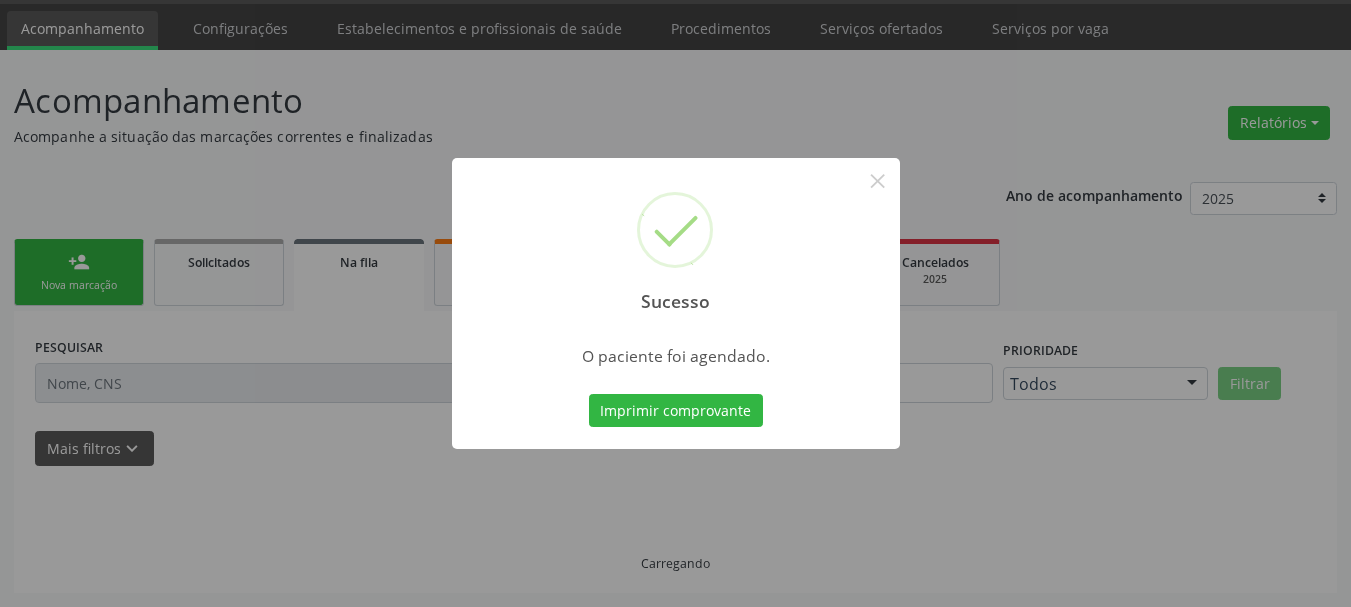 scroll, scrollTop: 60, scrollLeft: 0, axis: vertical 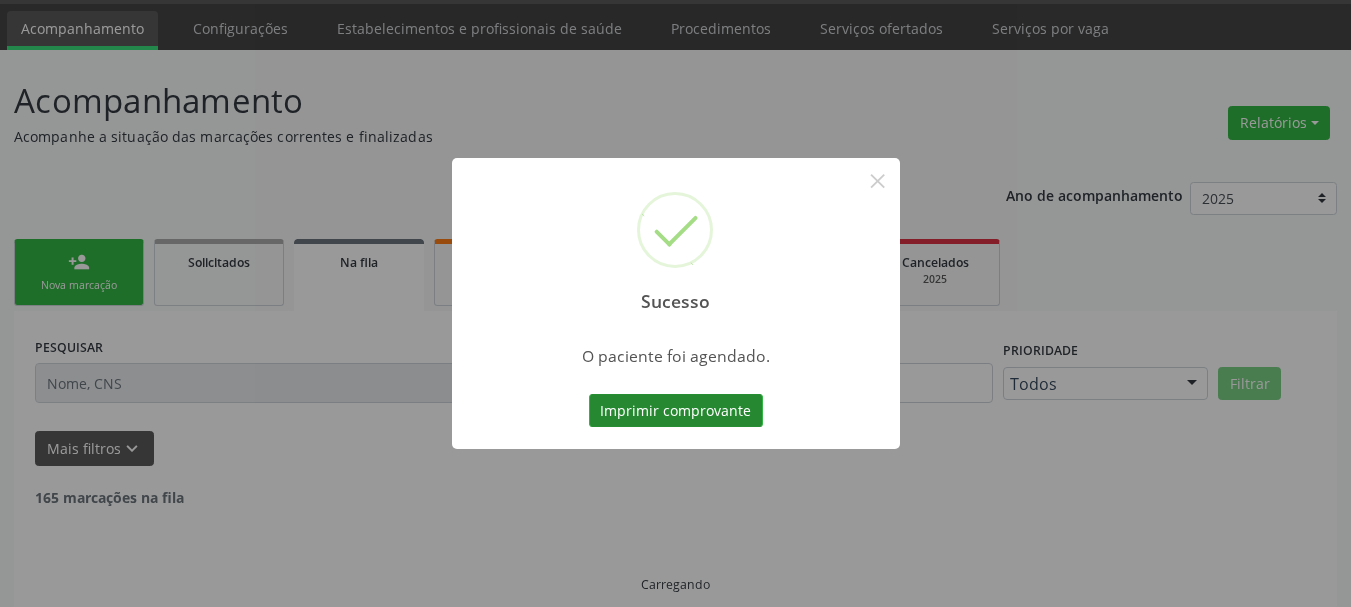 click on "Imprimir comprovante" at bounding box center (676, 411) 